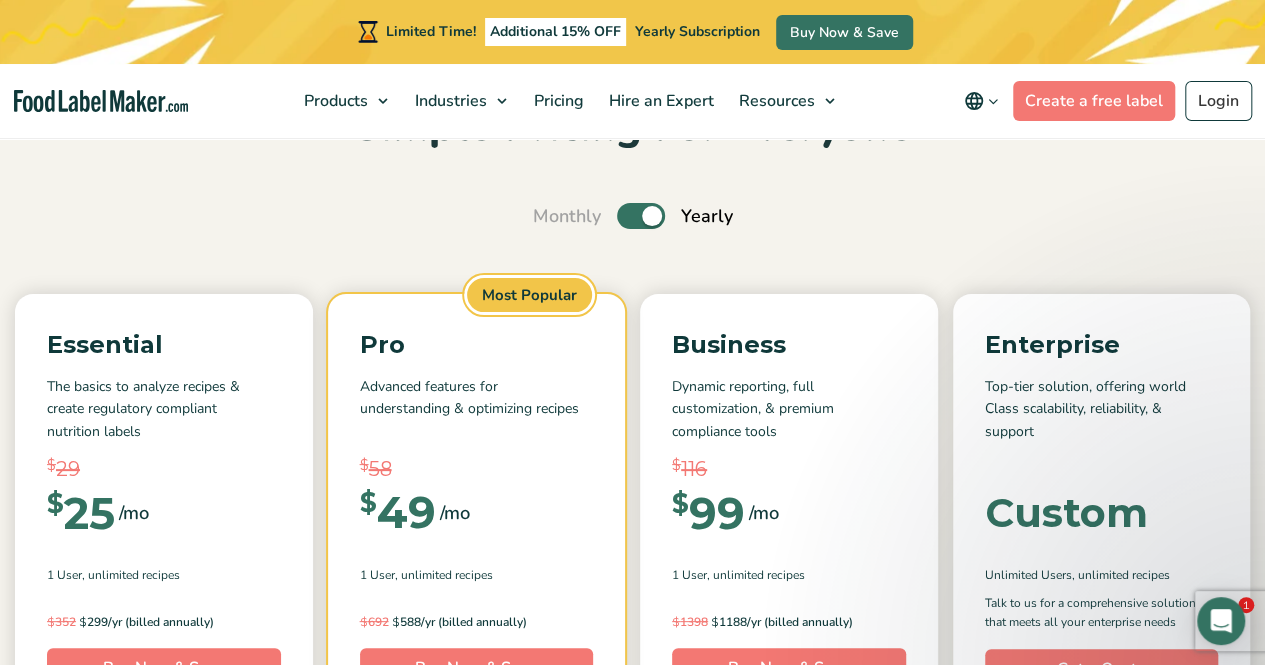 scroll, scrollTop: 131, scrollLeft: 0, axis: vertical 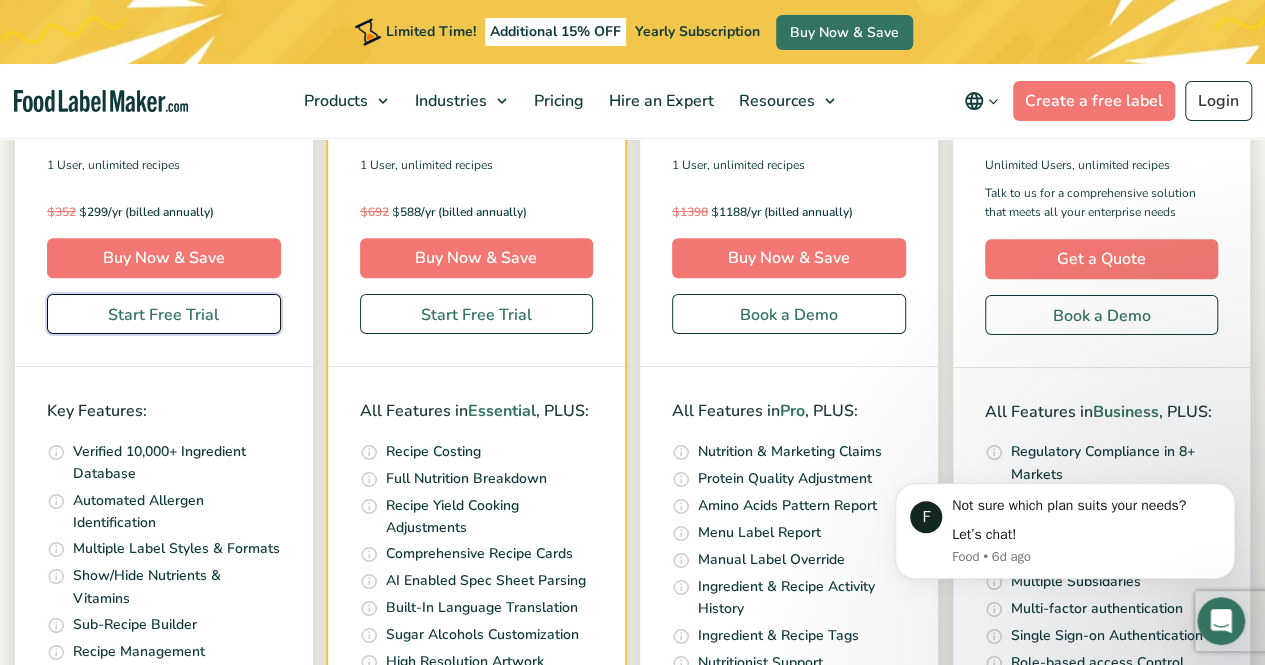 click on "Start Free Trial" at bounding box center (164, 314) 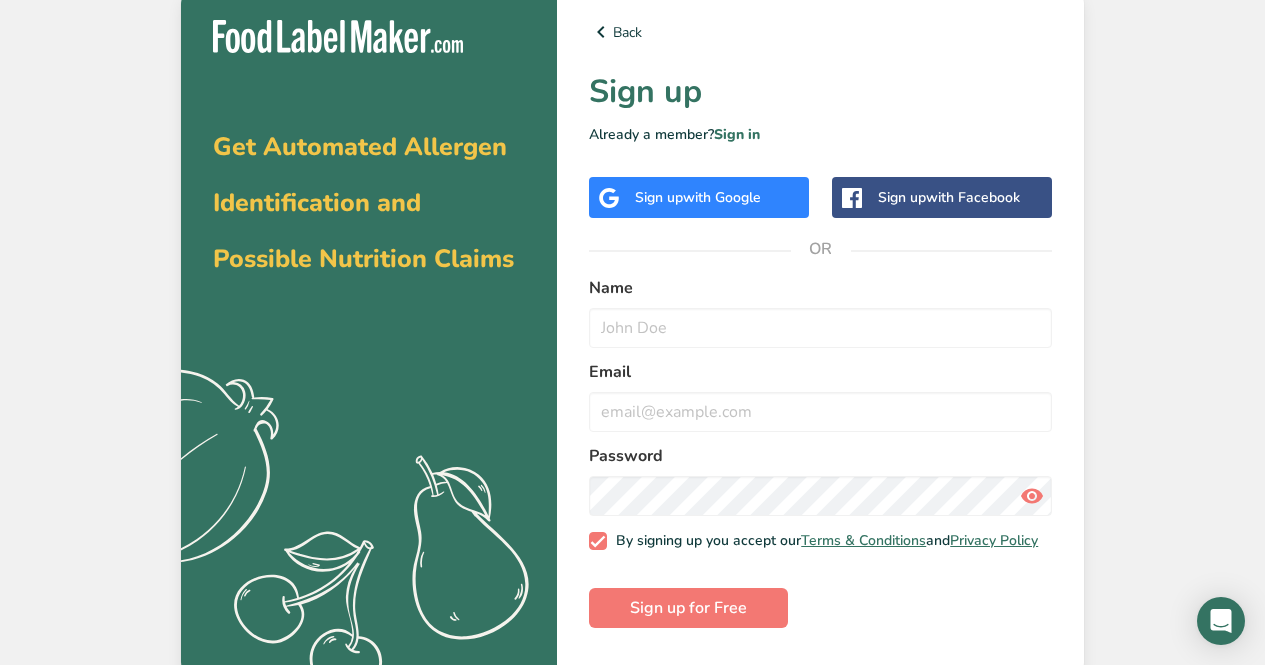 scroll, scrollTop: 0, scrollLeft: 0, axis: both 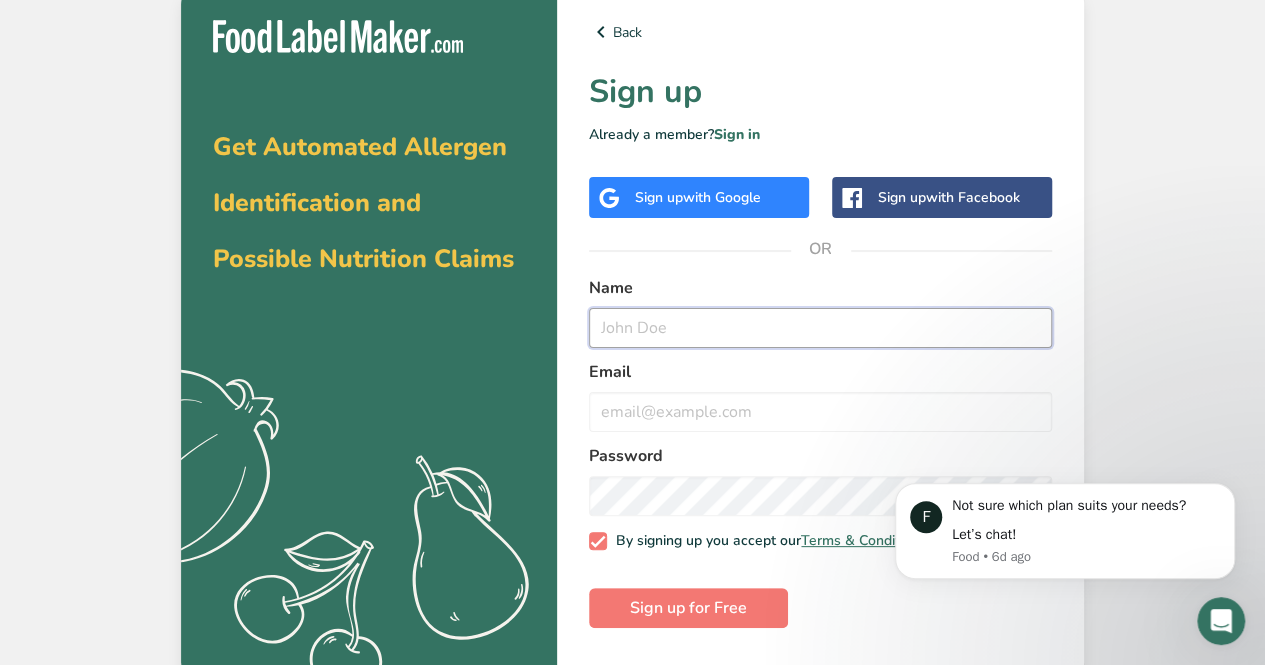 click at bounding box center [820, 328] 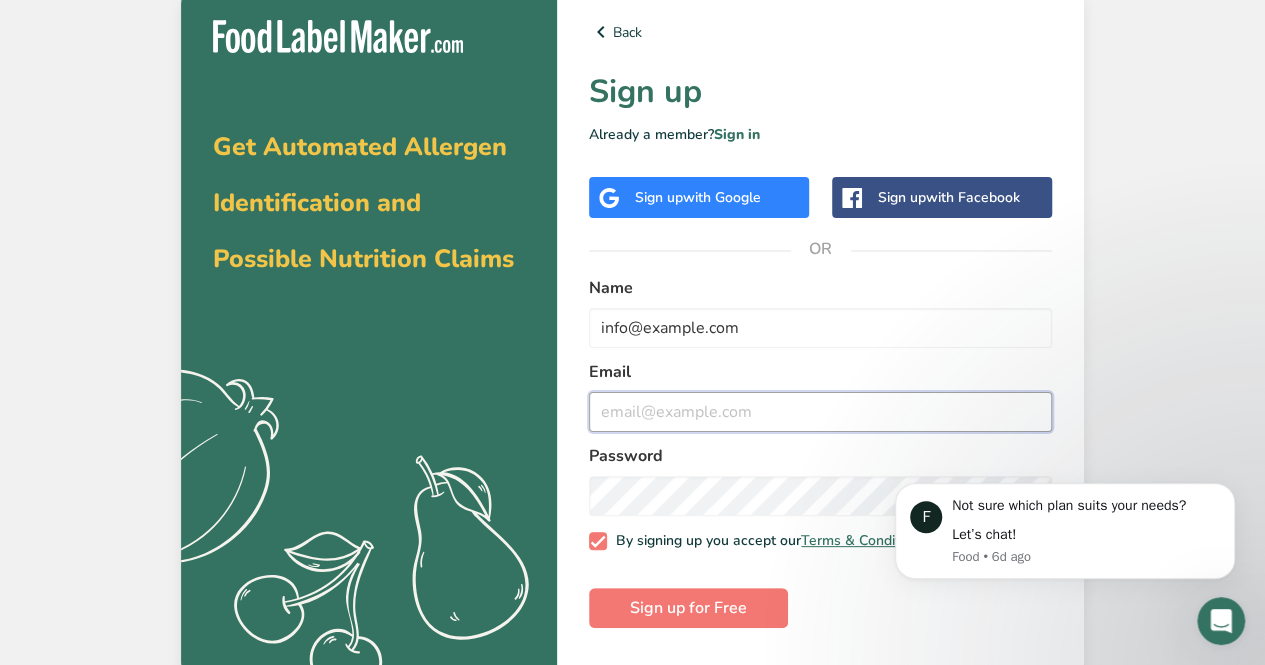 click at bounding box center (820, 412) 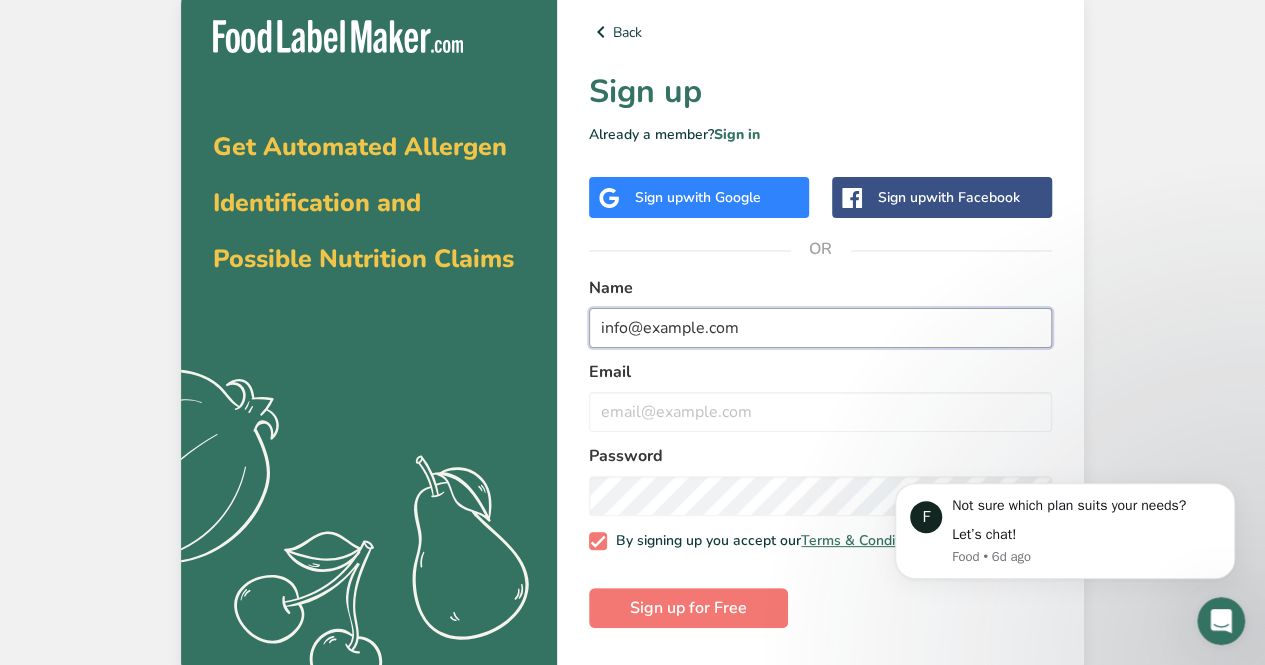 click on "info@example.com" at bounding box center [820, 328] 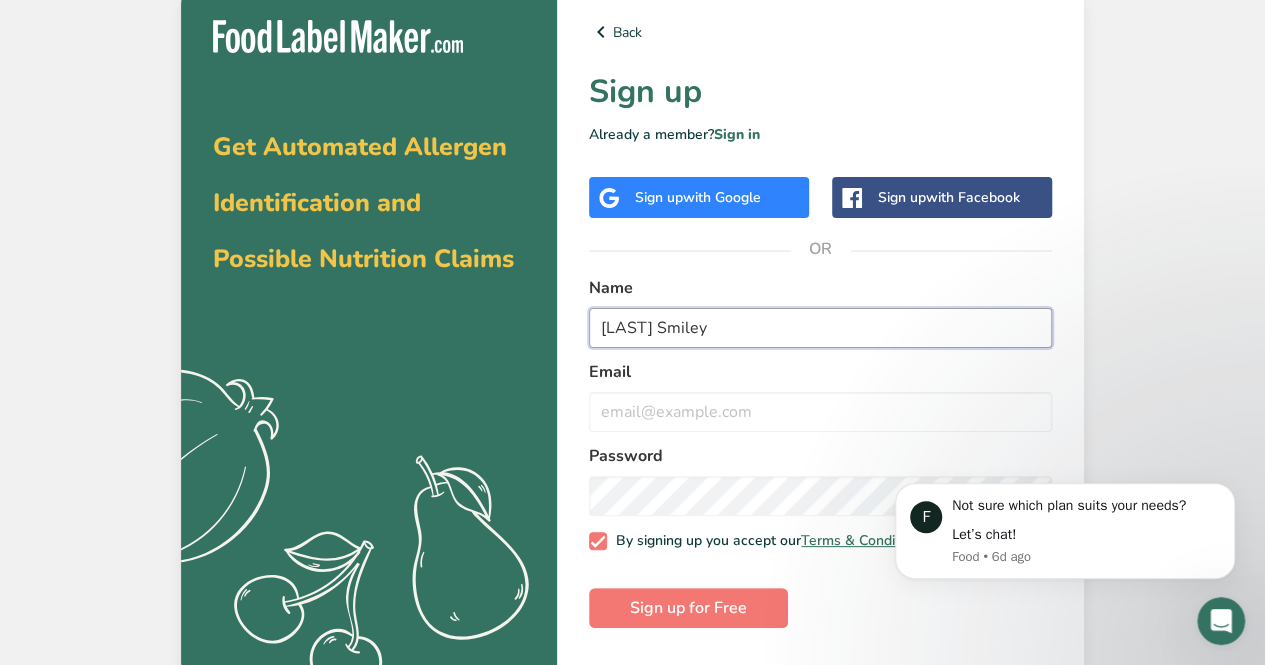 type on "[LAST] Smiley" 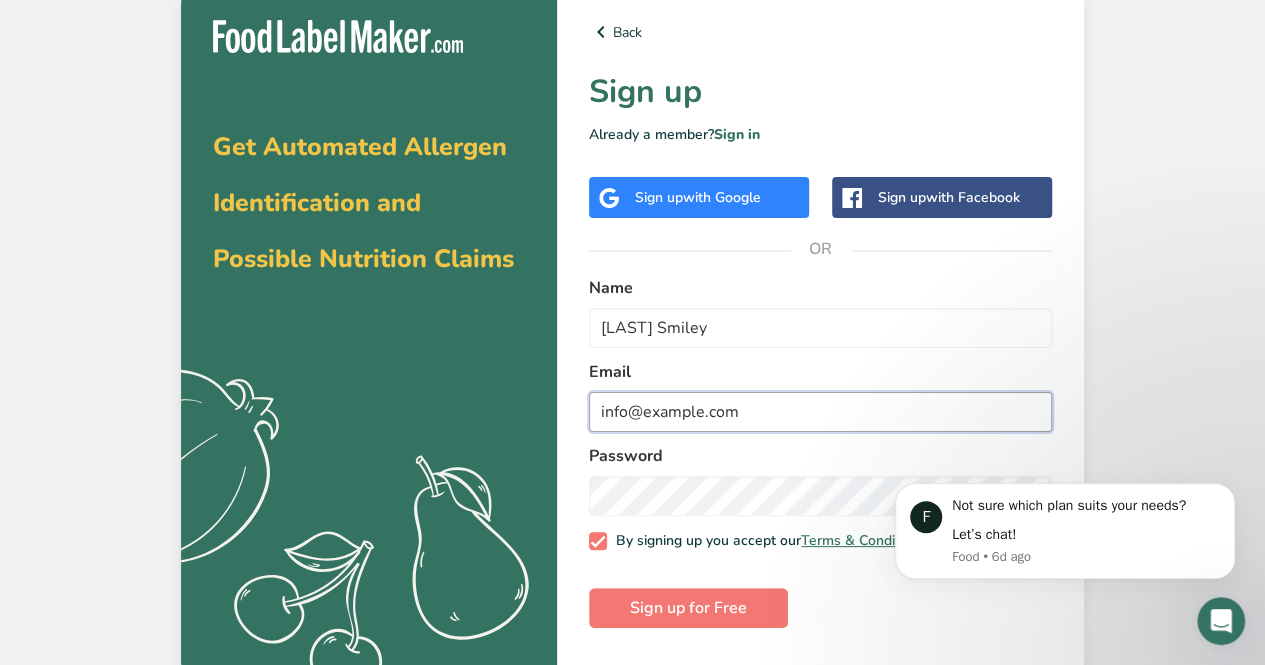 scroll, scrollTop: 12, scrollLeft: 0, axis: vertical 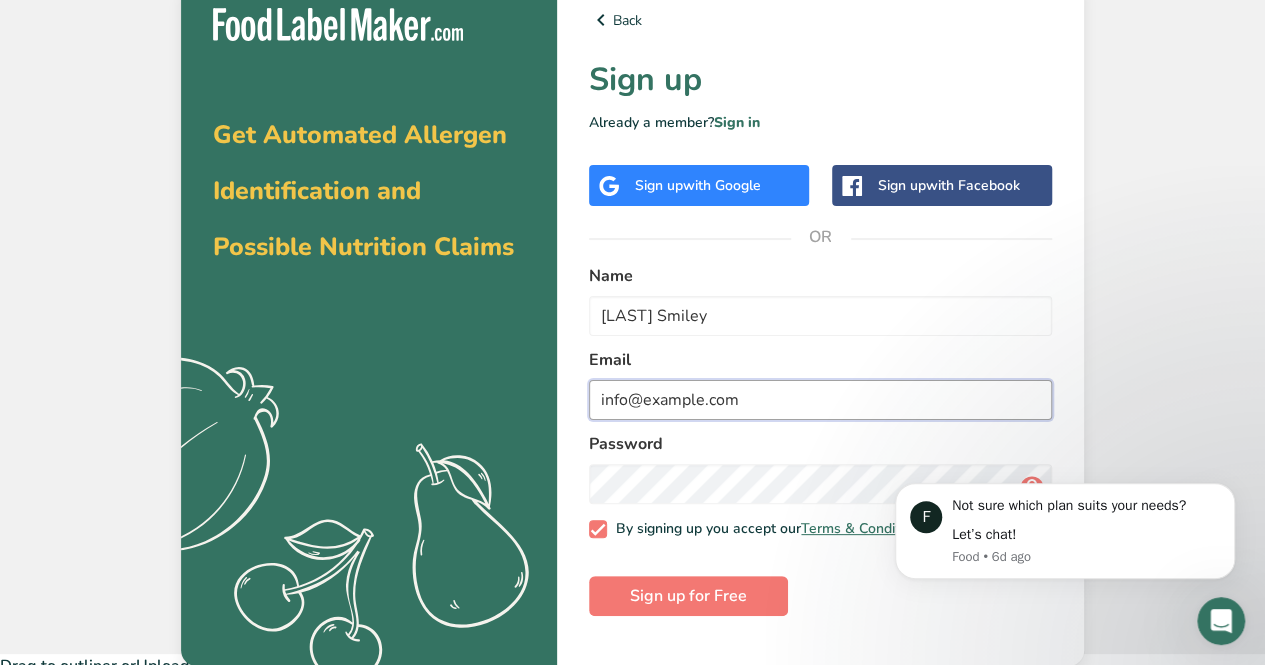 type on "info@example.com" 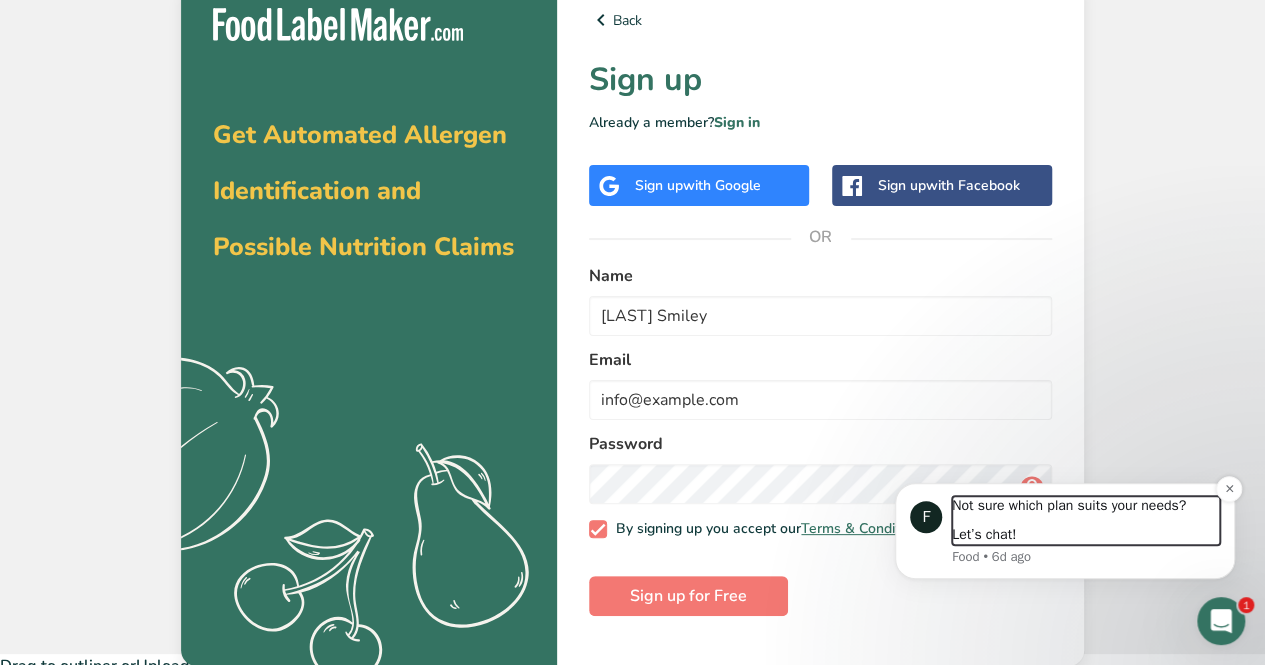 click on "Not sure which plan suits your needs?" at bounding box center [1086, 506] 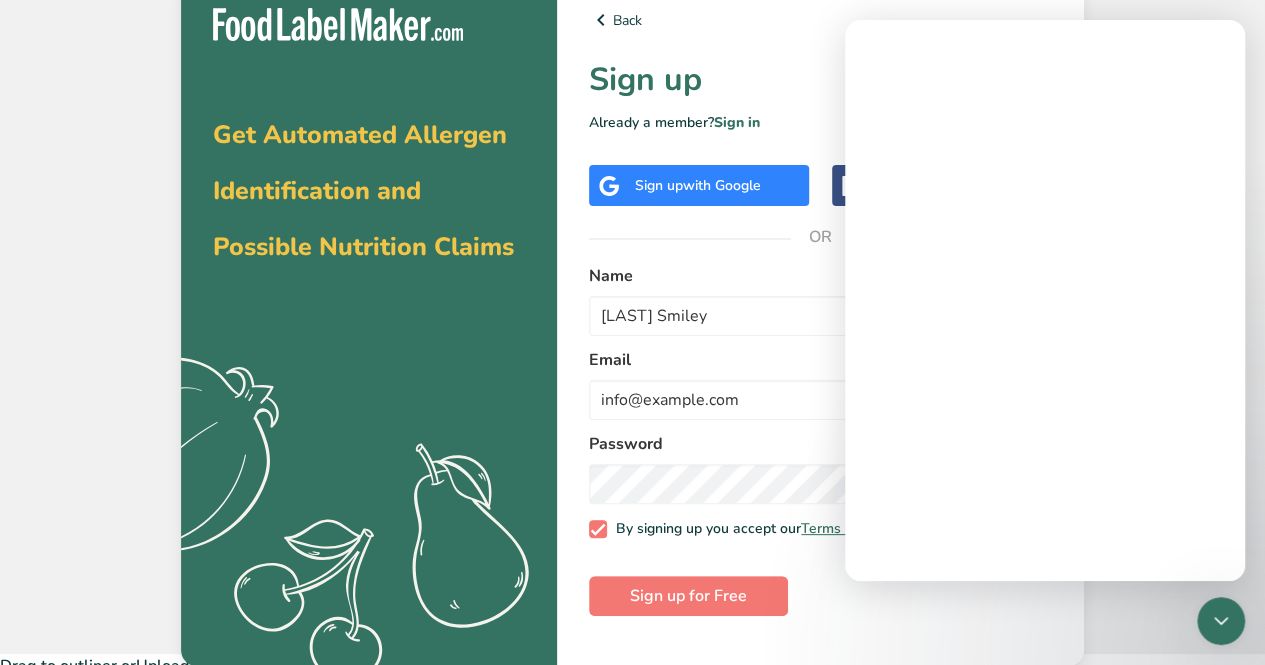 scroll, scrollTop: 0, scrollLeft: 0, axis: both 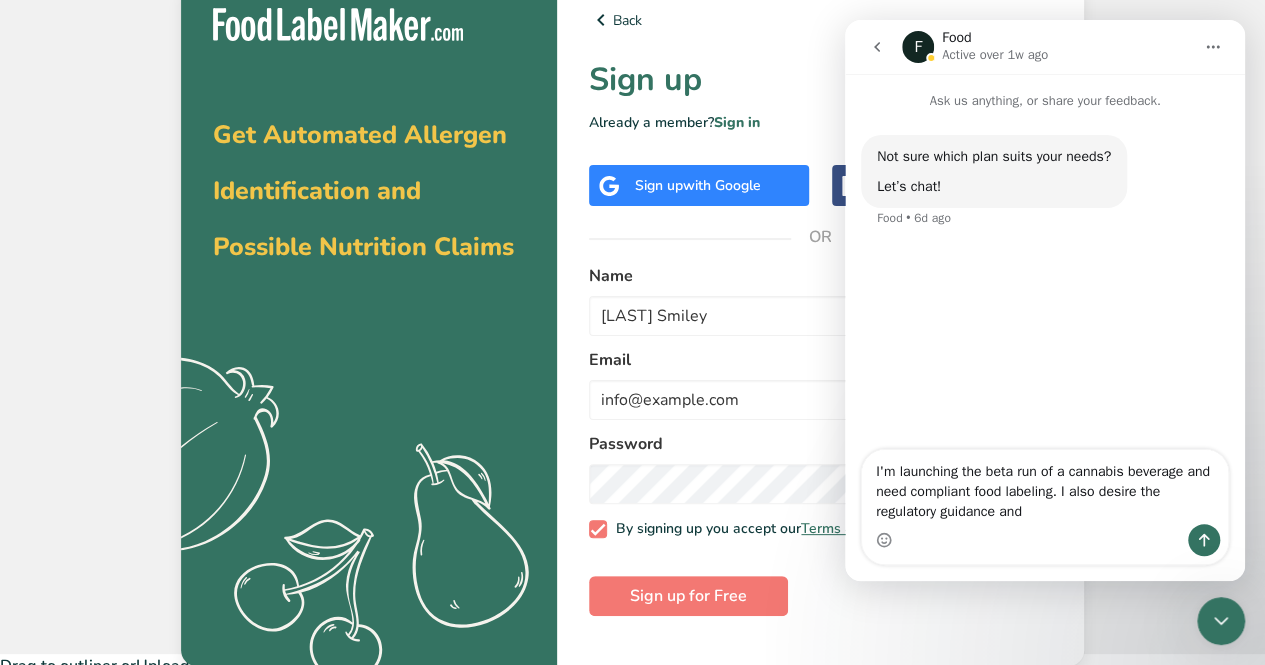 click on "I'm launching the beta run of a cannabis beverage and need compliant food labeling. I also desire the regulatory guidance and" at bounding box center (1045, 487) 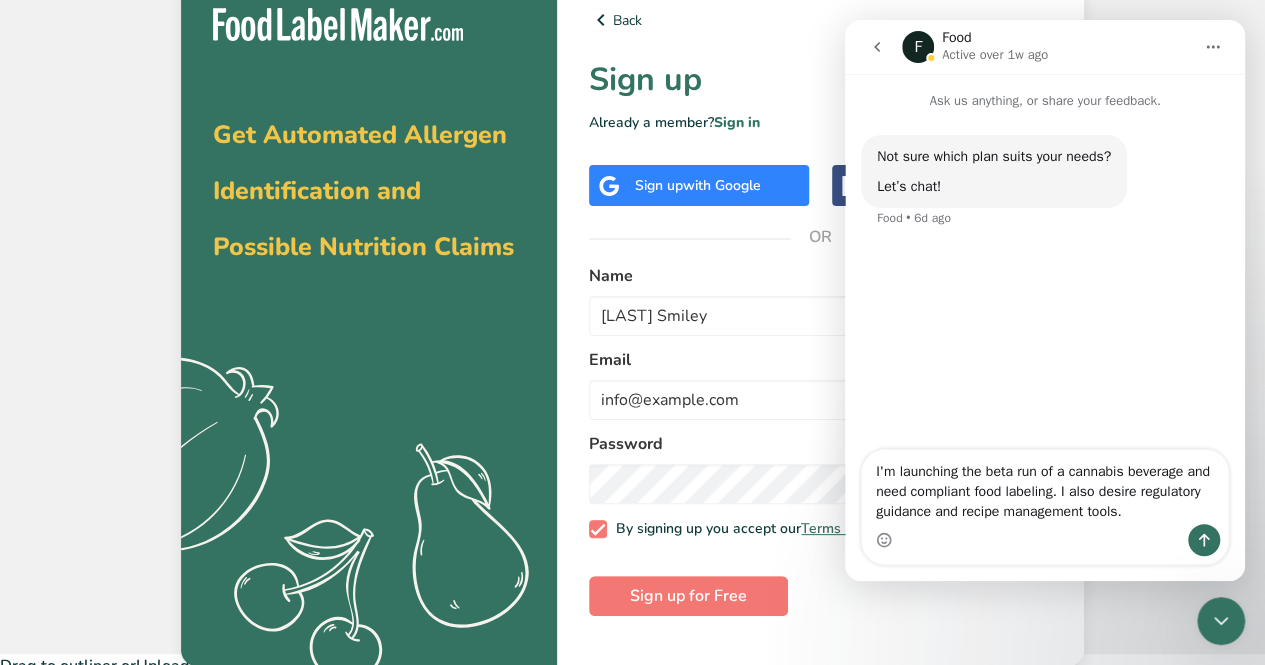 type on "I'm launching the beta run of a cannabis beverage and need compliant food labeling. I also desire regulatory guidance and recipe management tools." 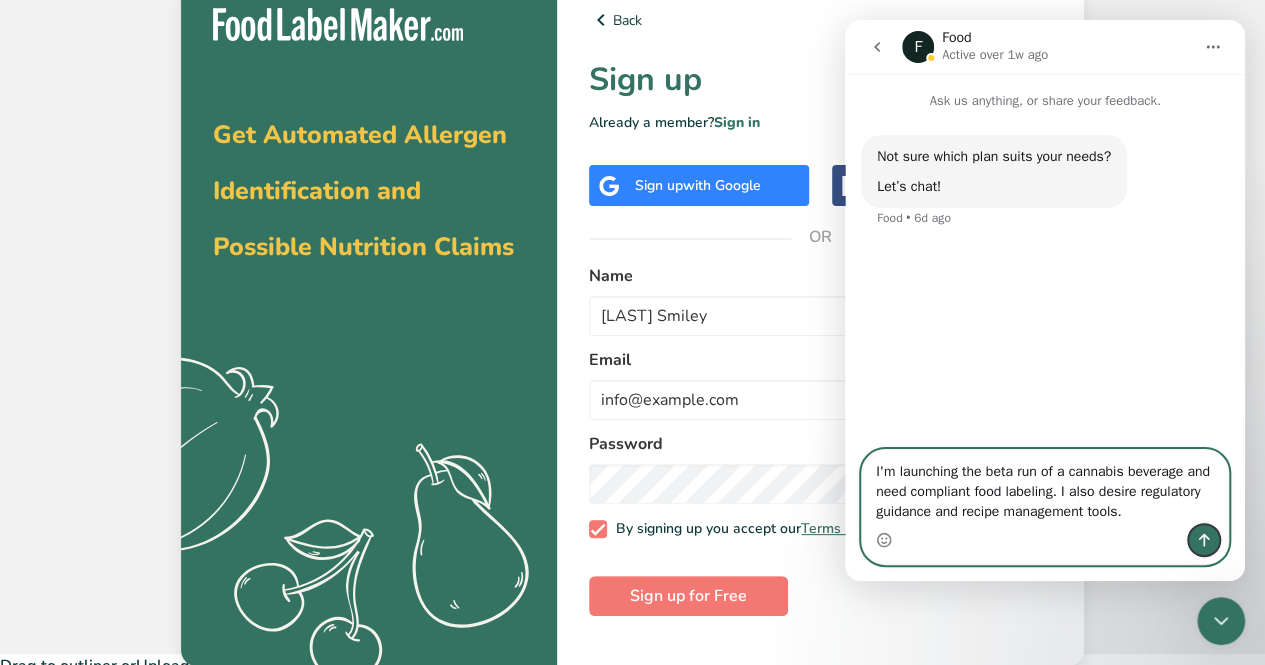click 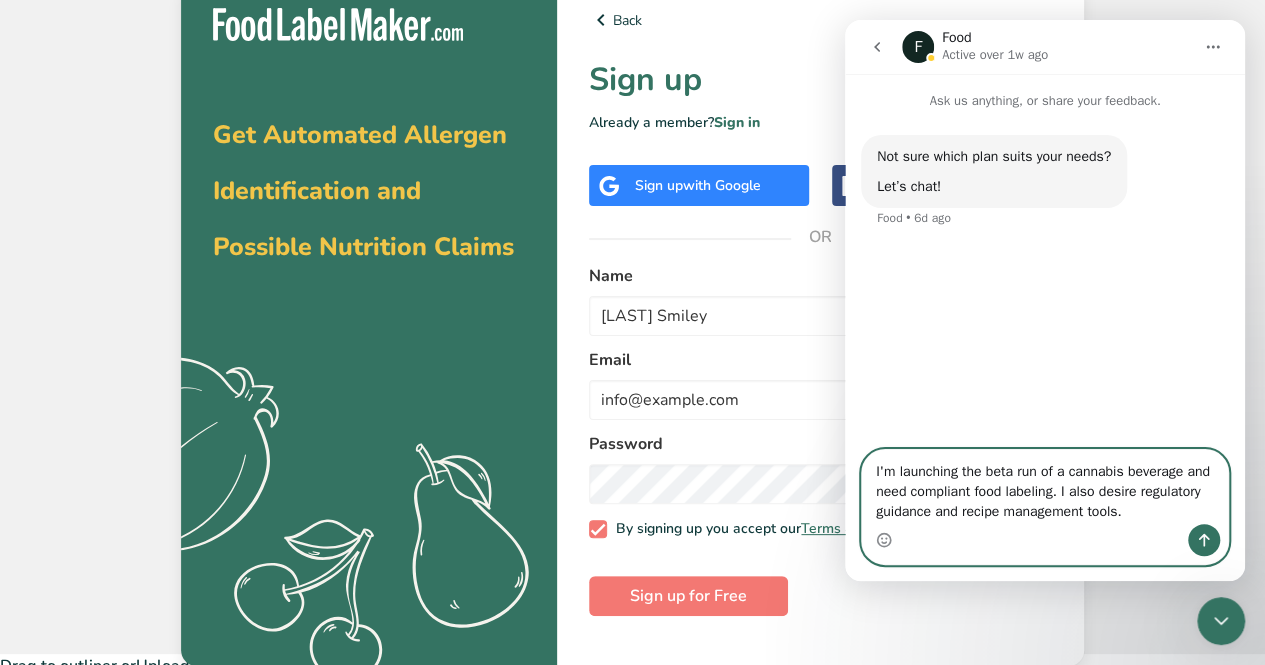 type 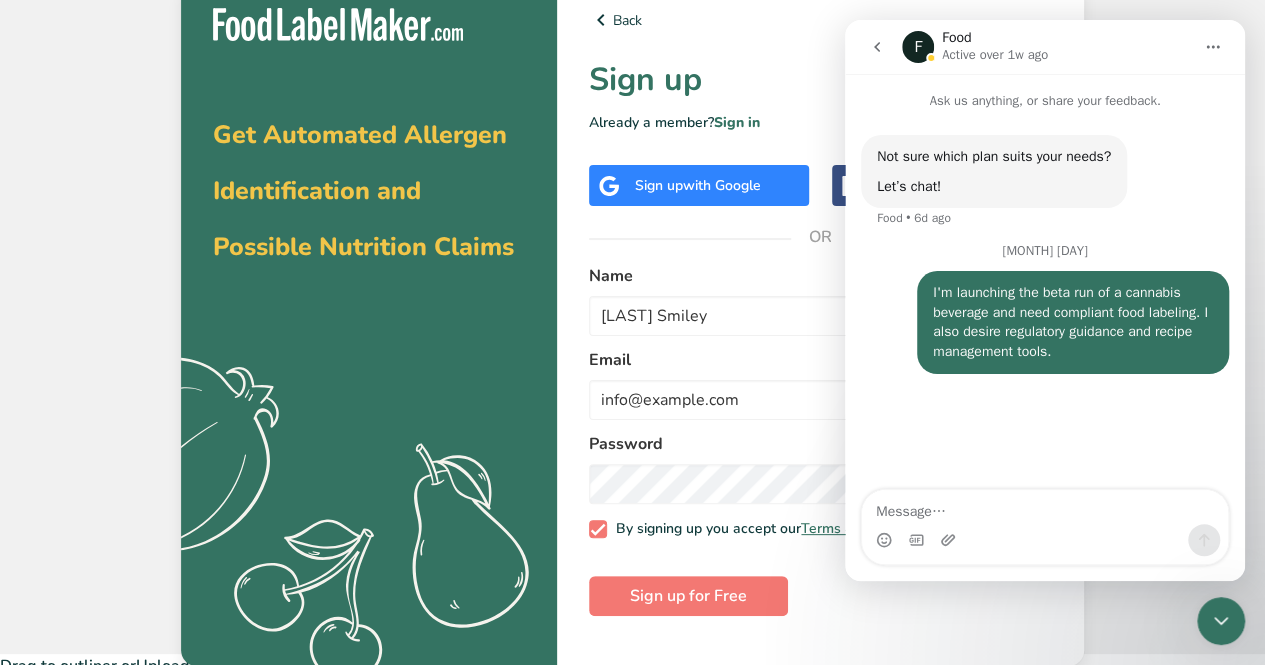 click on "Back
Sign up
Already a member?
Sign in
Sign up  with Google
Sign up  with Facebook   OR   Name [FIRST] [LAST]   Email [EMAIL]   Password
By signing up you accept our
Terms & Conditions
and
Privacy Policy
Sign up for Free" at bounding box center (820, 321) 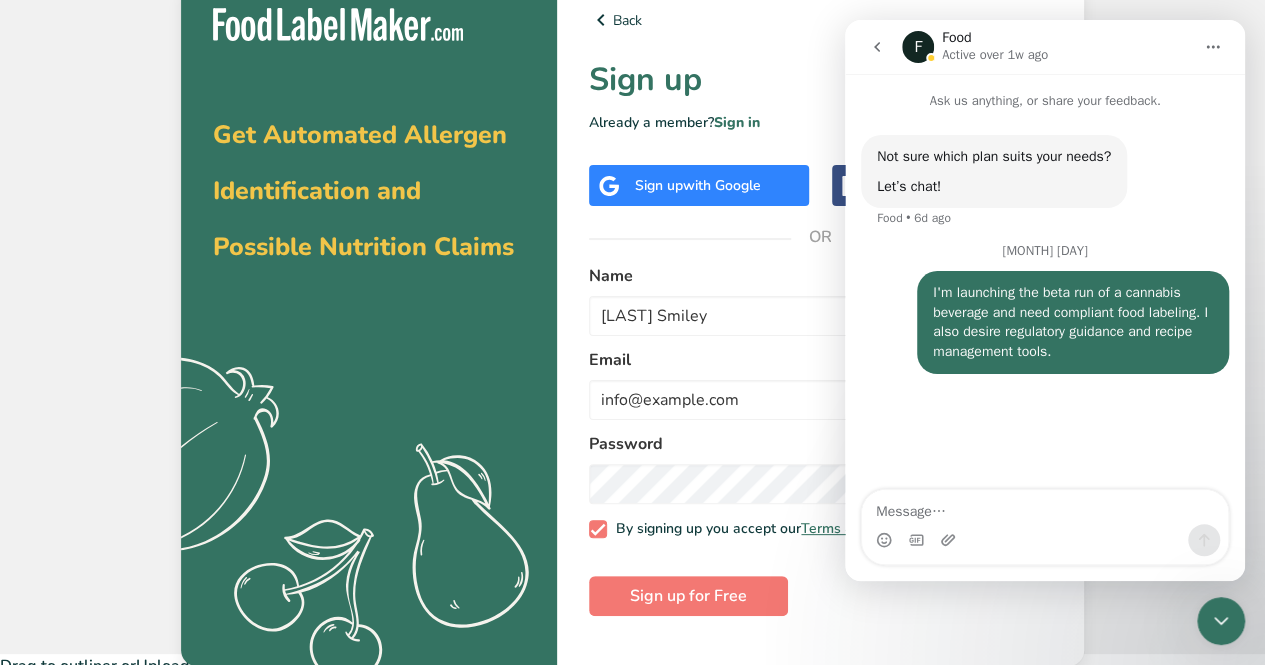 click on "Back
Sign up
Already a member?
Sign in
Sign up  with Google
Sign up  with Facebook   OR   Name [FIRST] [LAST]   Email [EMAIL]   Password
By signing up you accept our
Terms & Conditions
and
Privacy Policy
Sign up for Free" at bounding box center [820, 321] 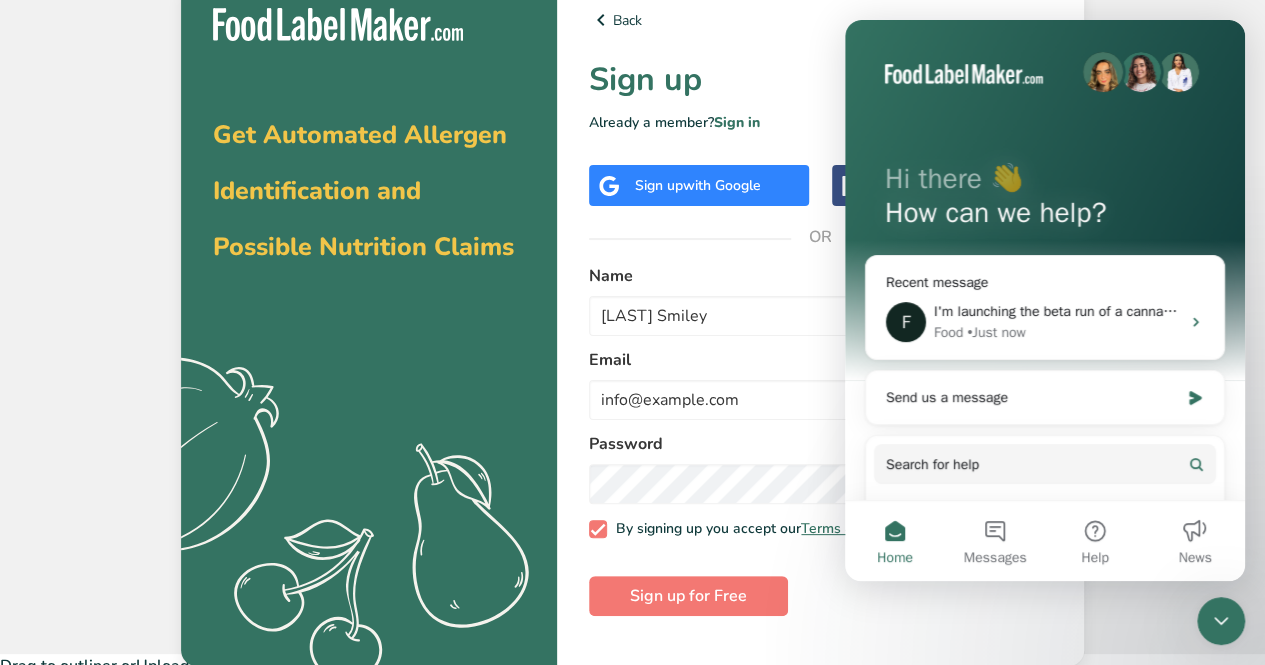 click on "Sign up" at bounding box center (820, 80) 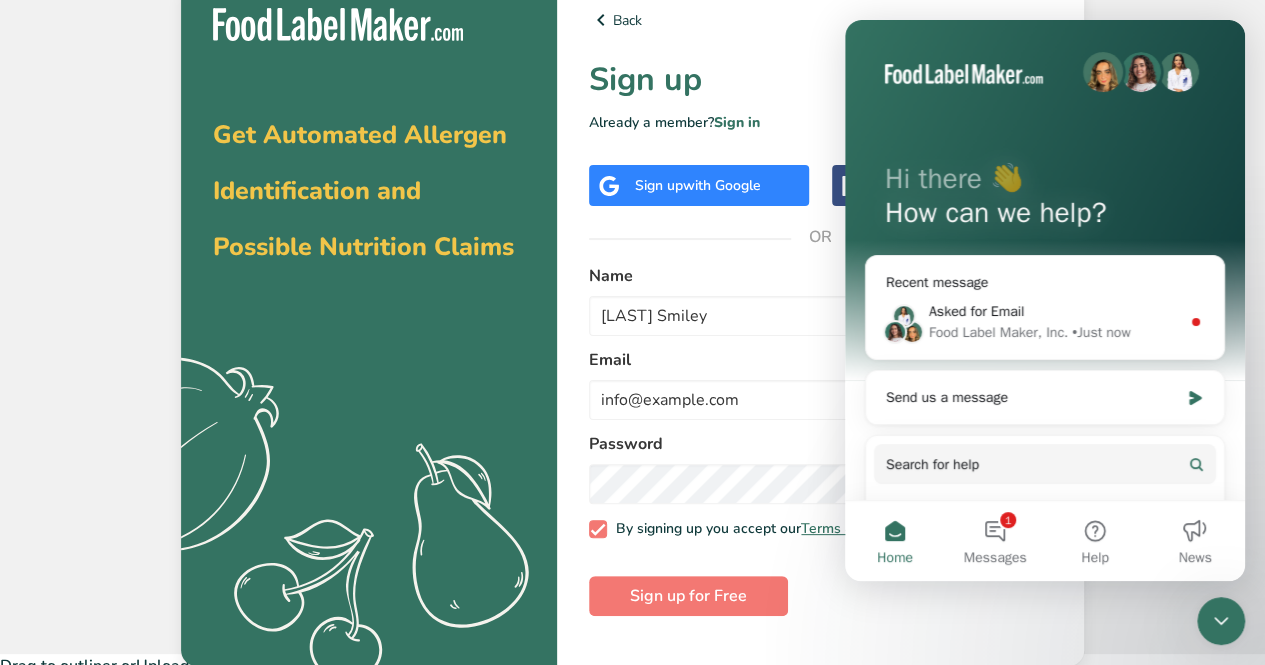 click on "Name [LAST] Smiley   Email [EMAIL]   Password
By signing up you accept our
Terms & Conditions
and
Privacy Policy
Sign up for Free" at bounding box center [820, 440] 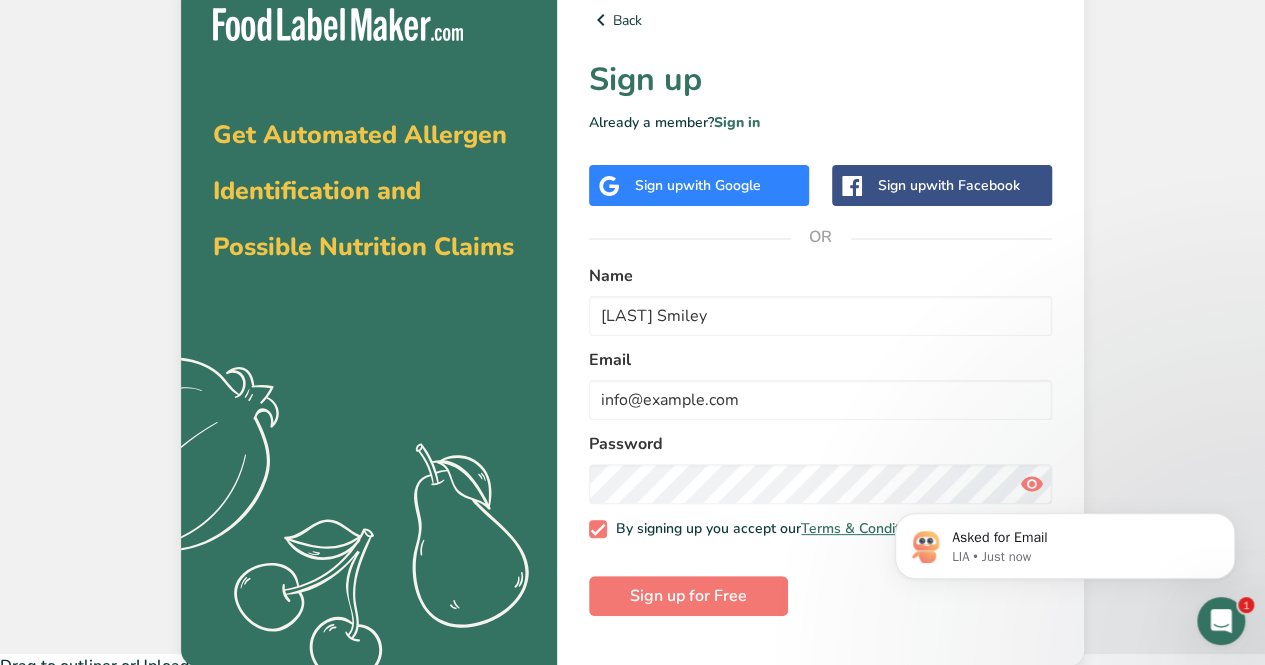 scroll, scrollTop: 0, scrollLeft: 0, axis: both 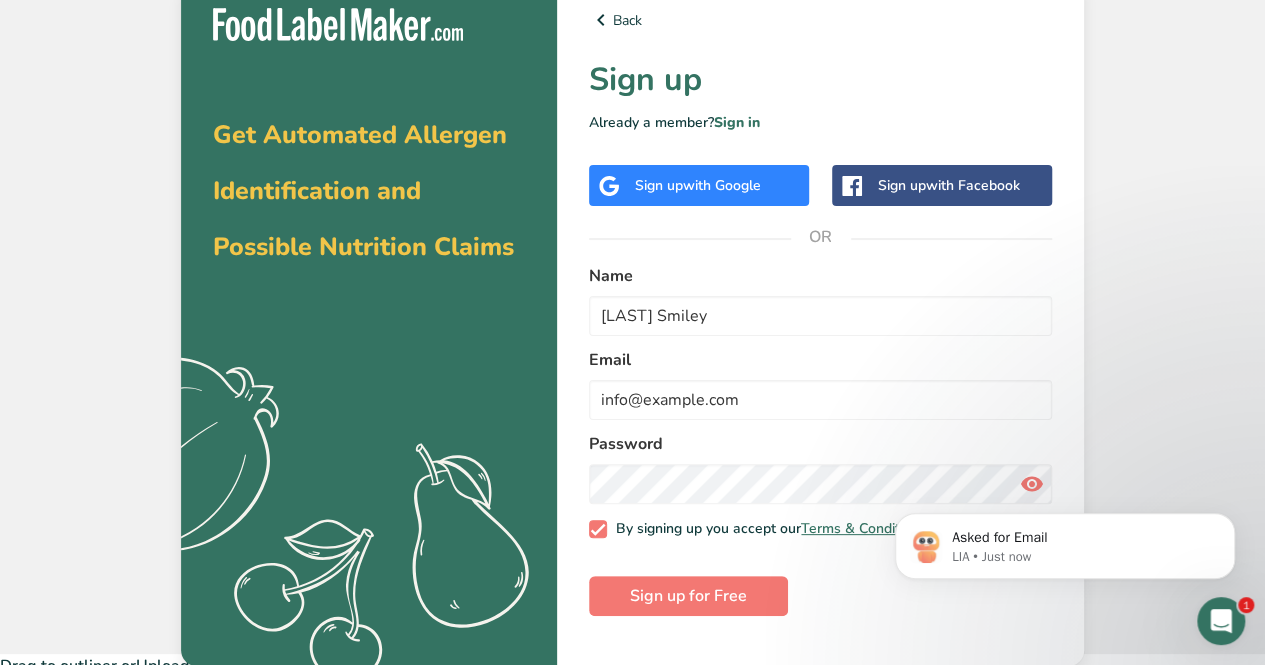 click on "Asked for Email [NAME] • Just now" 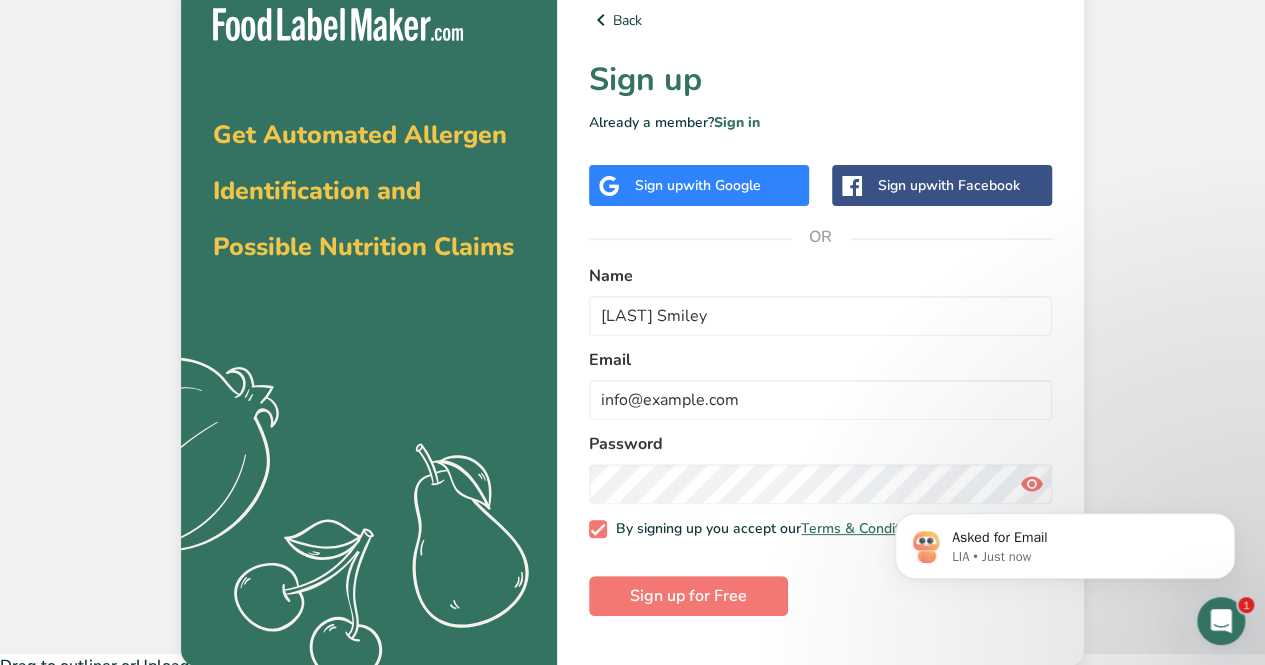 click on "Asked for Email [NAME] • Just now" 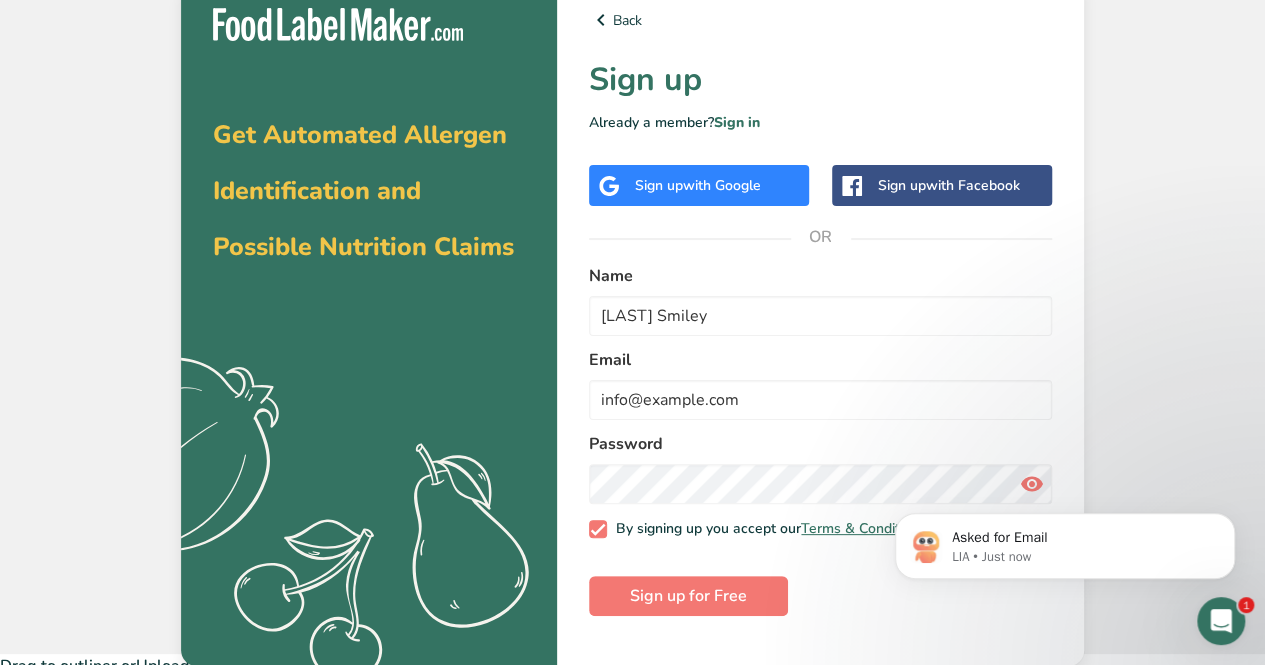click on "Asked for Email [NAME] • Just now" at bounding box center (1065, 541) 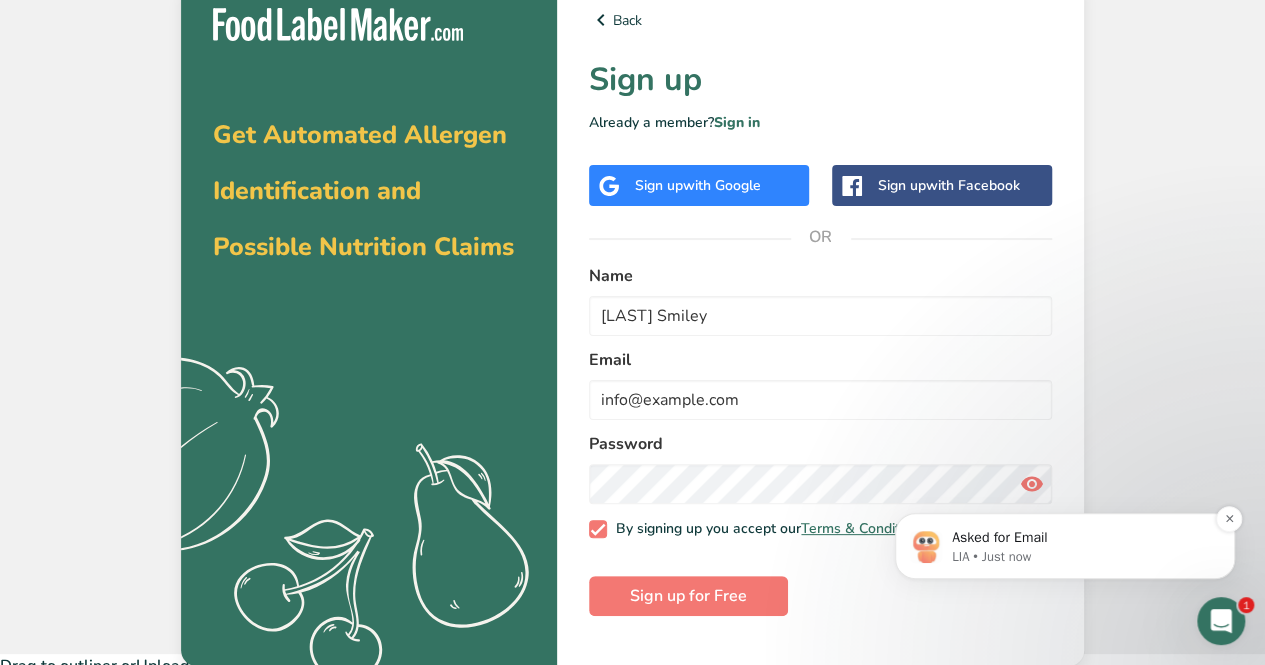 click on "Asked for Email" at bounding box center (1081, 538) 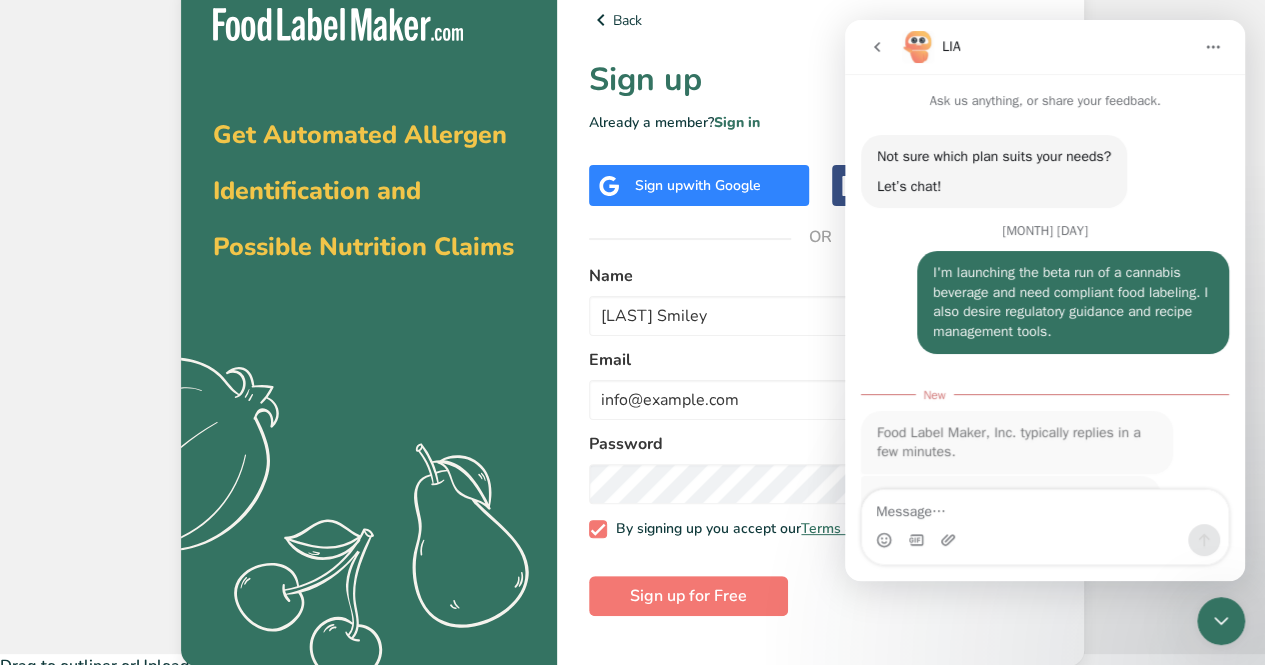 scroll, scrollTop: 2, scrollLeft: 0, axis: vertical 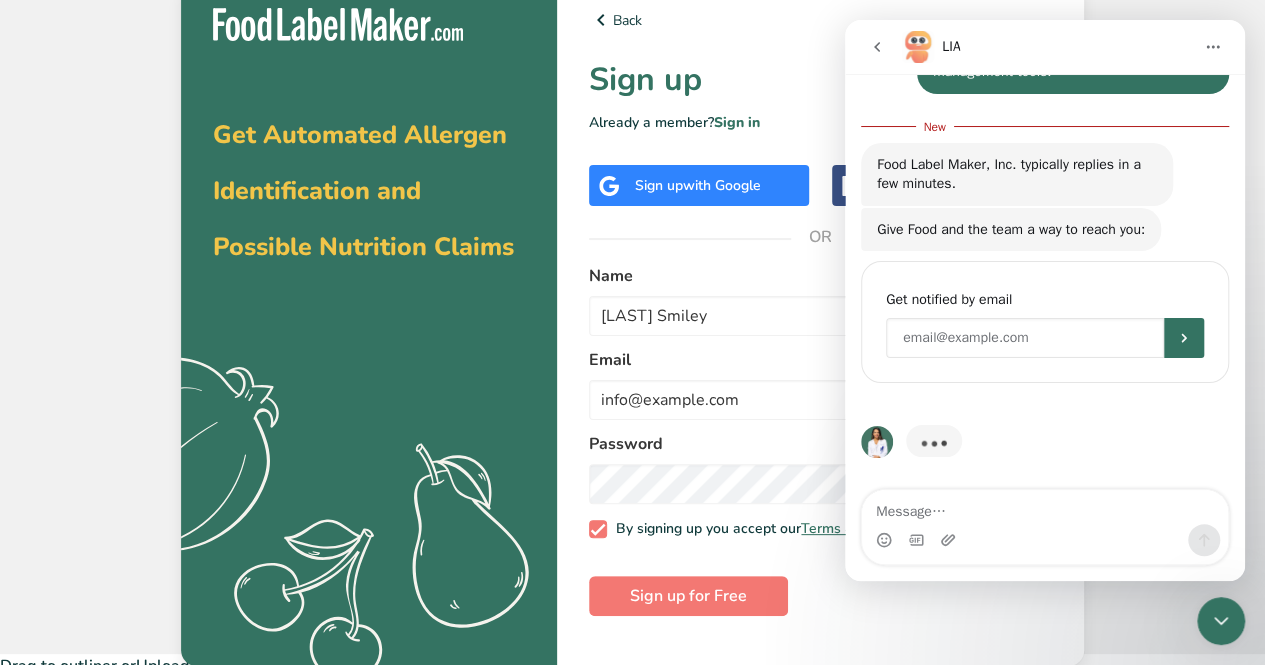 click at bounding box center [1025, 338] 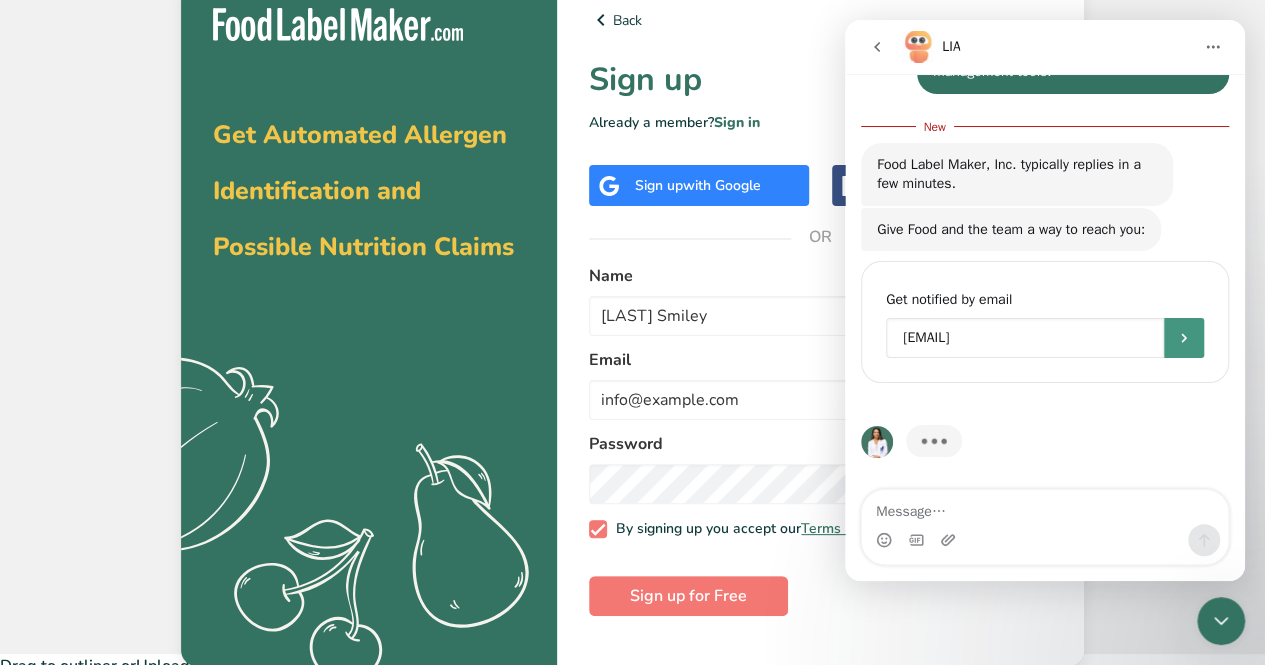 type on "[EMAIL]" 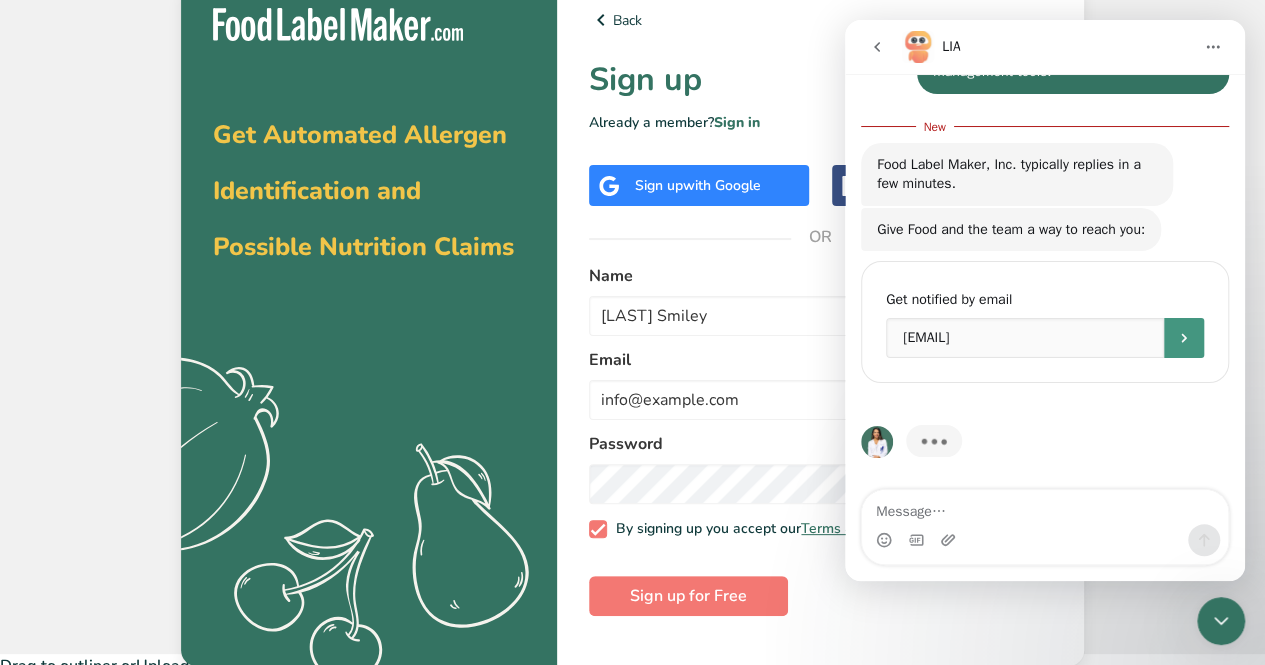 click 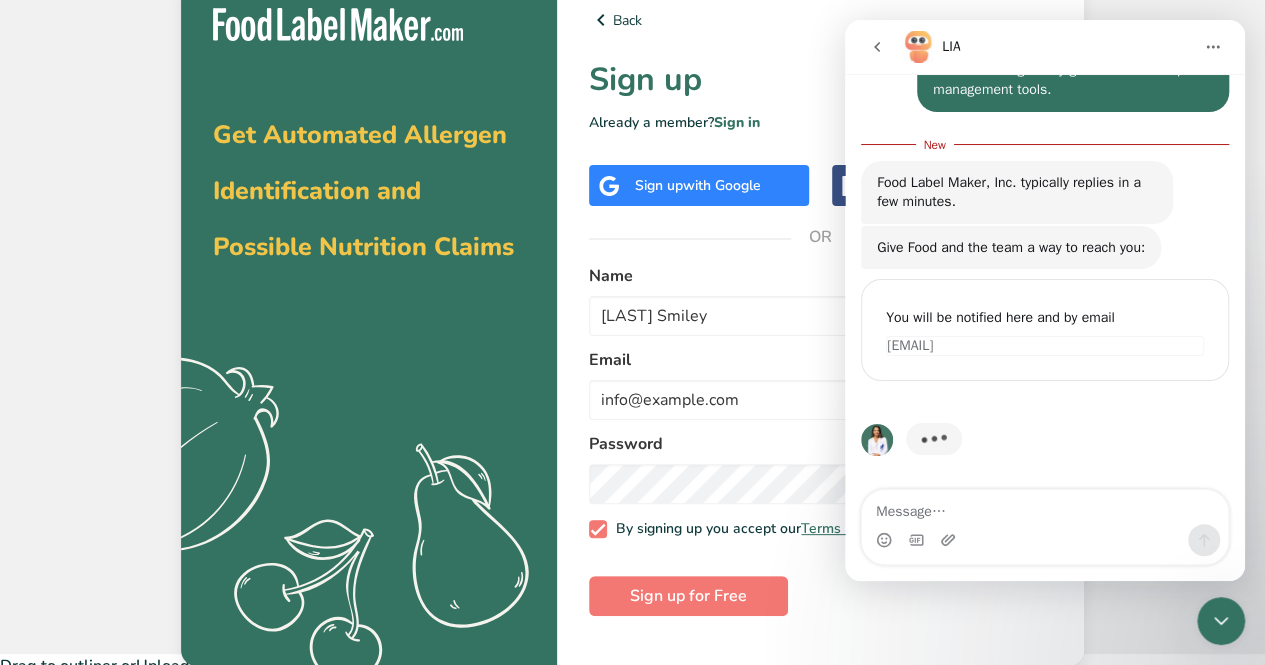 scroll, scrollTop: 238, scrollLeft: 0, axis: vertical 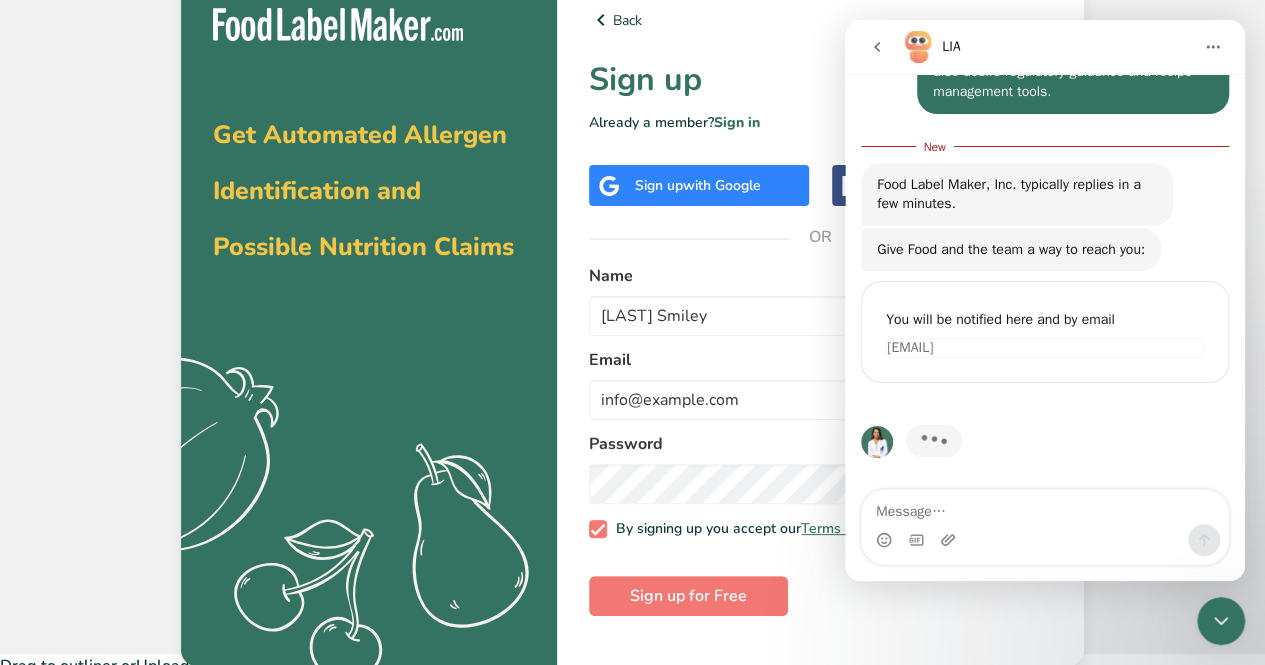 drag, startPoint x: 844, startPoint y: 589, endPoint x: 822, endPoint y: 567, distance: 31.112698 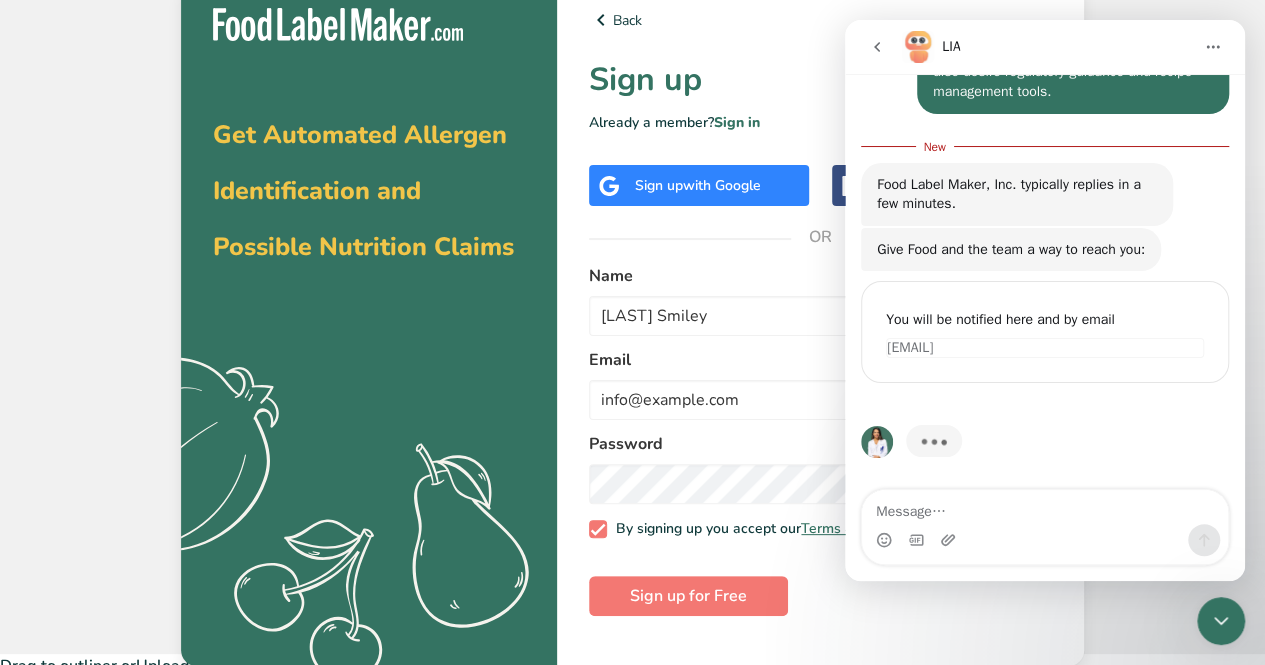 click on "Name [LAST] Smiley   Email [EMAIL]   Password
By signing up you accept our
Terms & Conditions
and
Privacy Policy
Sign up for Free" at bounding box center [820, 440] 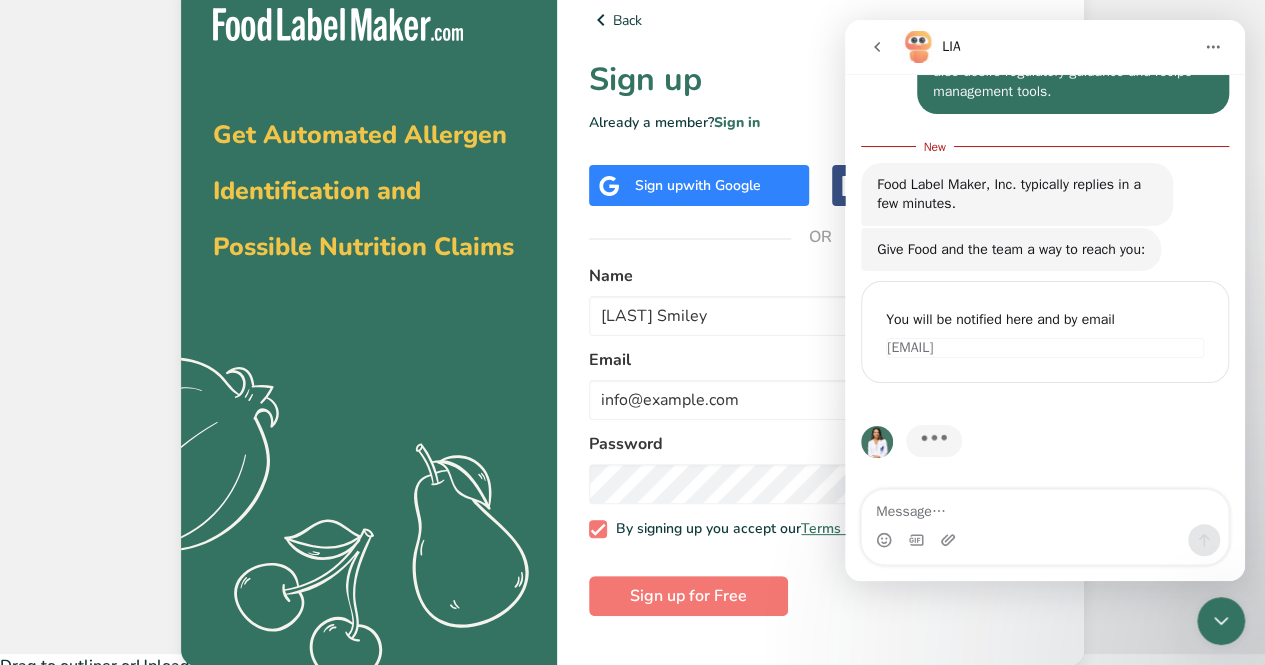 scroll, scrollTop: 258, scrollLeft: 0, axis: vertical 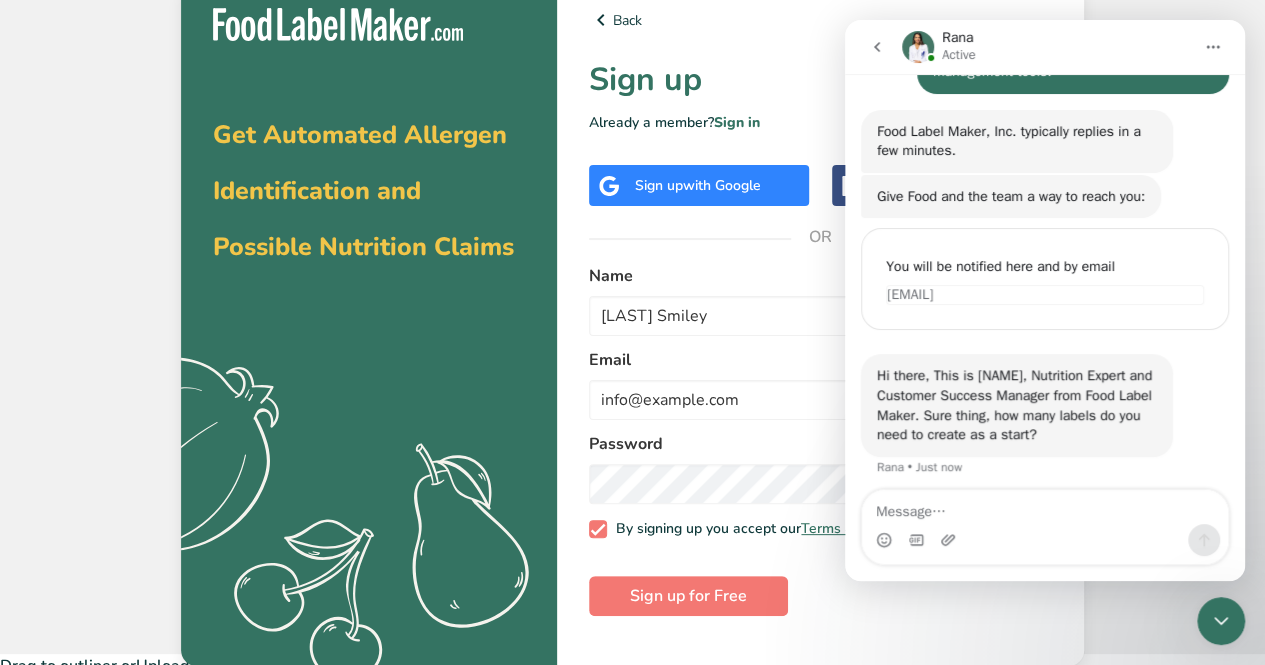 click 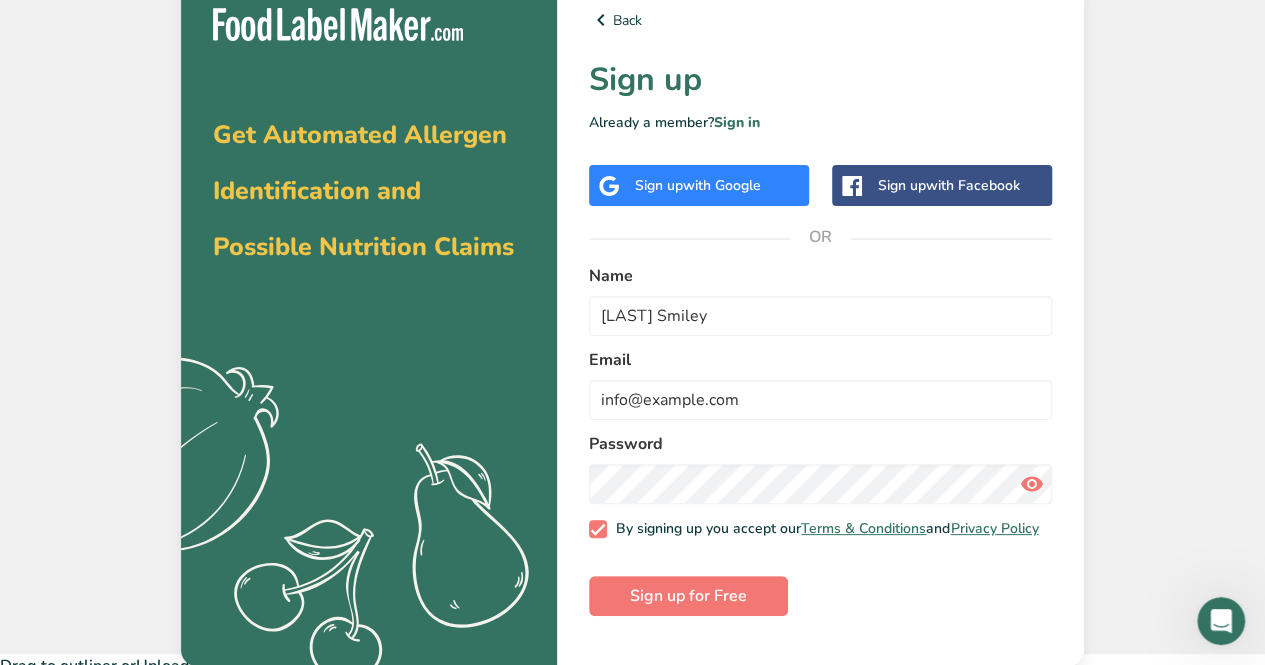click at bounding box center [1032, 484] 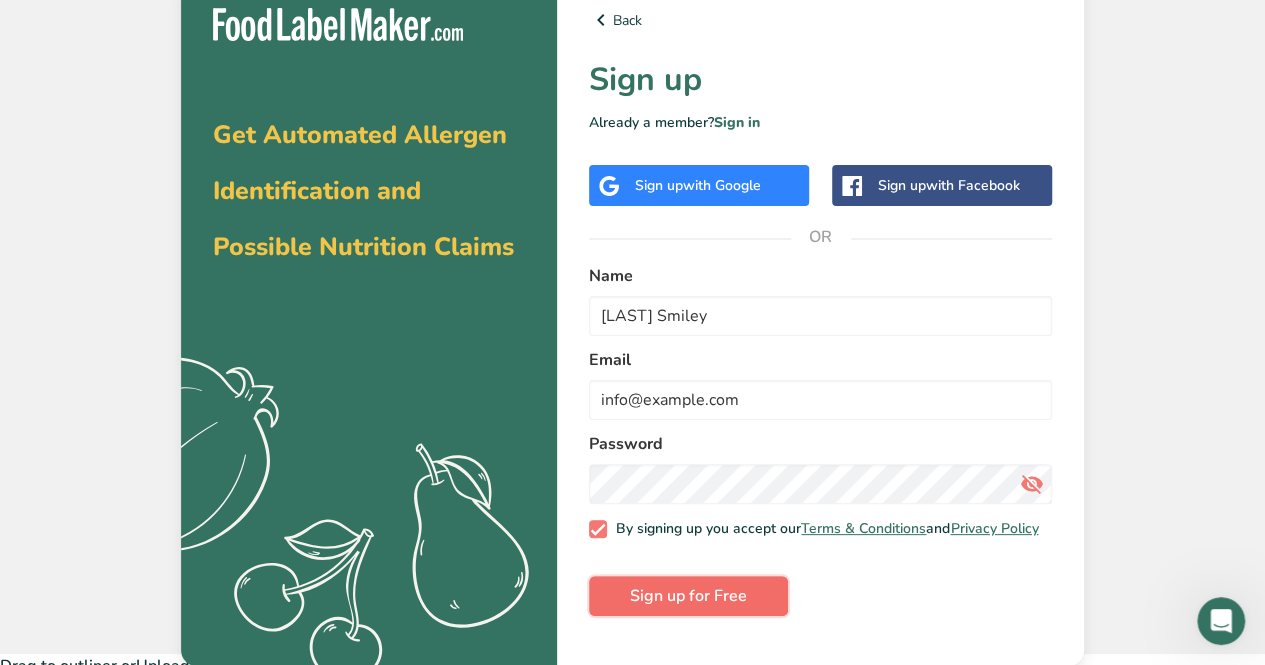 click on "Sign up for Free" at bounding box center [688, 596] 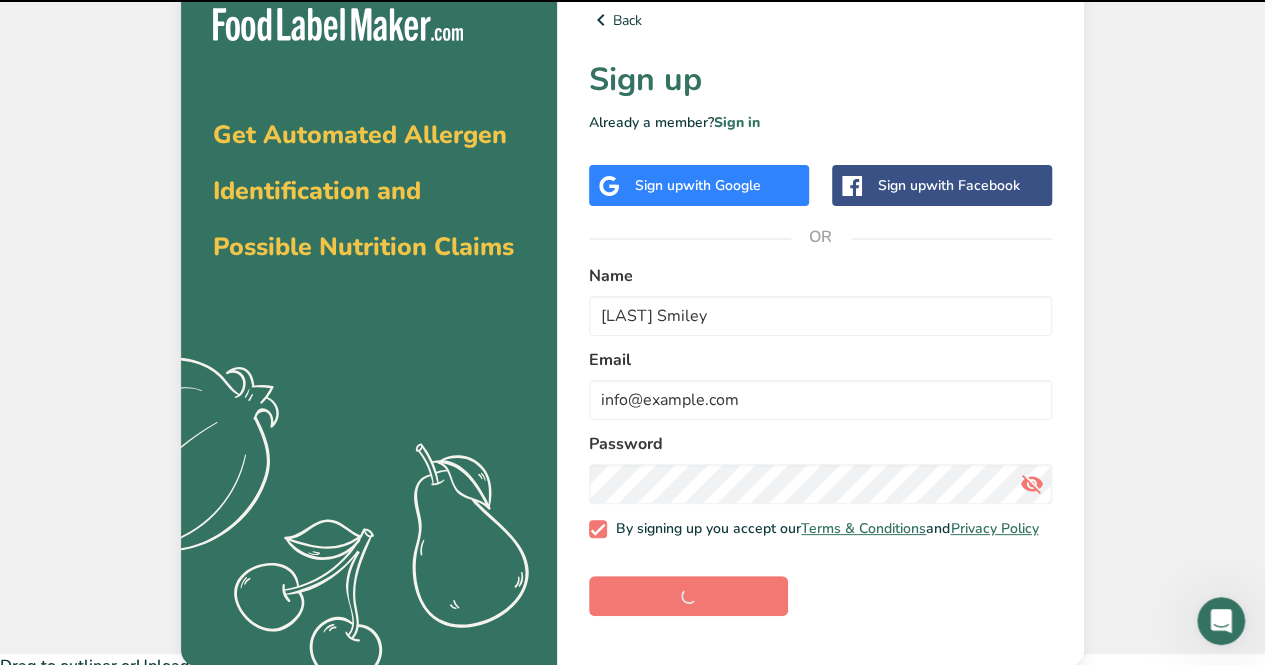 click at bounding box center [1221, 621] 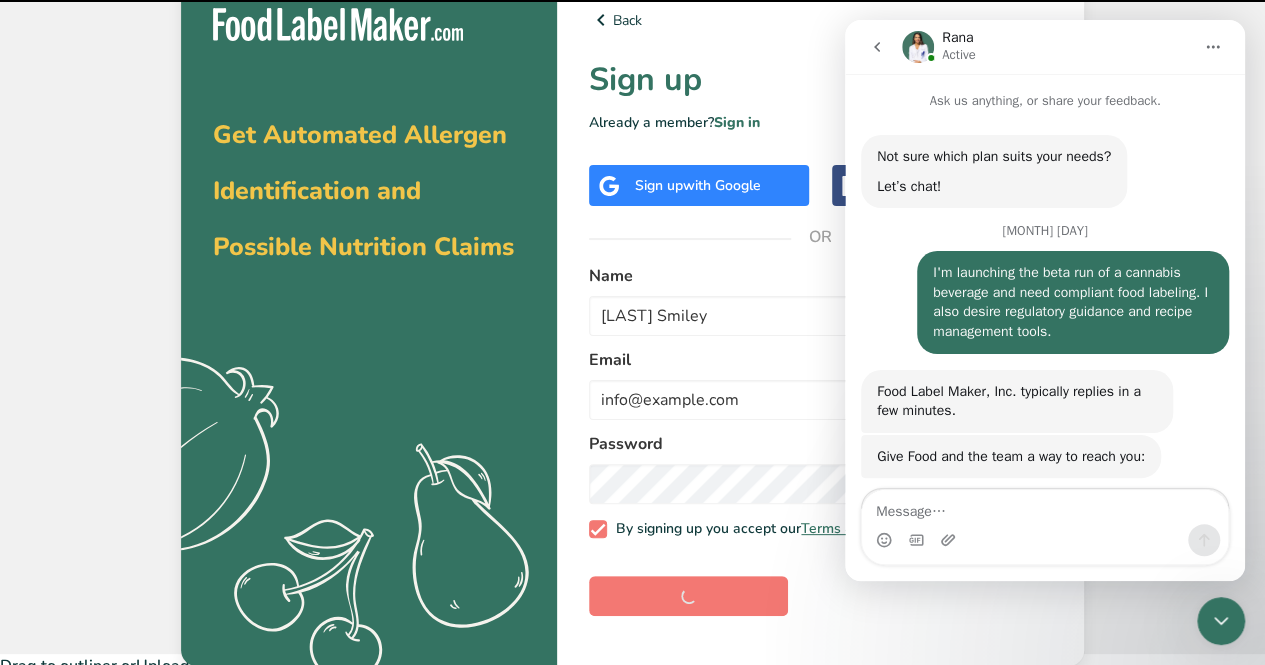 scroll, scrollTop: 267, scrollLeft: 0, axis: vertical 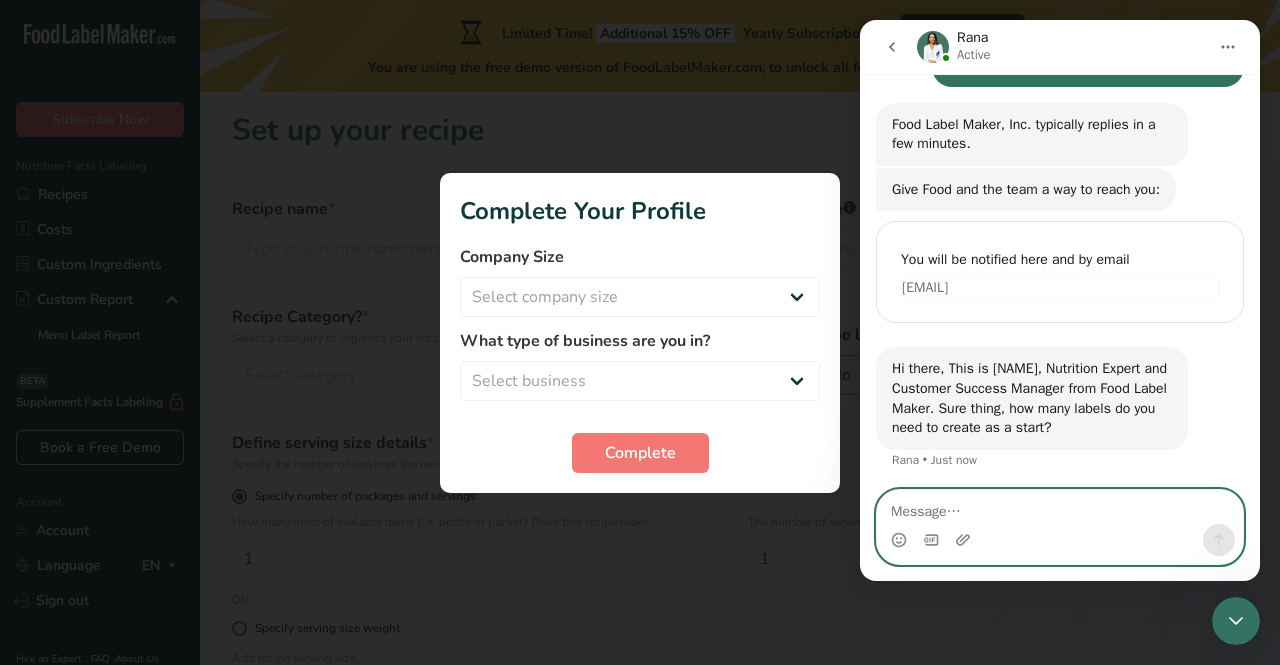 click at bounding box center [1060, 507] 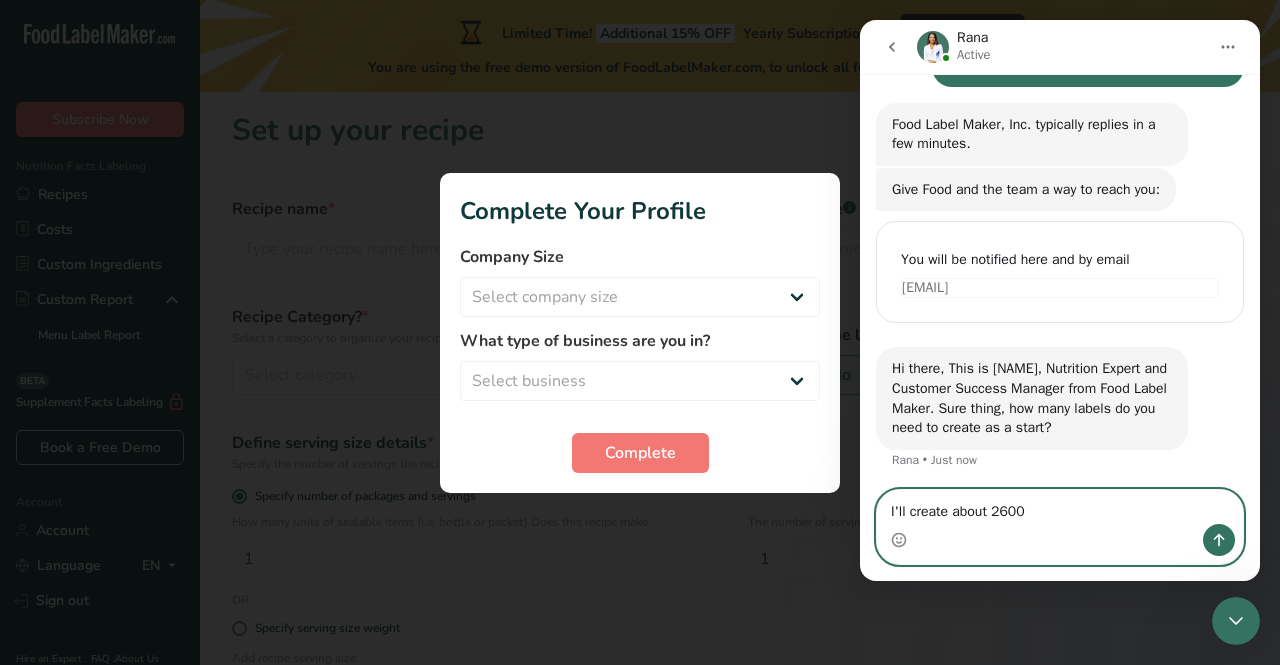 type on "I'll create about 2600" 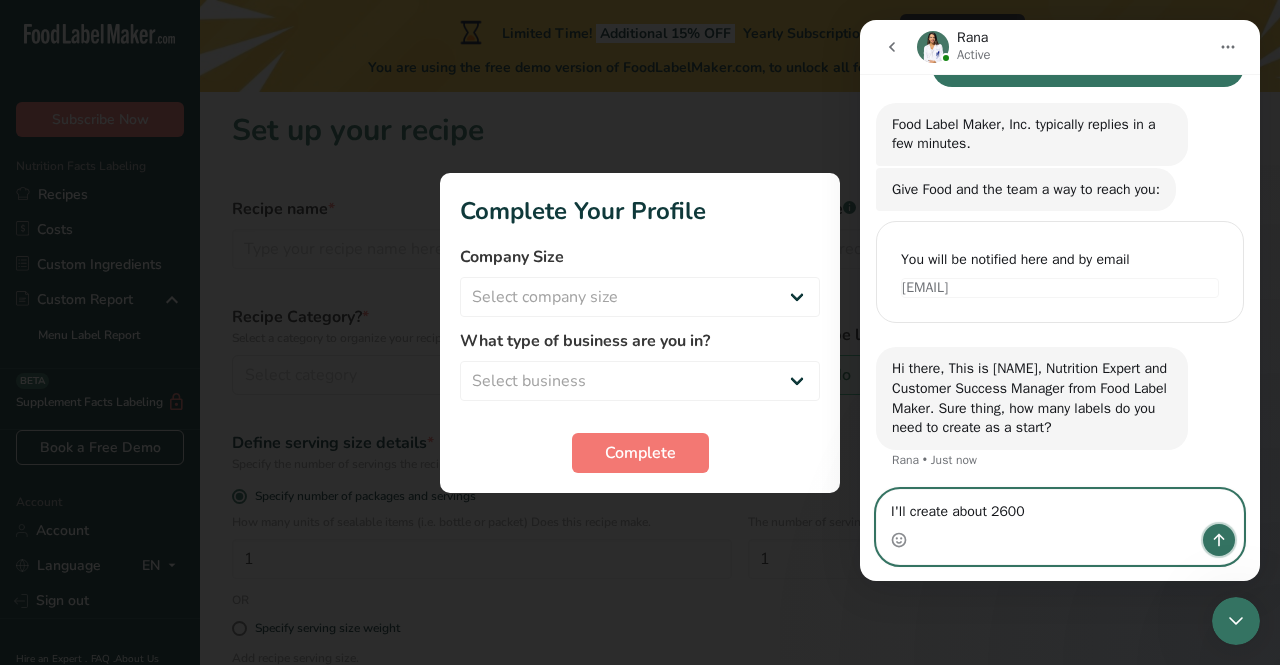 click 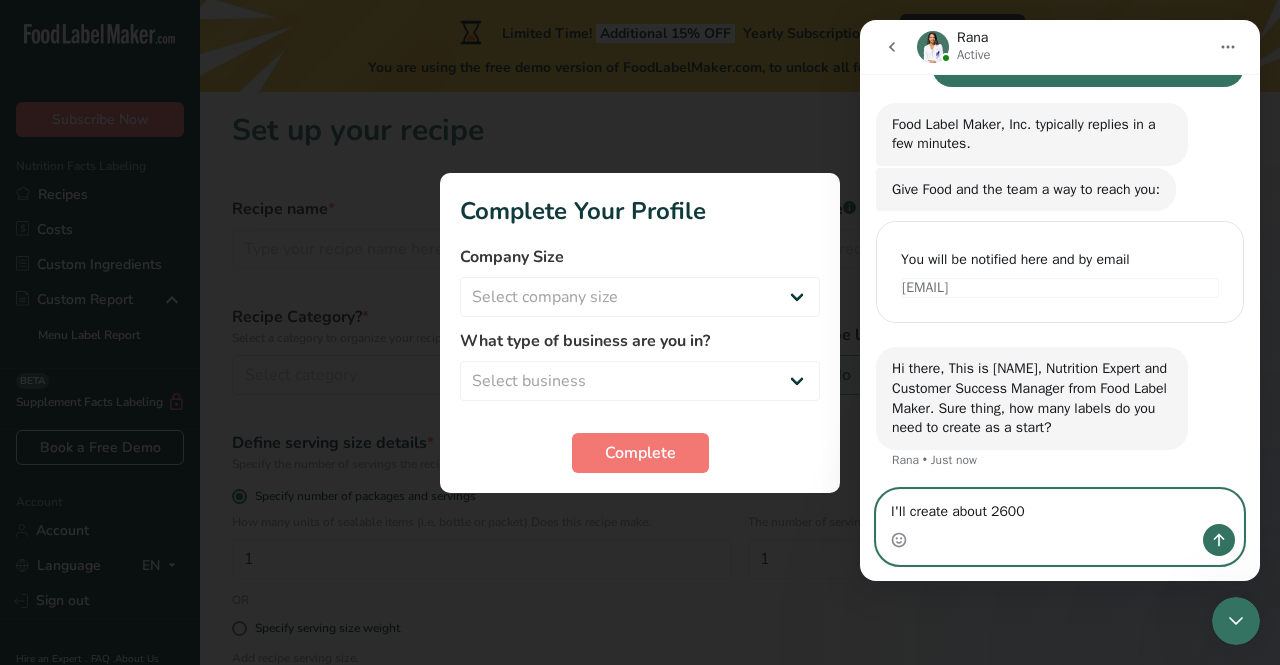 type 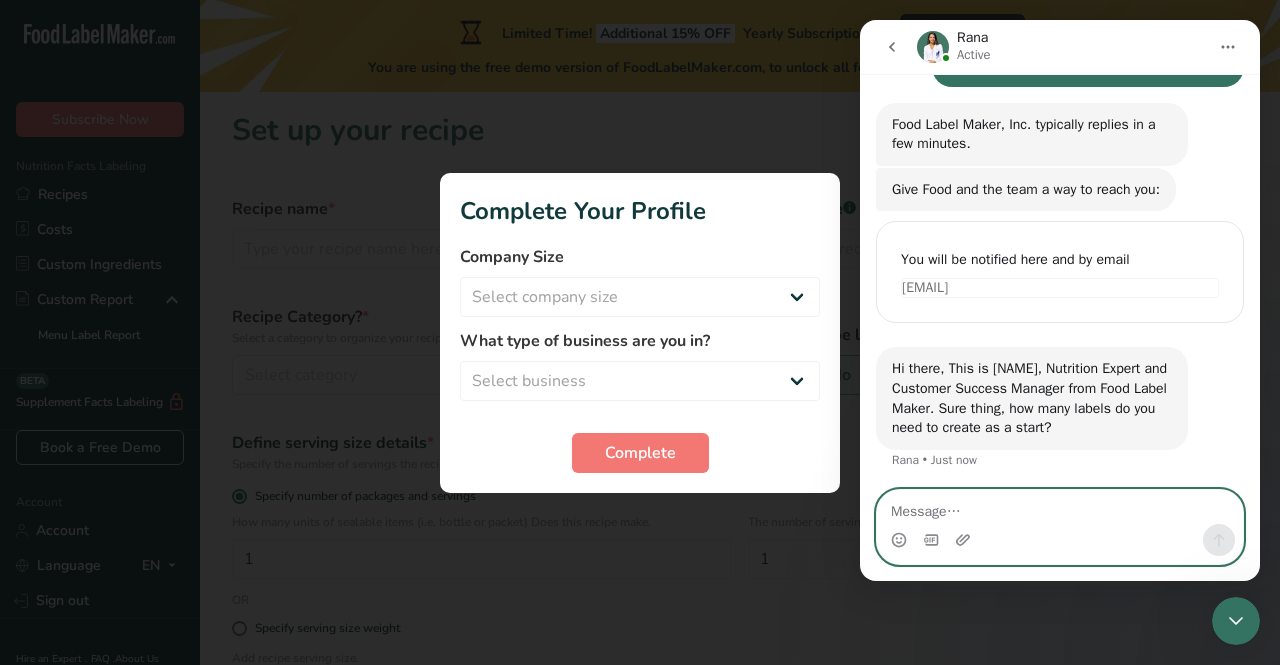 scroll, scrollTop: 326, scrollLeft: 0, axis: vertical 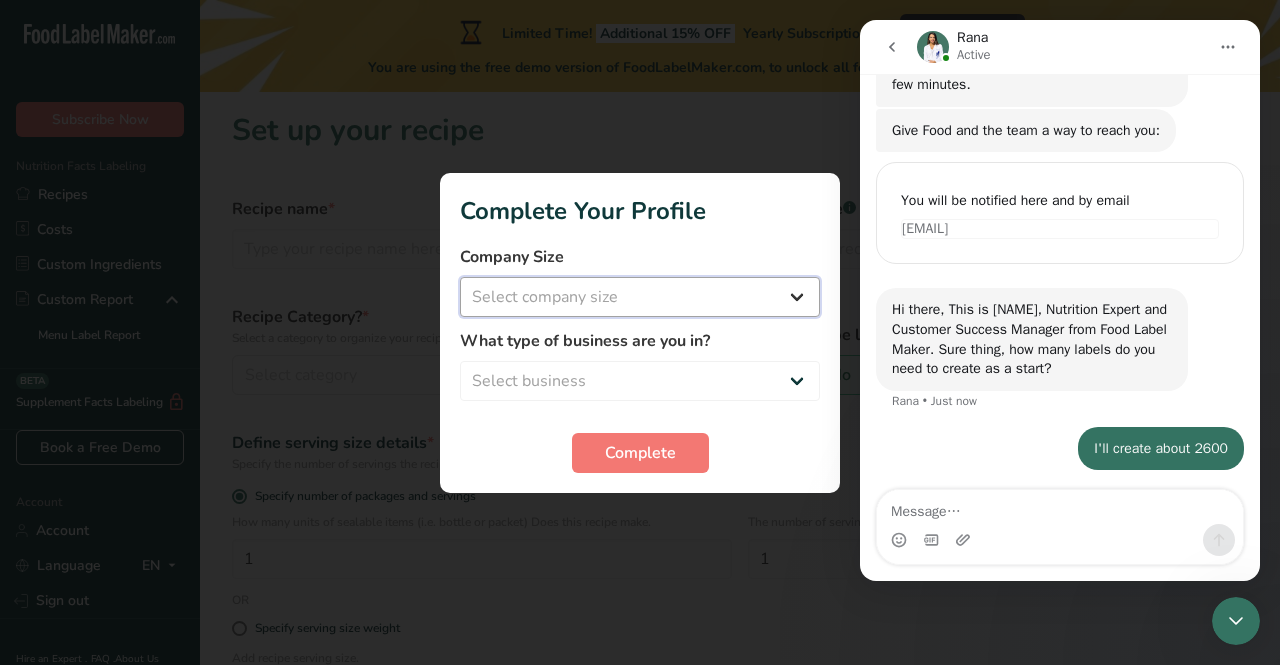 click on "Select company size
Fewer than 10 Employees
10 to 50 Employees
51 to 500 Employees
Over 500 Employees" at bounding box center [640, 297] 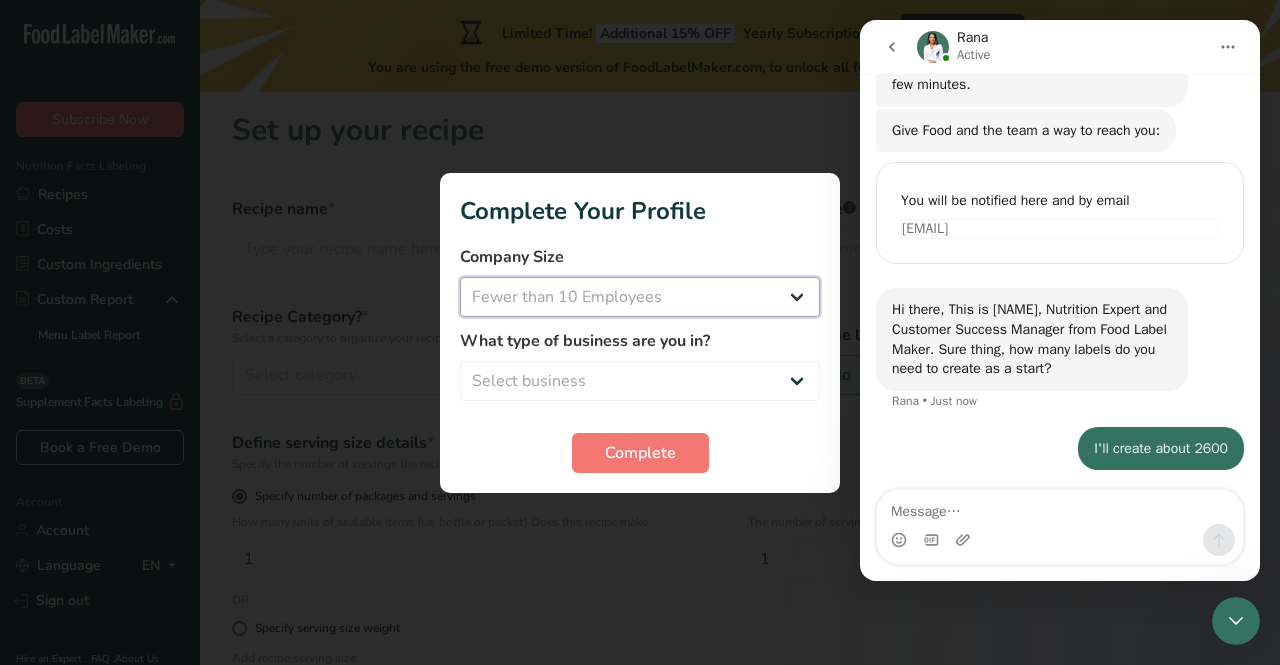 click on "Select company size
Fewer than 10 Employees
10 to 50 Employees
51 to 500 Employees
Over 500 Employees" at bounding box center (640, 297) 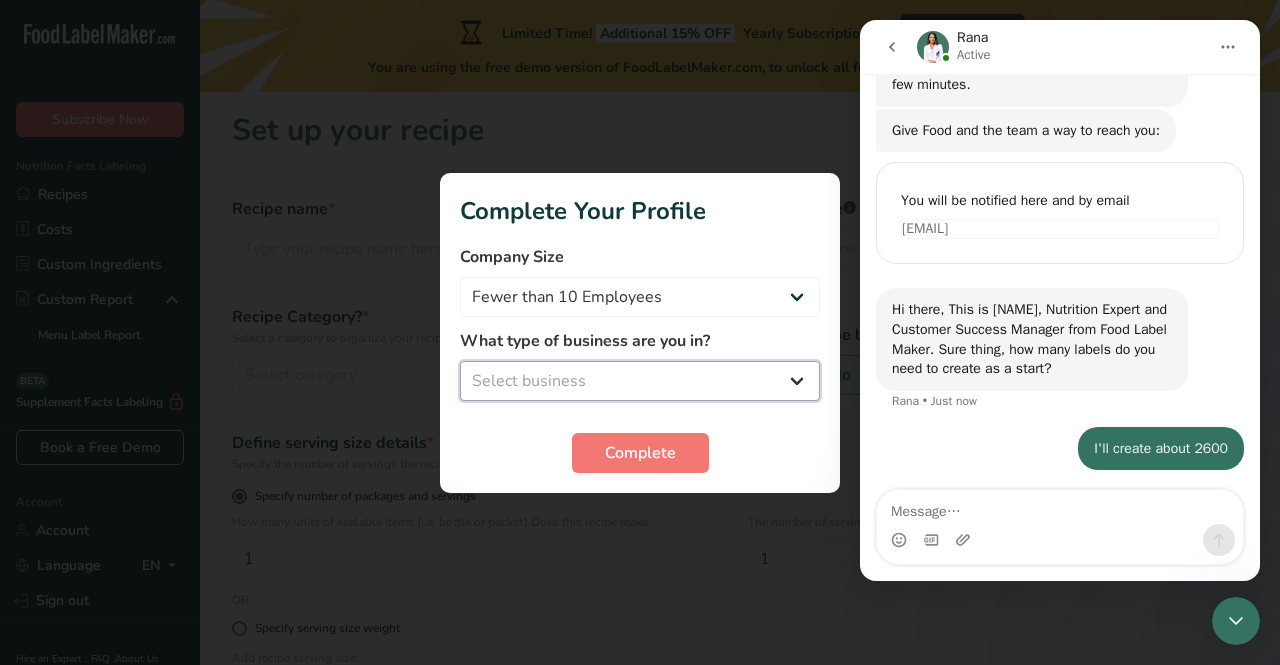 click on "Select business
Packaged Food Manufacturer
Restaurant & Cafe
Bakery
Meal Plans & Catering Company
Nutritionist
Food Blogger
Personal Trainer
Other" at bounding box center (640, 381) 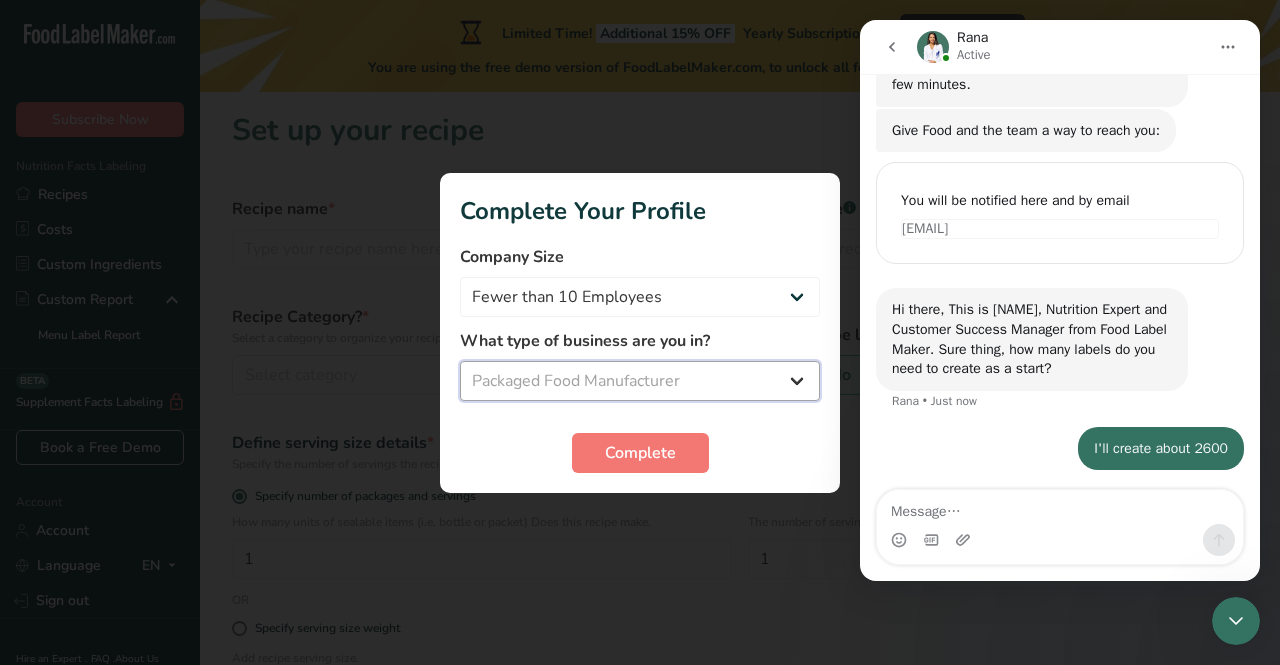 click on "Select business
Packaged Food Manufacturer
Restaurant & Cafe
Bakery
Meal Plans & Catering Company
Nutritionist
Food Blogger
Personal Trainer
Other" at bounding box center (640, 381) 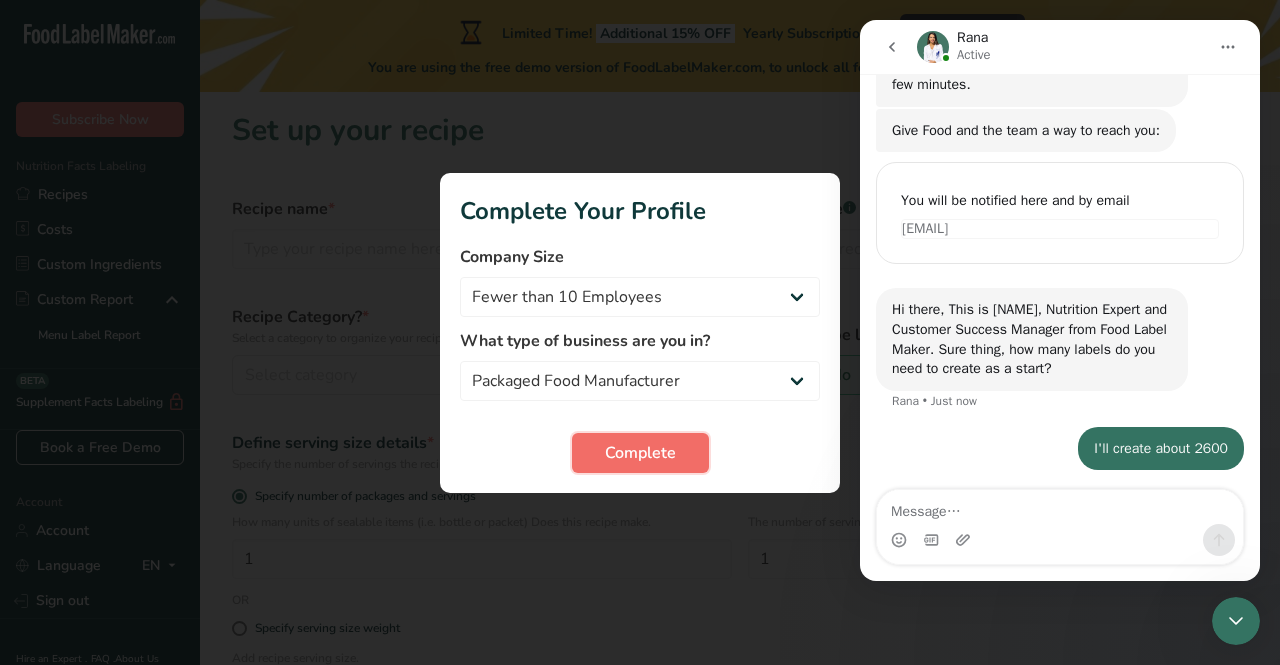 click on "Complete" at bounding box center [640, 453] 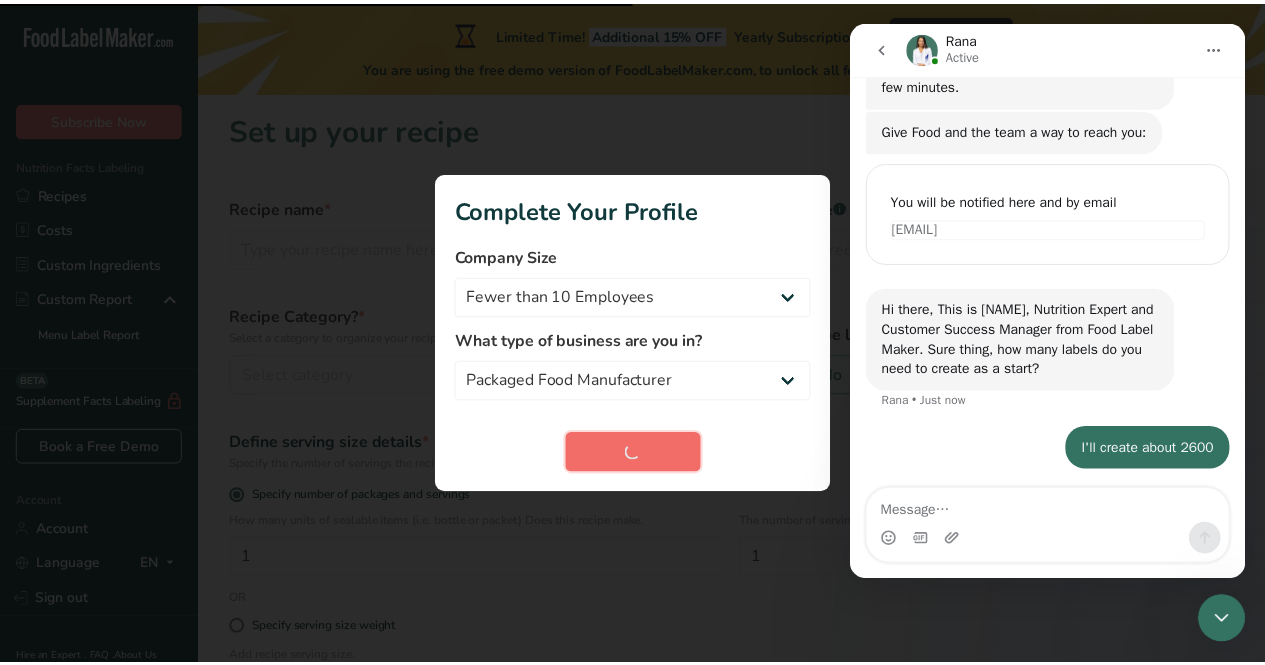 scroll, scrollTop: 403, scrollLeft: 0, axis: vertical 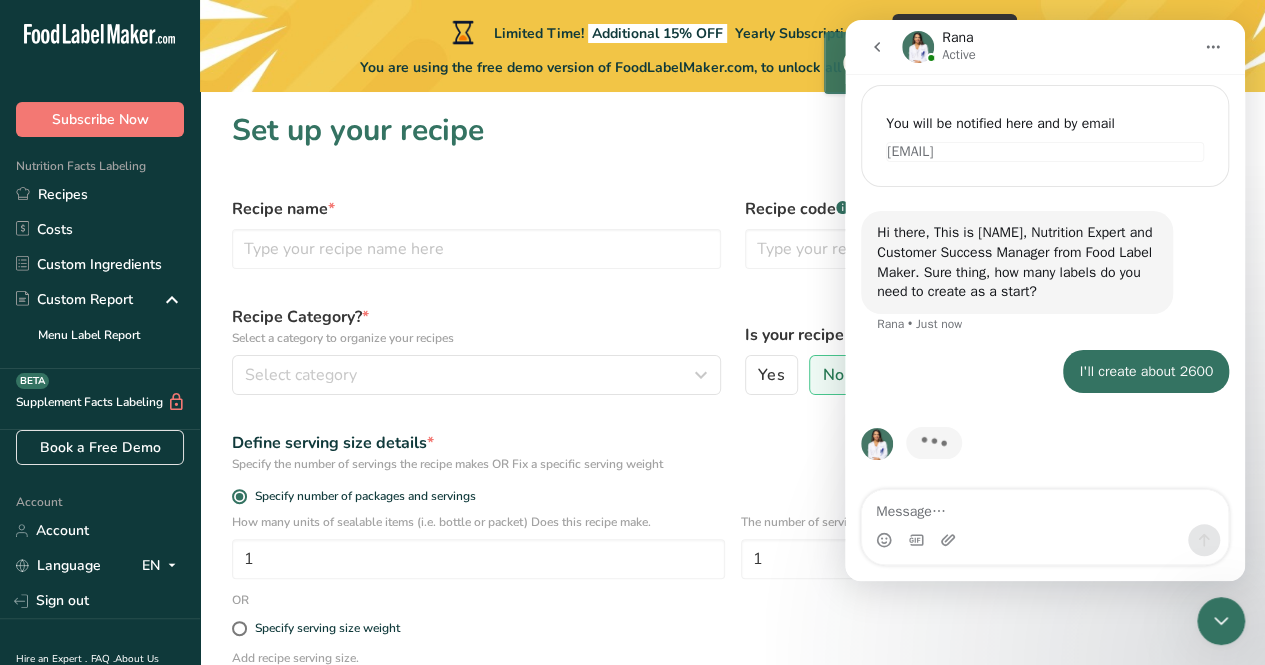 click on "Set up your recipe
Recipe name *
Recipe code
.a-a{fill:#347362;}.b-a{fill:#fff;}
Recipe Category? *
Select a category to organize your recipes
Select category
Standard Categories
Custom Categories
.a-a{fill:#347362;}.b-a{fill:#fff;}
Baked Goods
Beverages
Confectionery
Cooked Meals, Salads, & Sauces
Dairy
Snacks
Add New Category
Is your recipe liquid? *   .a-a{fill:#347362;}.b-a{fill:#fff;}           Yes   No
Define serving size details *
Specify the number of servings the recipe makes OR Fix a specific serving weight
Specify number of packages and servings
1     1
OR" at bounding box center (732, 469) 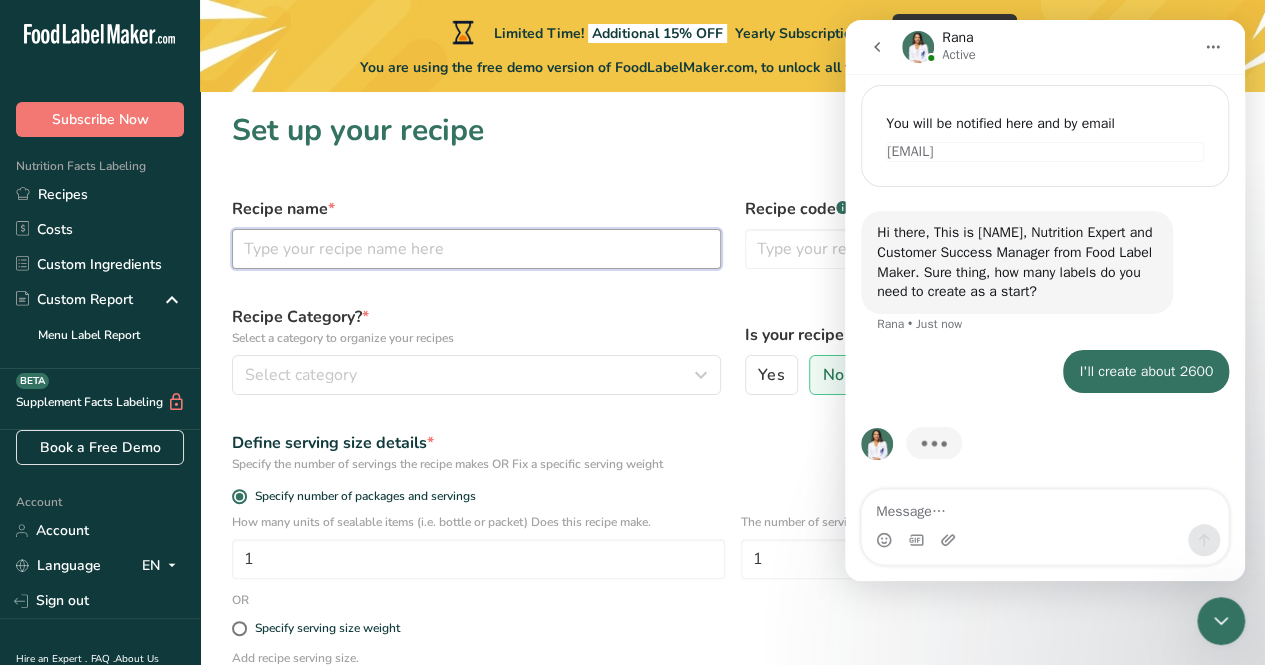 click at bounding box center (476, 249) 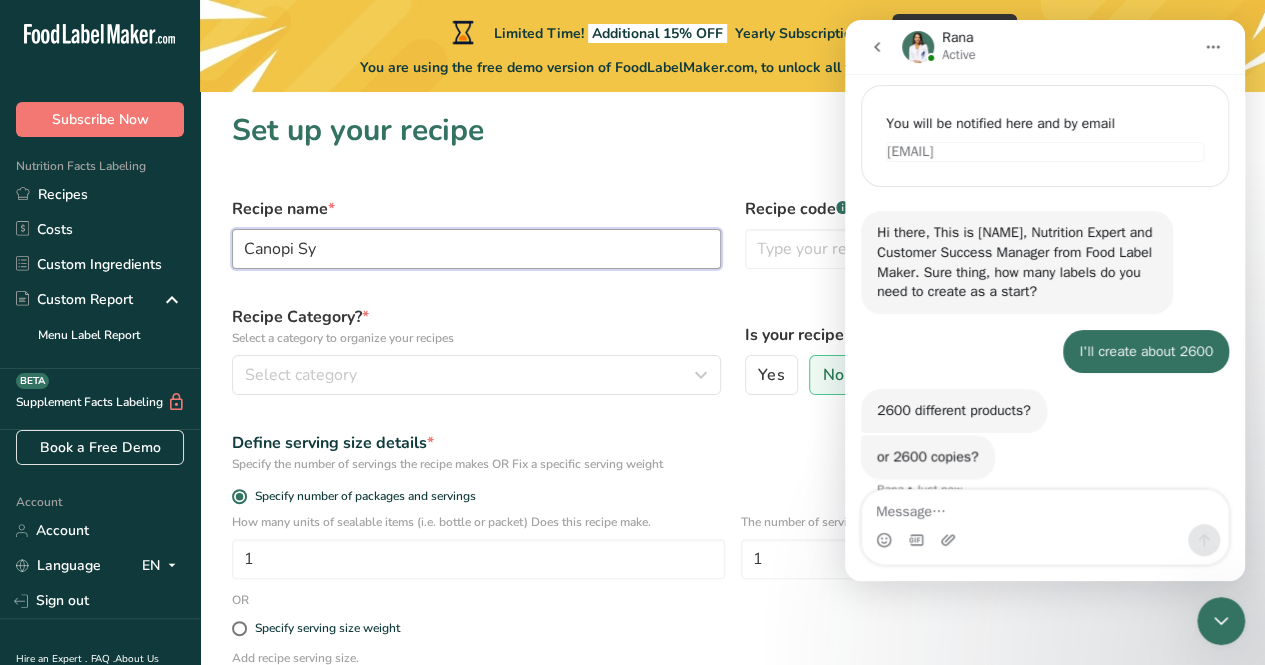 scroll, scrollTop: 432, scrollLeft: 0, axis: vertical 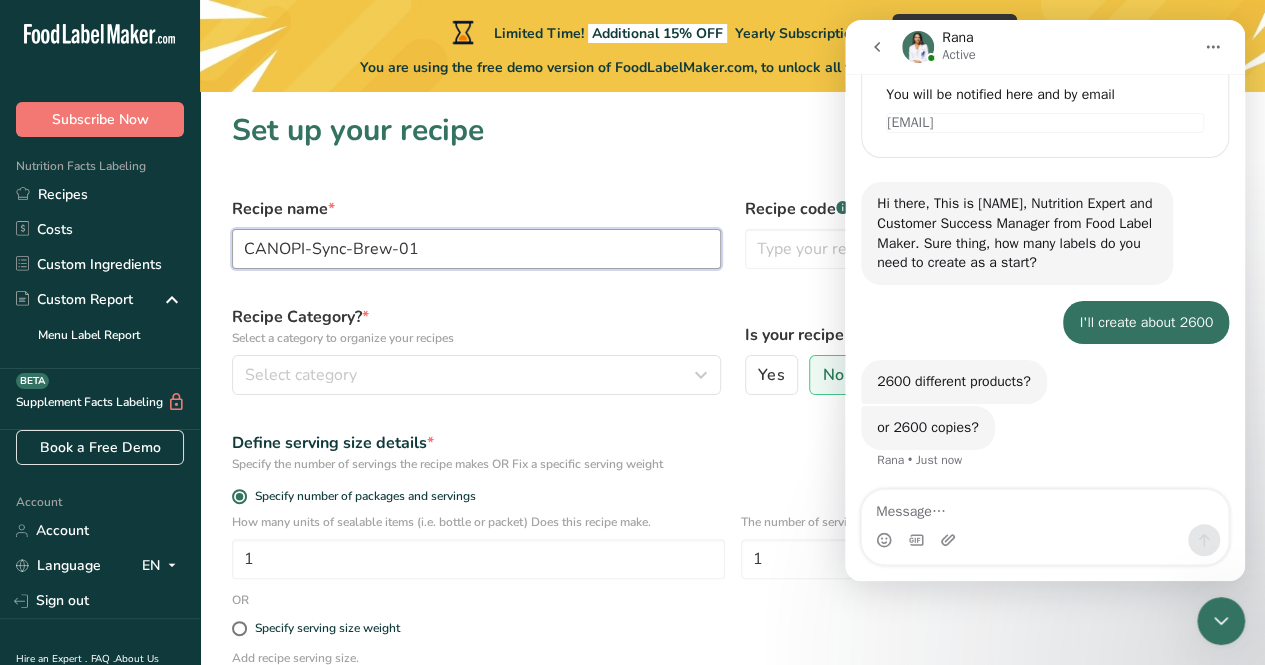 click on "CANOPI-Sync-Brew-01" at bounding box center (476, 249) 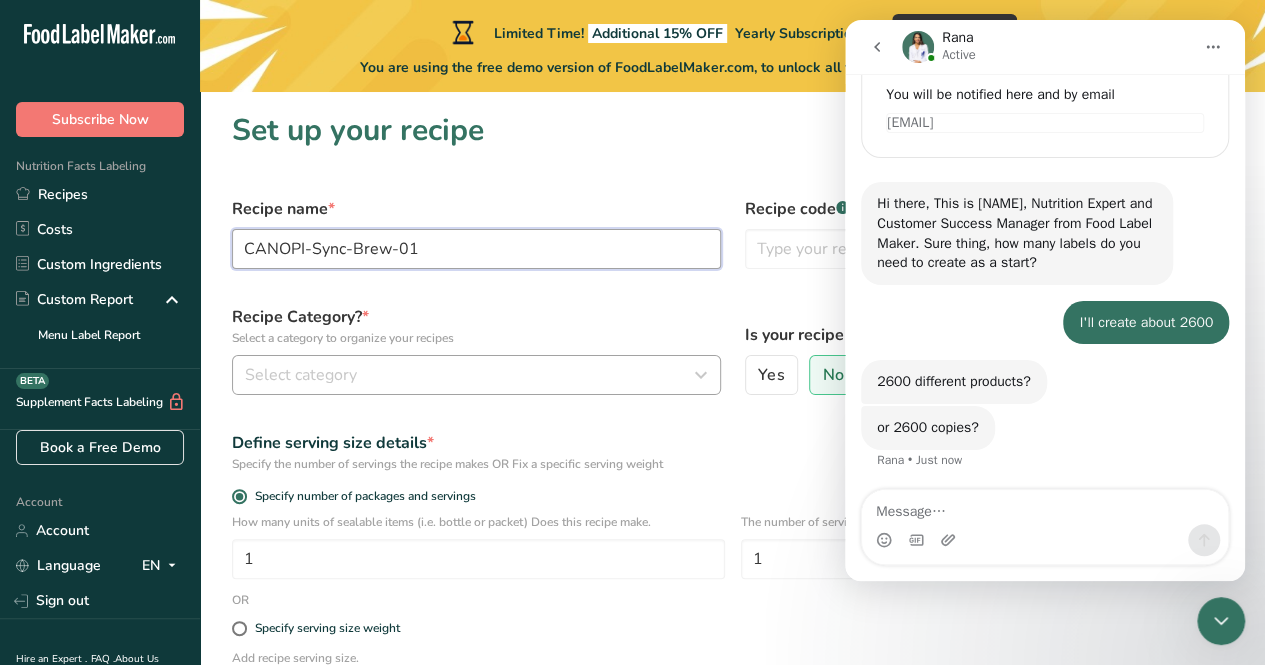 type on "CANOPI-Sync-Brew-01" 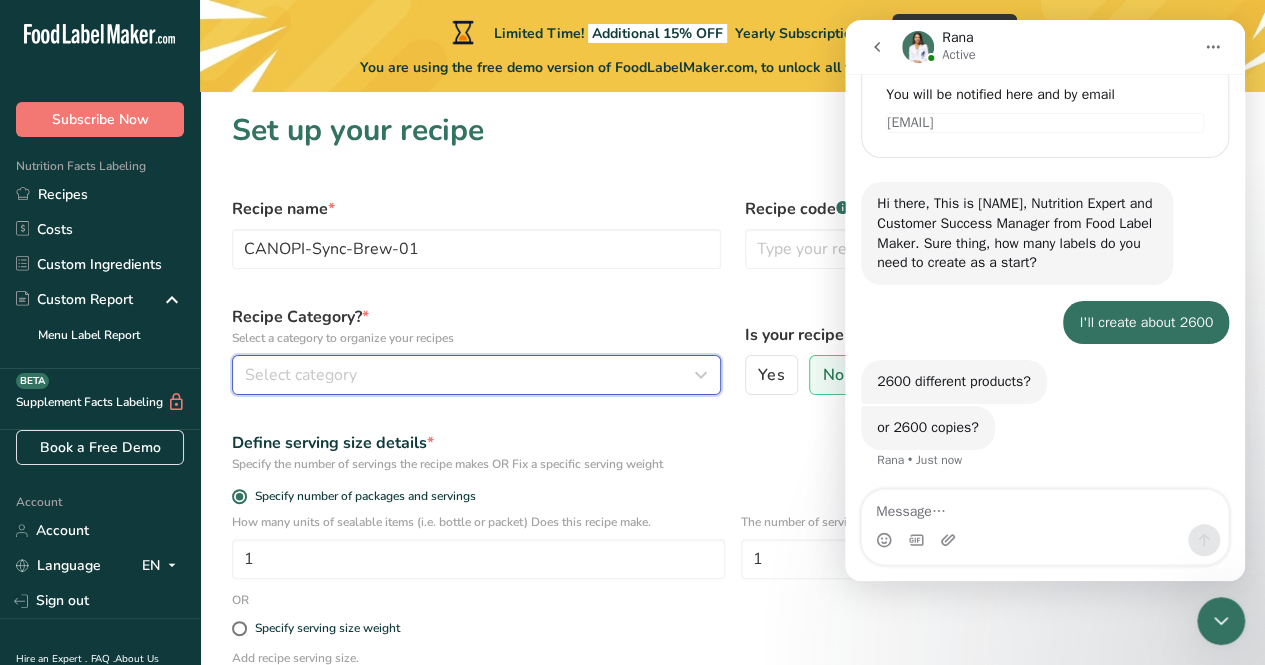 click on "Select category" at bounding box center (301, 375) 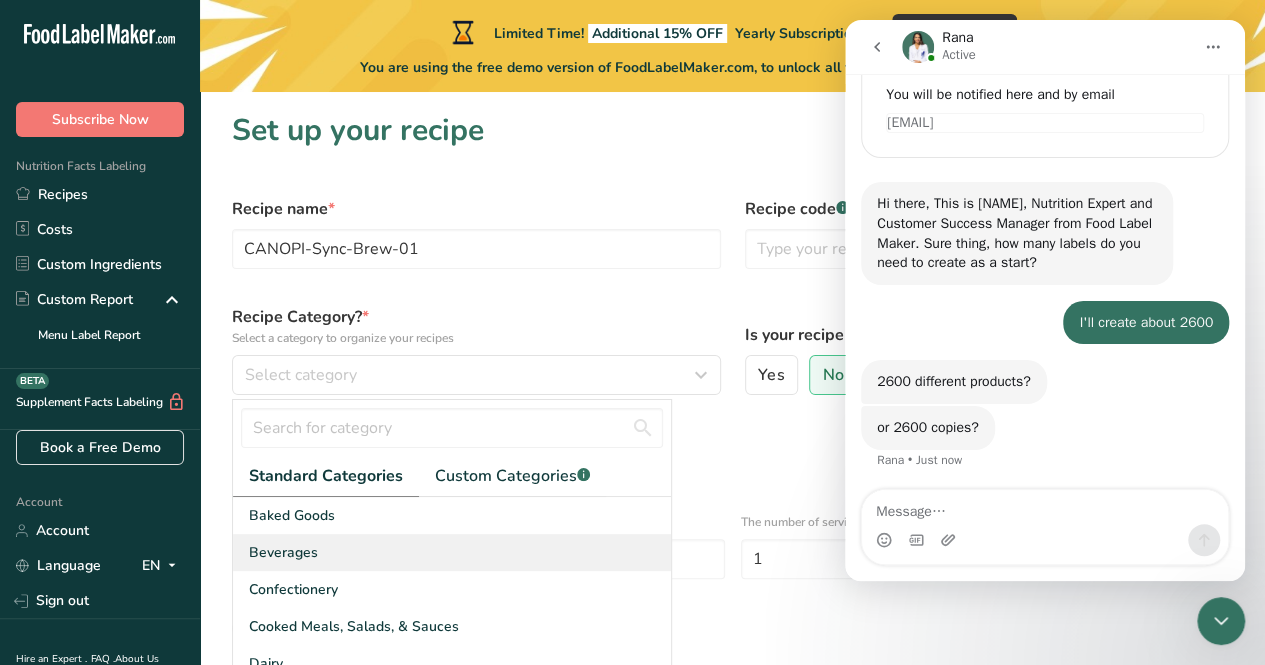 click on "Beverages" at bounding box center [452, 552] 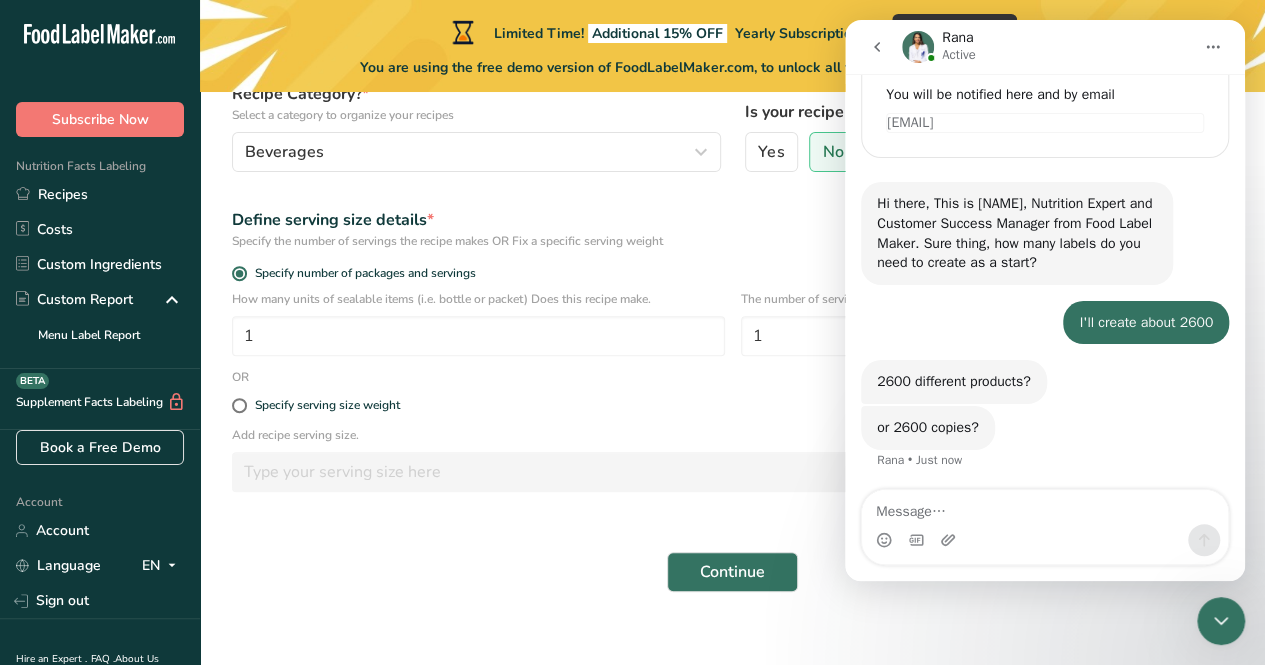 scroll, scrollTop: 225, scrollLeft: 0, axis: vertical 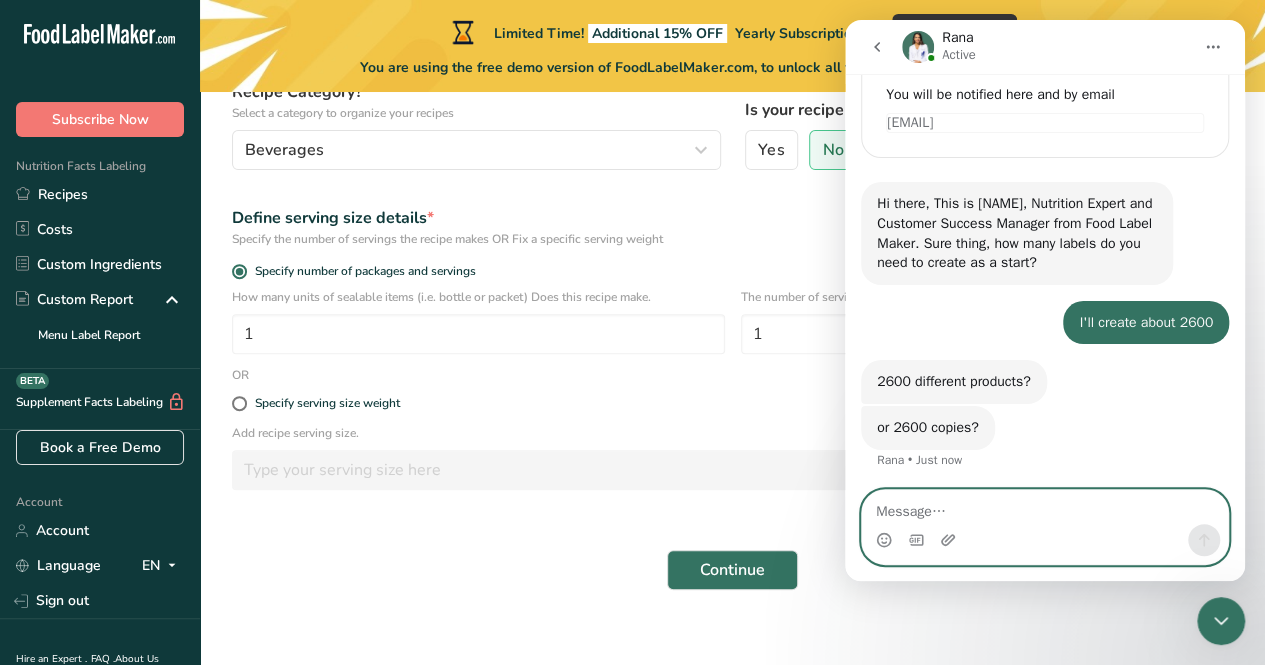 click at bounding box center [1045, 507] 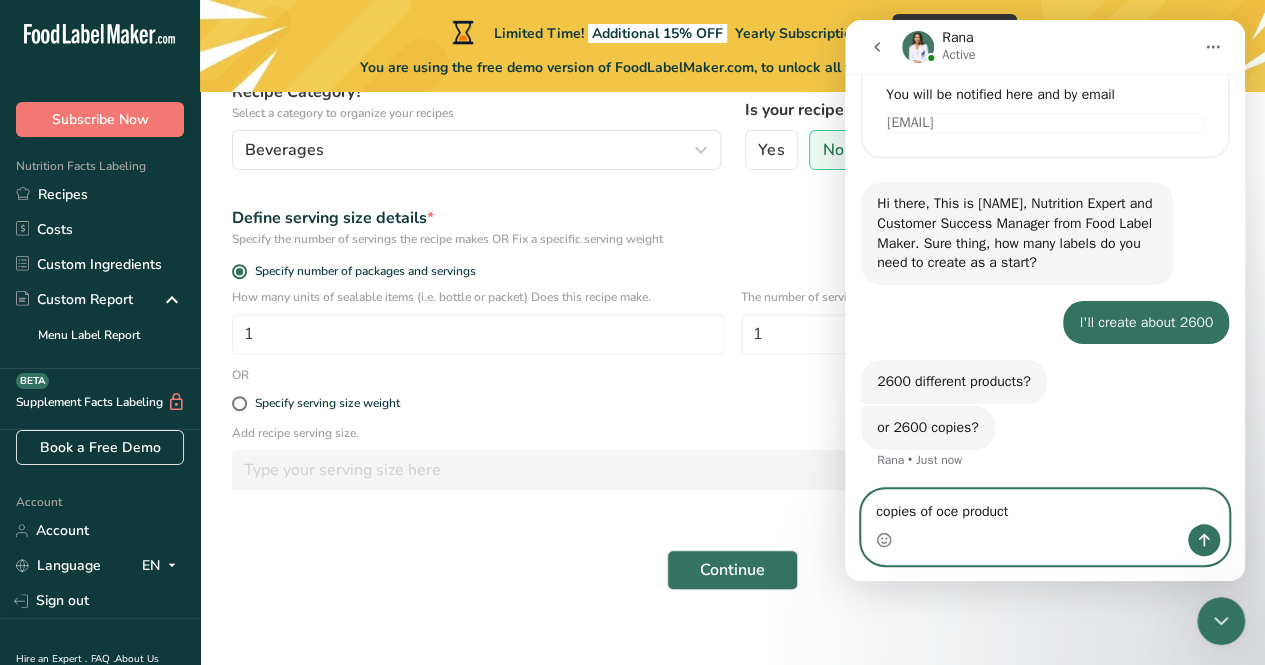 click on "copies of oce product" at bounding box center [1045, 507] 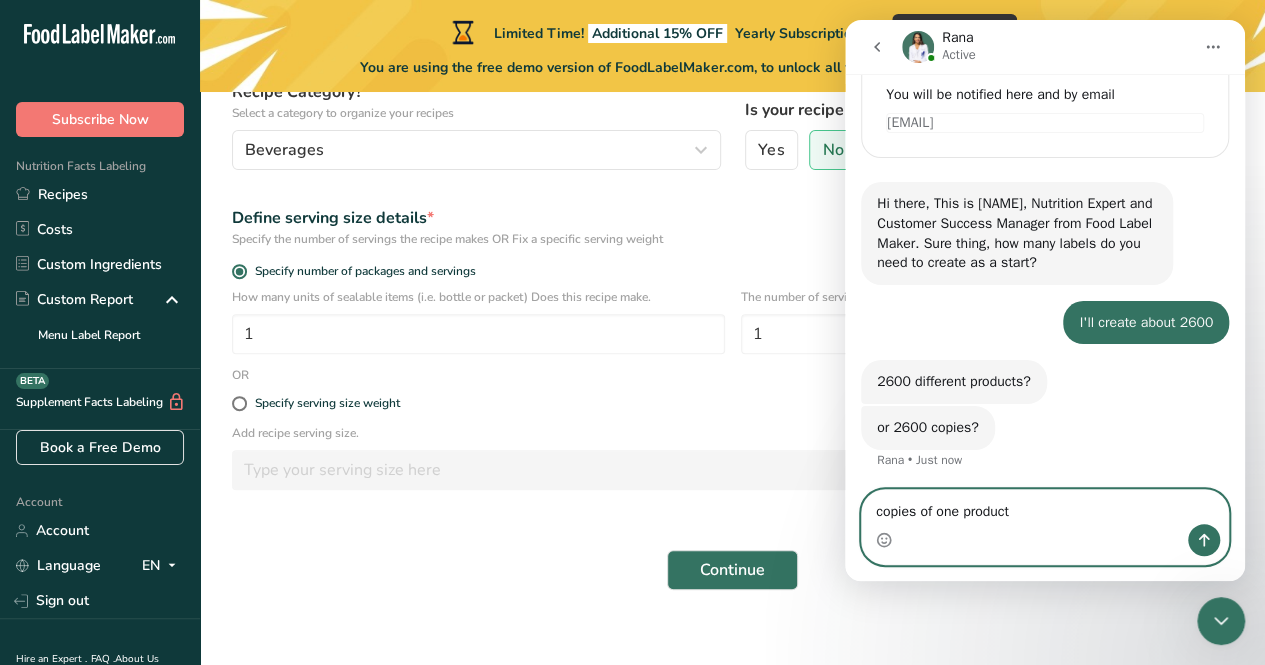 type on "copies of one product" 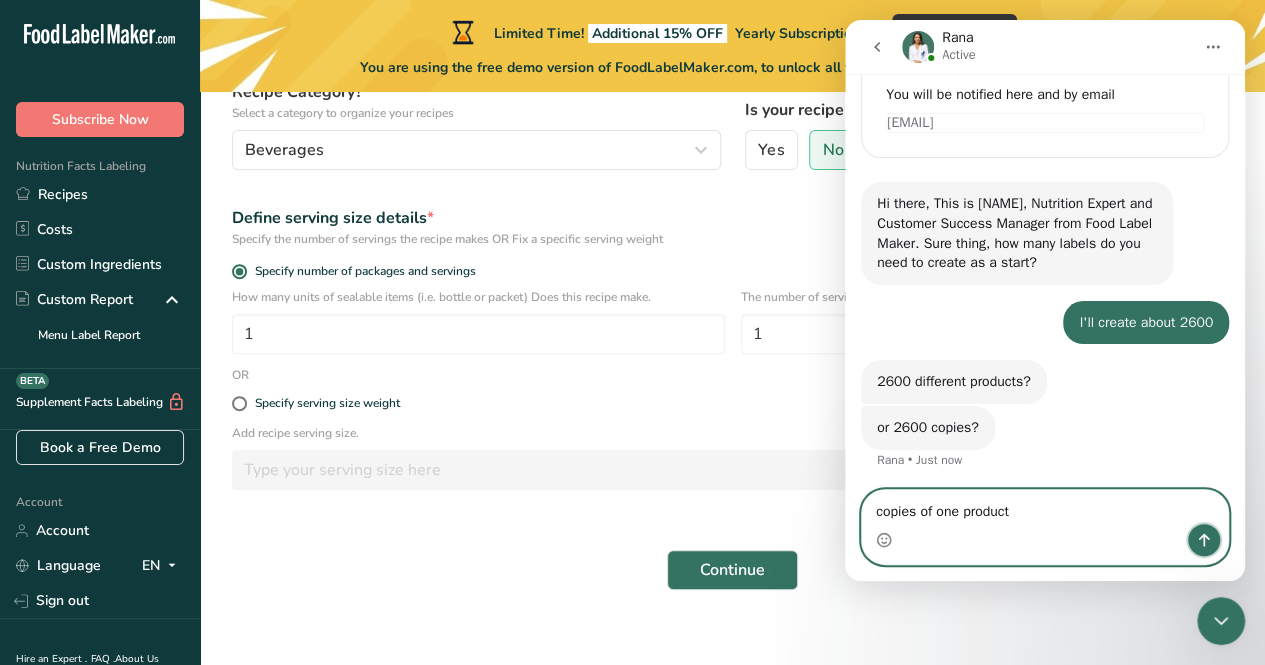 click at bounding box center (1204, 540) 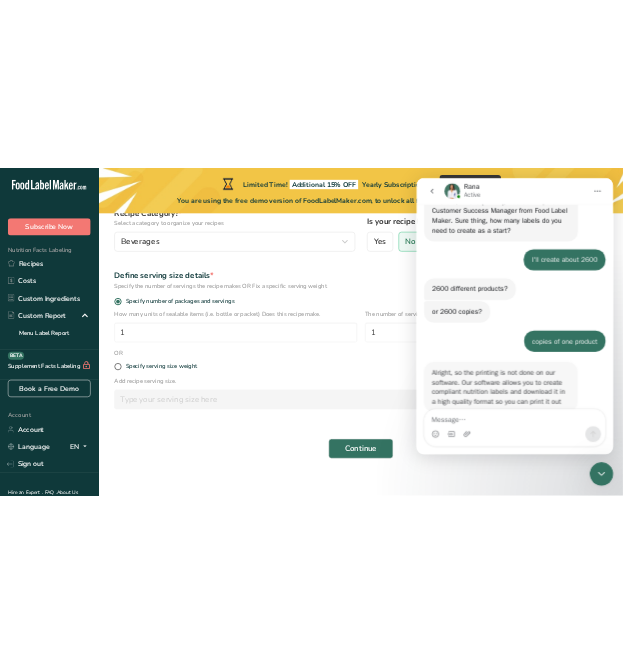 scroll, scrollTop: 610, scrollLeft: 0, axis: vertical 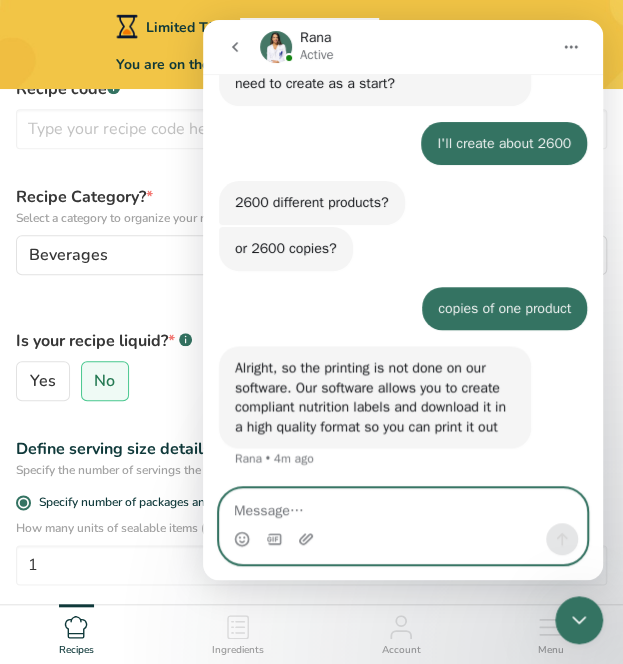 click at bounding box center (403, 506) 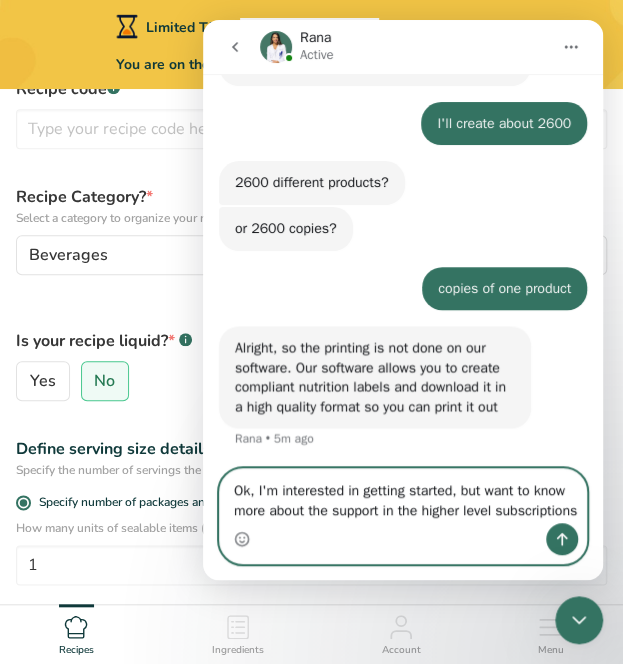 scroll, scrollTop: 651, scrollLeft: 0, axis: vertical 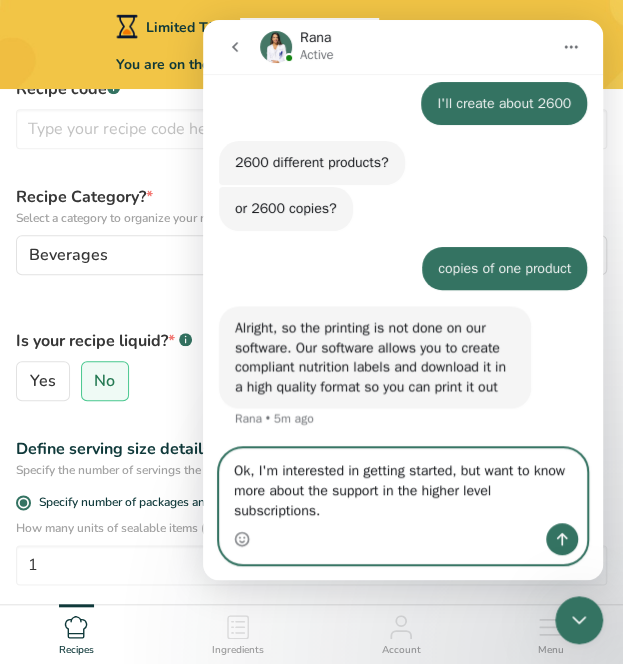 type on "Ok, I'm interested in getting started, but want to know more about the support in the higher level subscriptions." 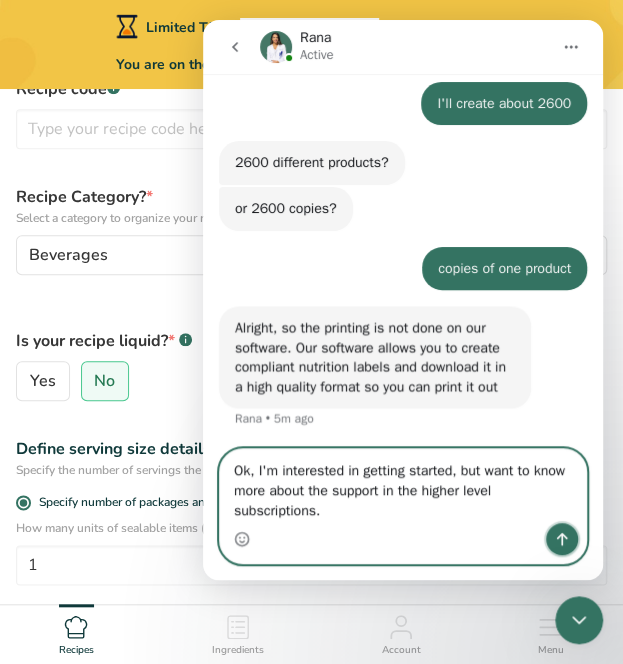 click 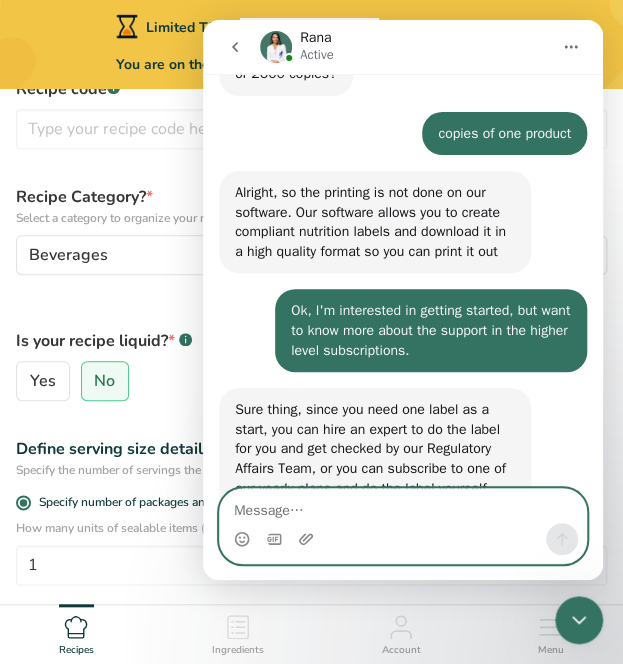 scroll, scrollTop: 848, scrollLeft: 0, axis: vertical 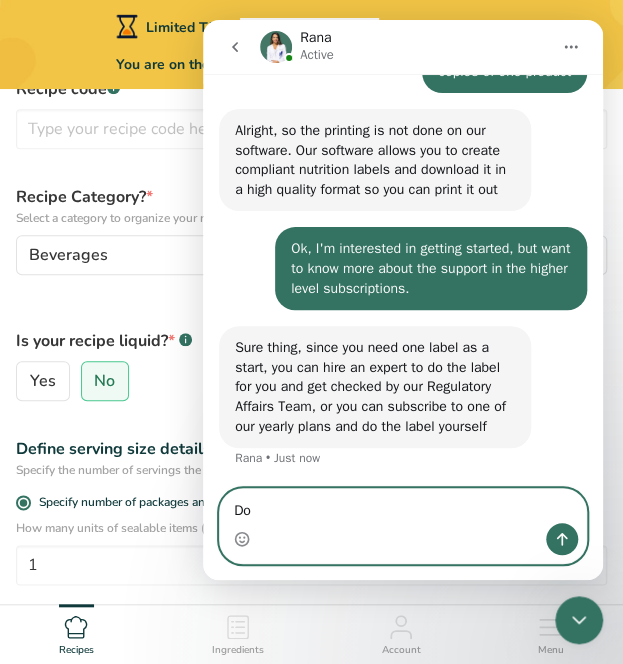 type on "D" 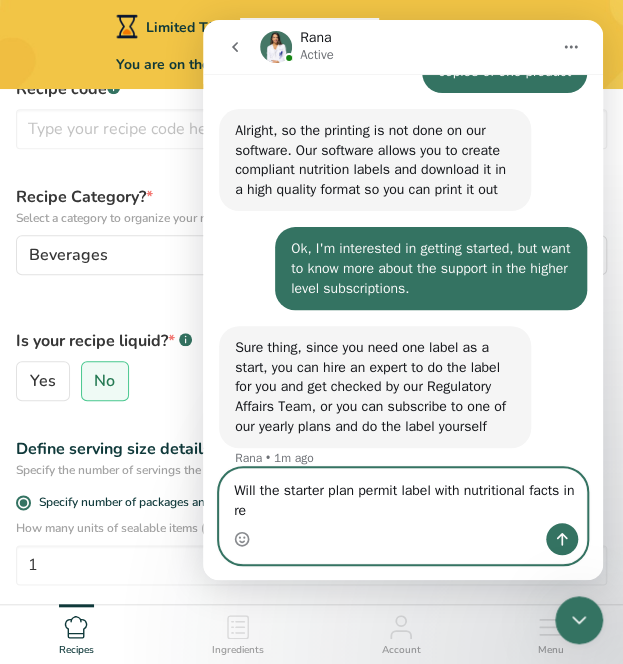 scroll, scrollTop: 868, scrollLeft: 0, axis: vertical 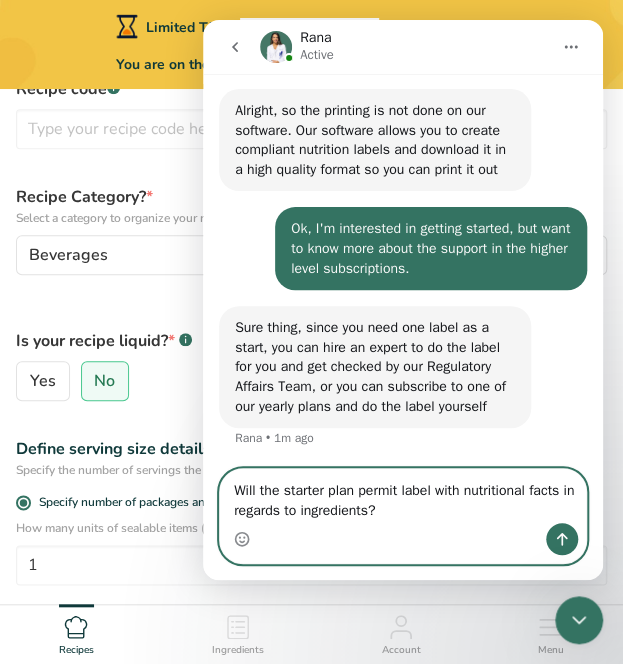 type on "Will the starter plan permit label with nutritional facts in regards to ingredients?" 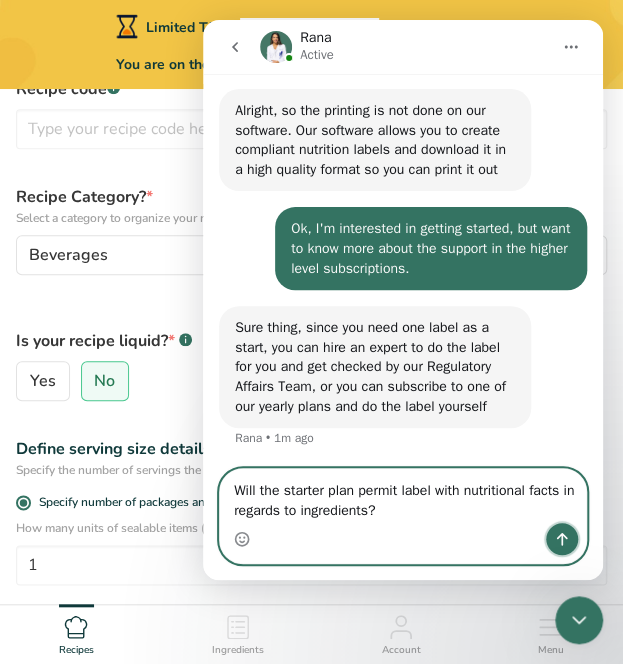 click 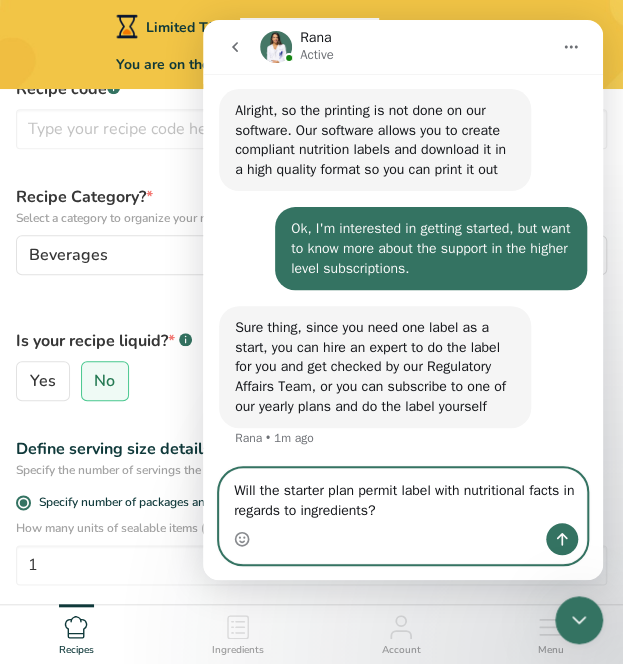 type 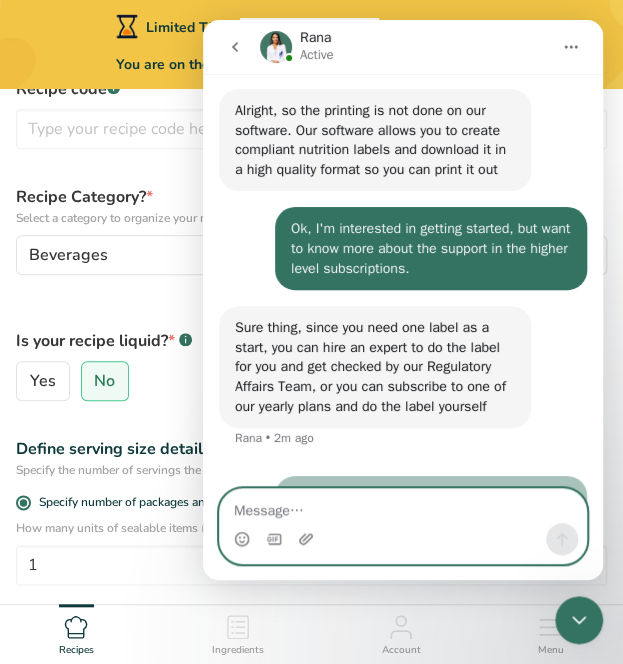 scroll, scrollTop: 927, scrollLeft: 0, axis: vertical 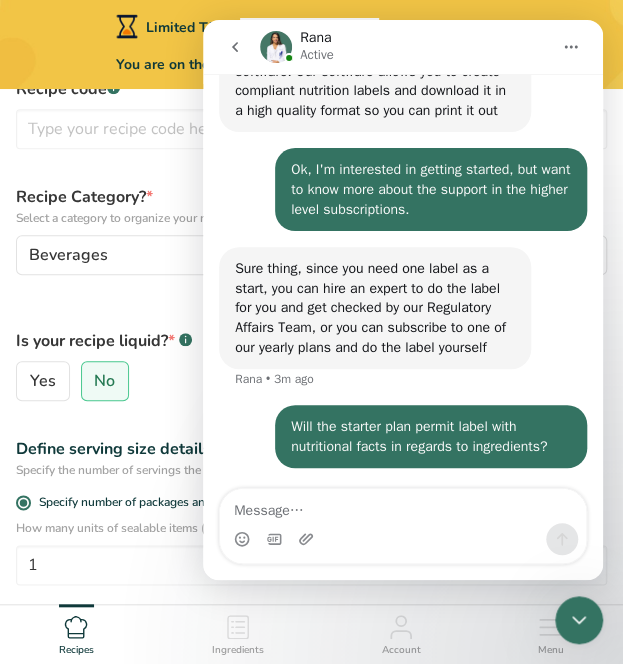 click on "Recipe name *   CANOPI-Sync-Brew-01
Recipe code
.a-a{fill:#347362;}.b-a{fill:#fff;}.a-a{fill:#347362;}.b-a{fill:#fff;}
Recipe Category? *
Select a category to organize your recipes
Beverages
Standard Categories
Custom Categories
.a-a{fill:#347362;}.b-a{fill:#fff;}
Baked Goods
Beverages
Confectionery
Cooked Meals, Salads, & Sauces
Dairy
Snacks
Add New Category
Is your recipe liquid? *   .a-a{fill:#347362;}.b-a{fill:#fff;}           Yes   No
Define serving size details *
Specify the number of servings the recipe makes OR Fix a specific serving weight
Specify number of packages and servings
1     1
OR" at bounding box center (311, 440) 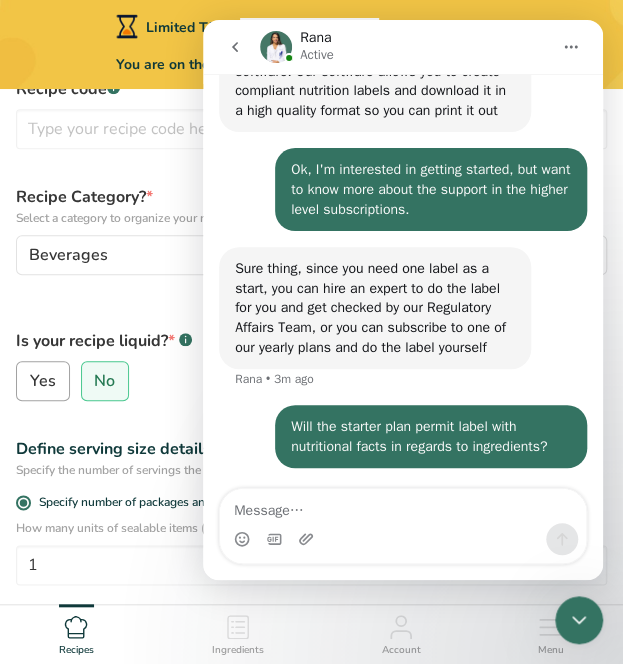 click on "Yes" at bounding box center (43, 381) 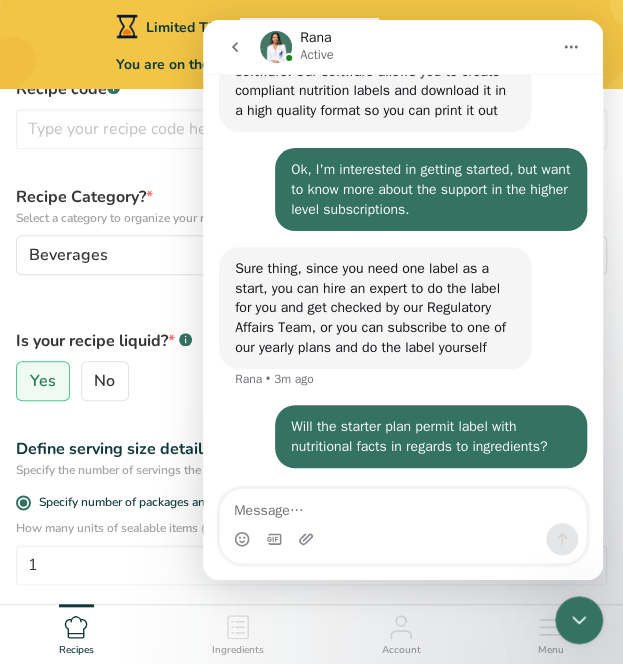 click at bounding box center [235, 47] 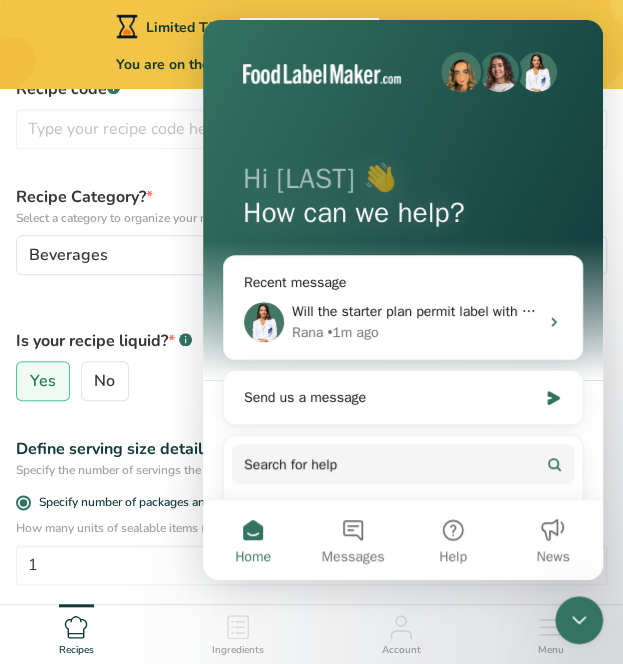 scroll, scrollTop: 0, scrollLeft: 0, axis: both 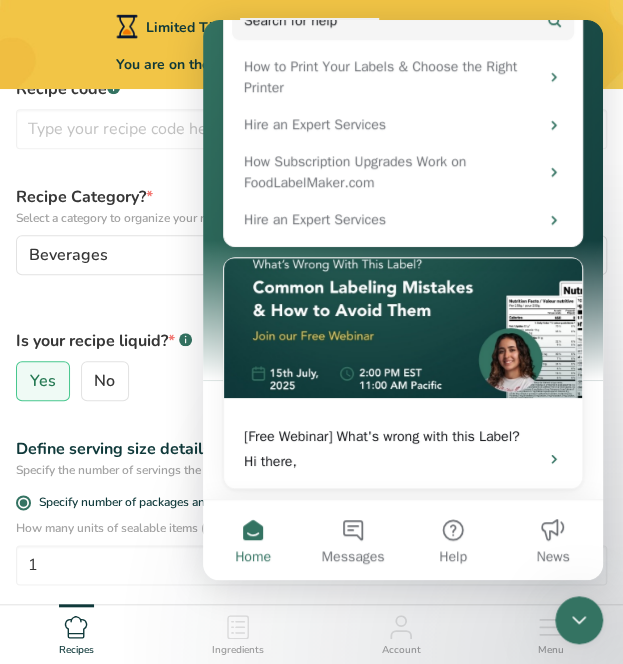 click 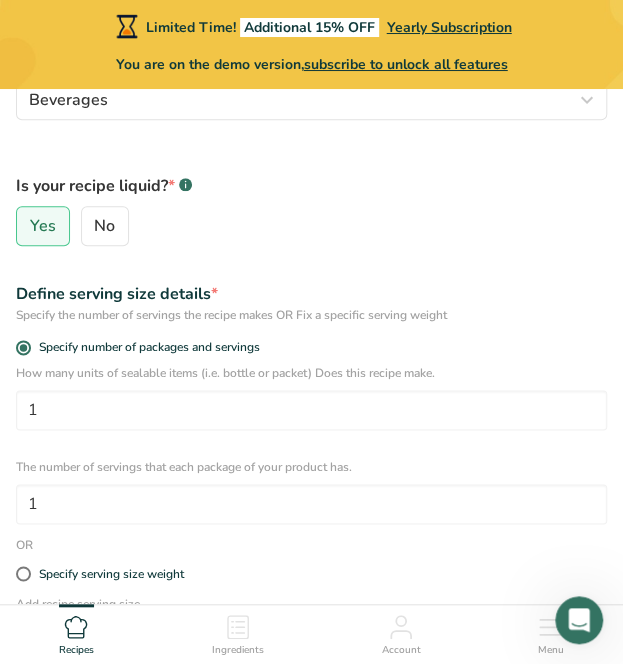 scroll, scrollTop: 381, scrollLeft: 0, axis: vertical 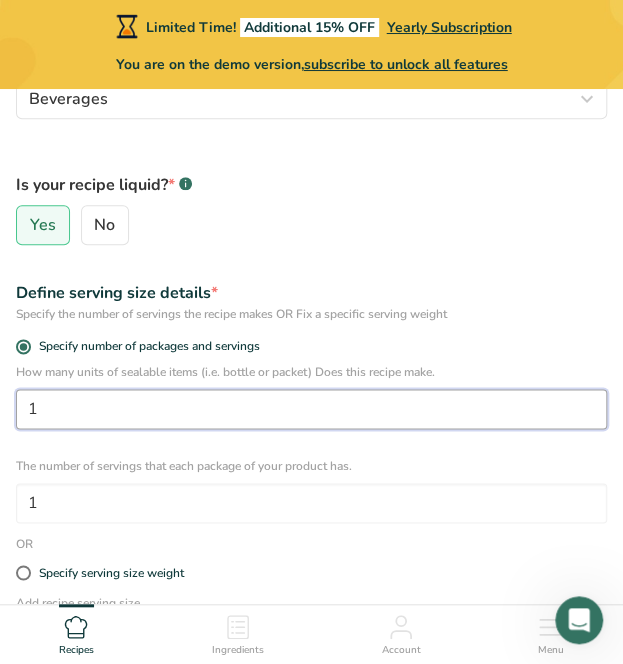 click on "1" at bounding box center [311, 409] 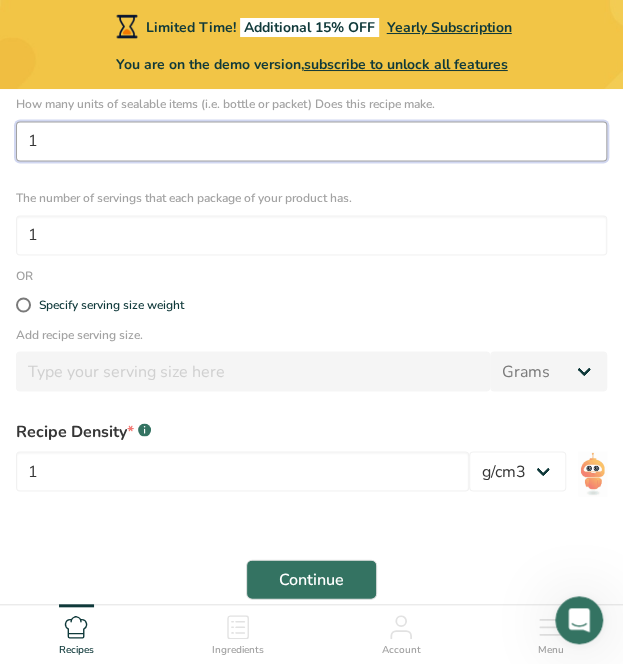 scroll, scrollTop: 650, scrollLeft: 0, axis: vertical 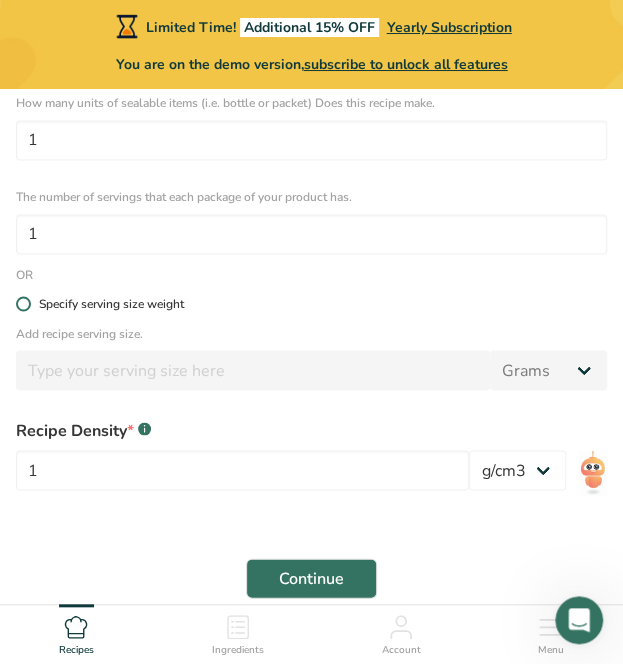 click at bounding box center (23, 303) 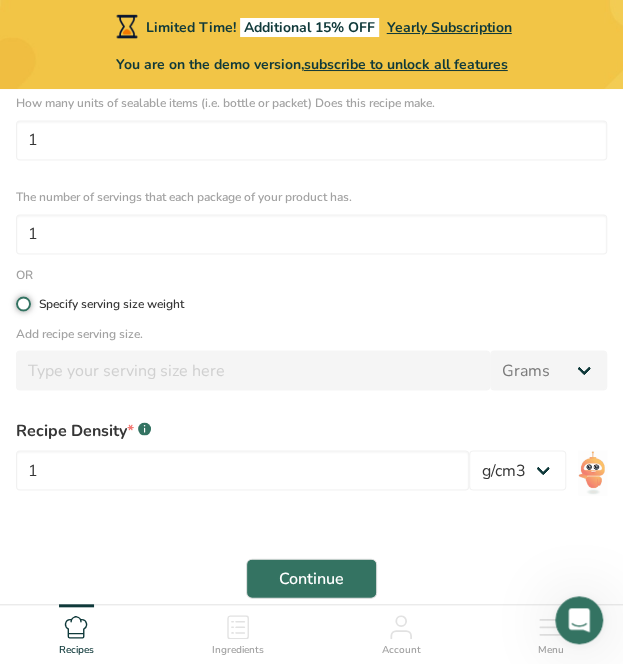 click on "Specify serving size weight" at bounding box center (22, 303) 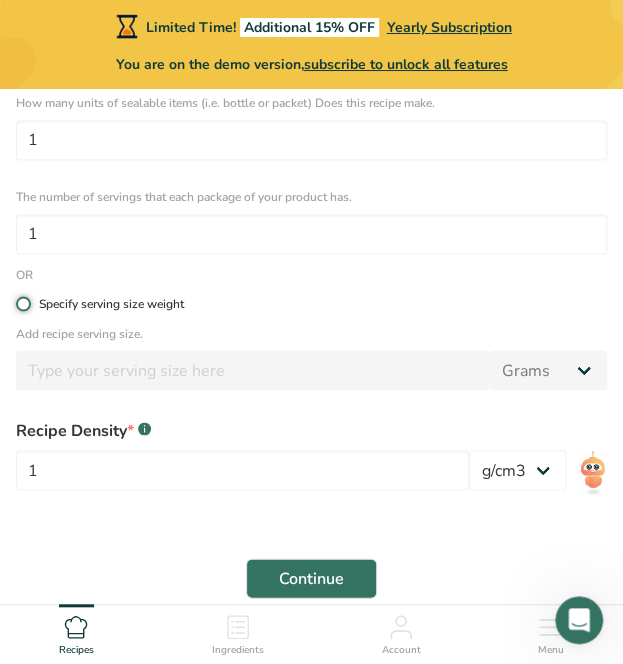 radio on "true" 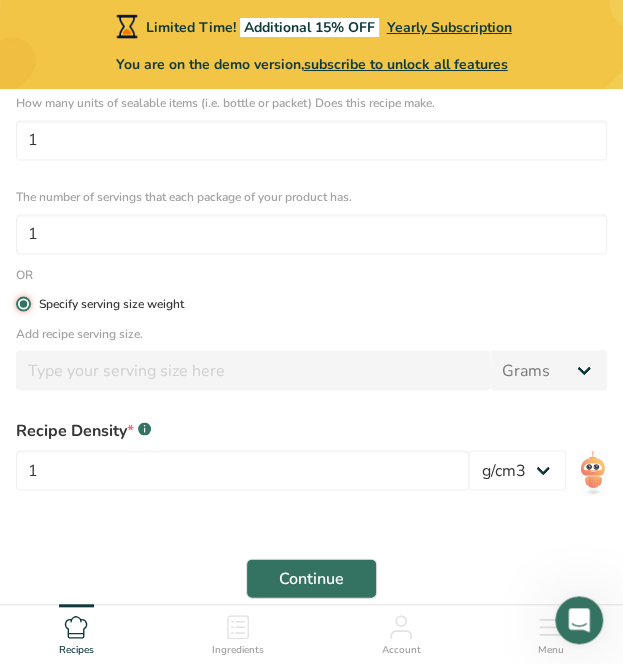 radio on "false" 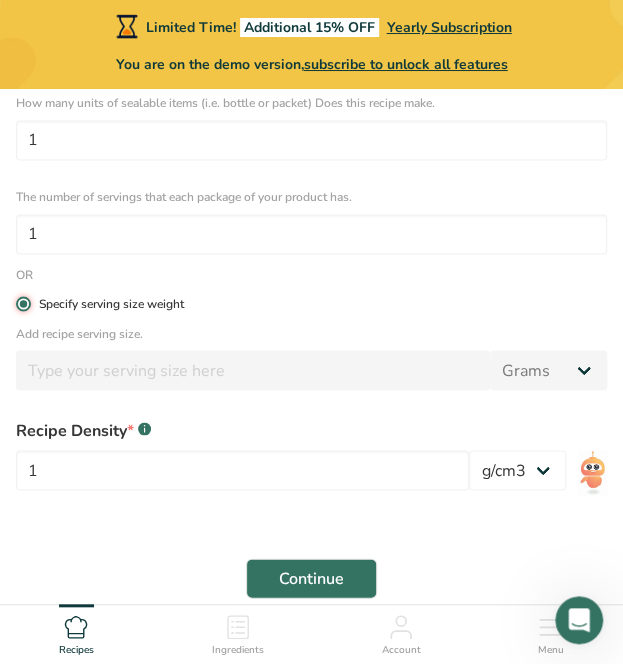 type 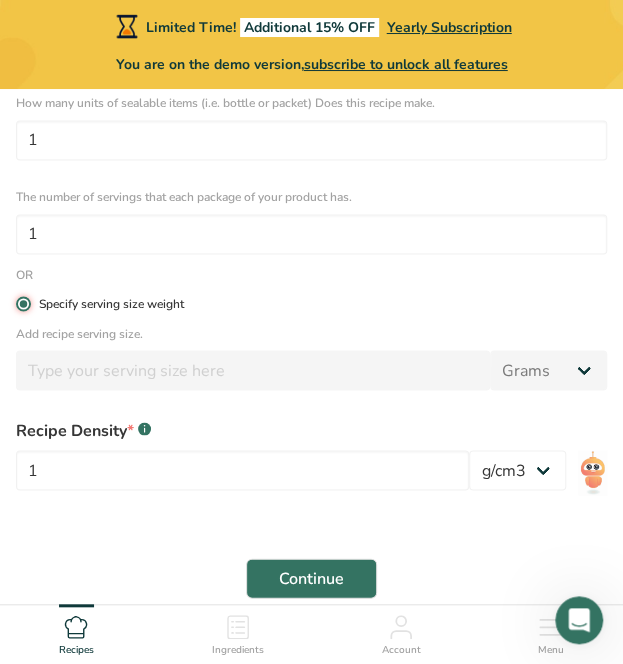 type 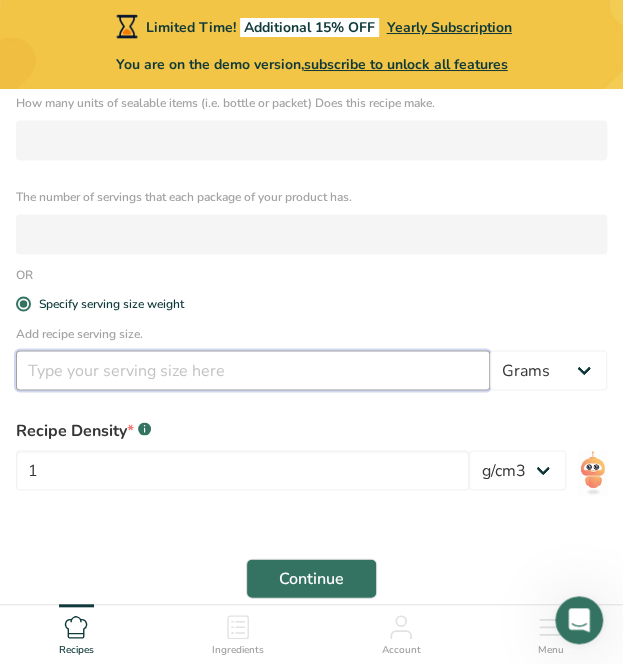 click at bounding box center (253, 370) 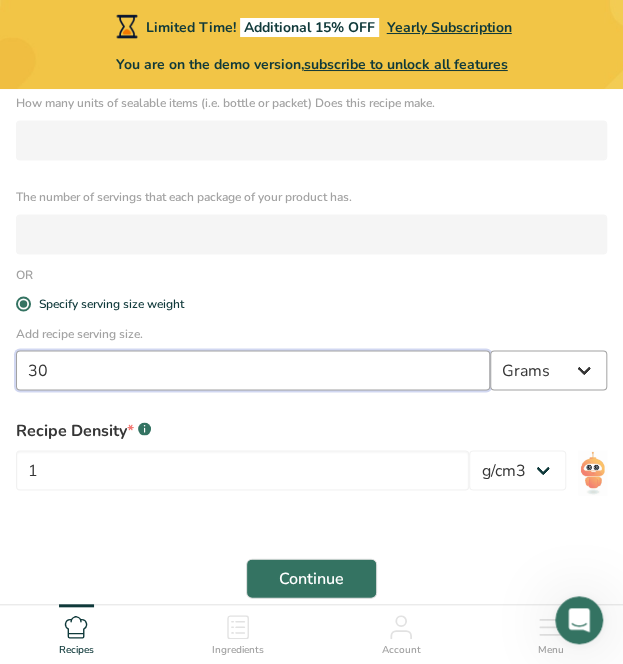 type on "30" 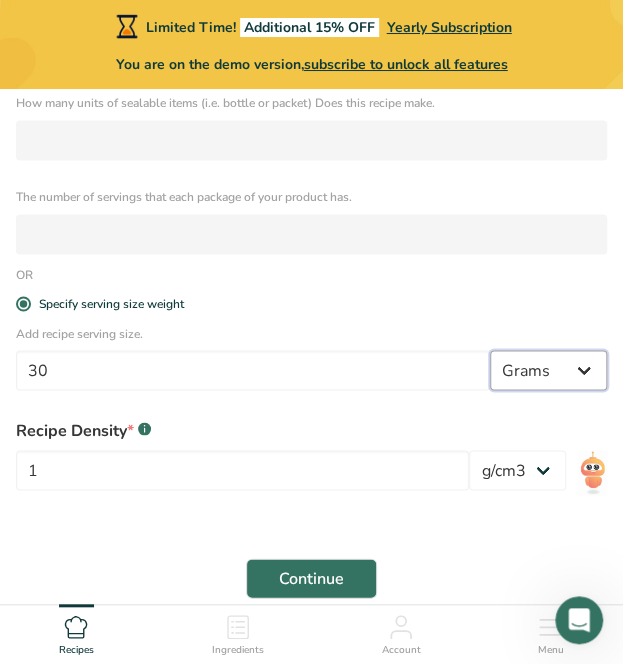 click on "Grams
kg
mg
mcg
lb
oz
l
mL
fl oz
tbsp
tsp
cup
qt
gallon" at bounding box center [548, 370] 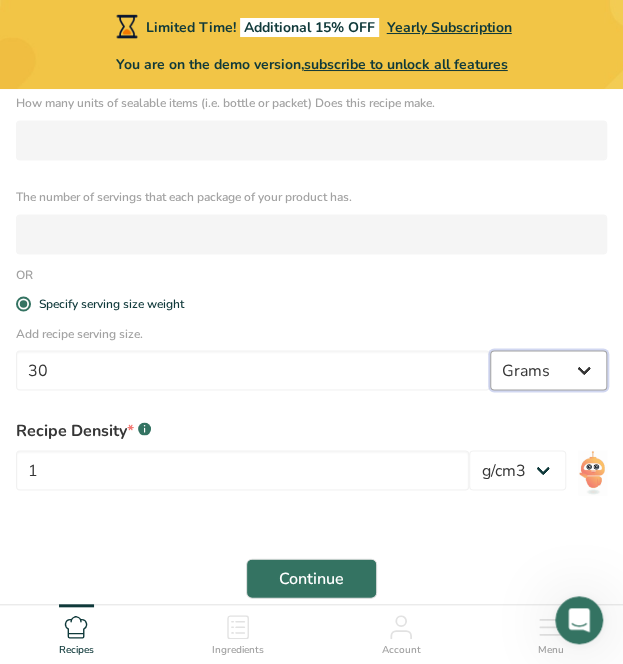 select on "17" 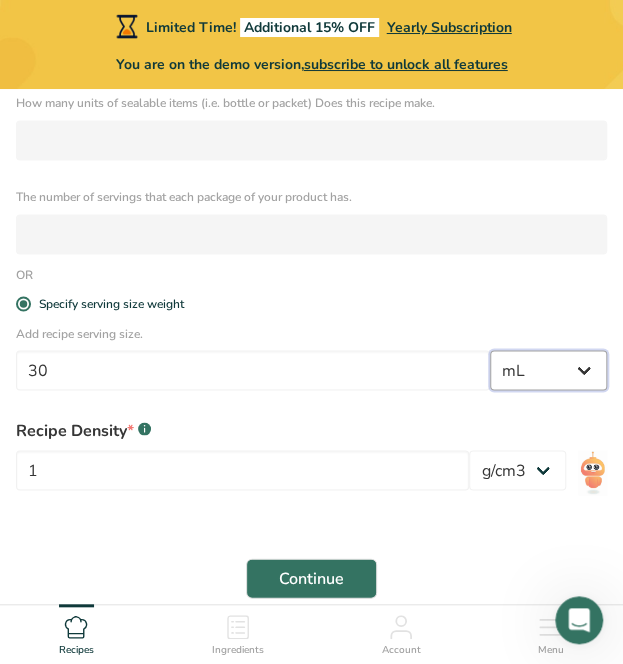 click on "Grams
kg
mg
mcg
lb
oz
l
mL
fl oz
tbsp
tsp
cup
qt
gallon" at bounding box center [548, 370] 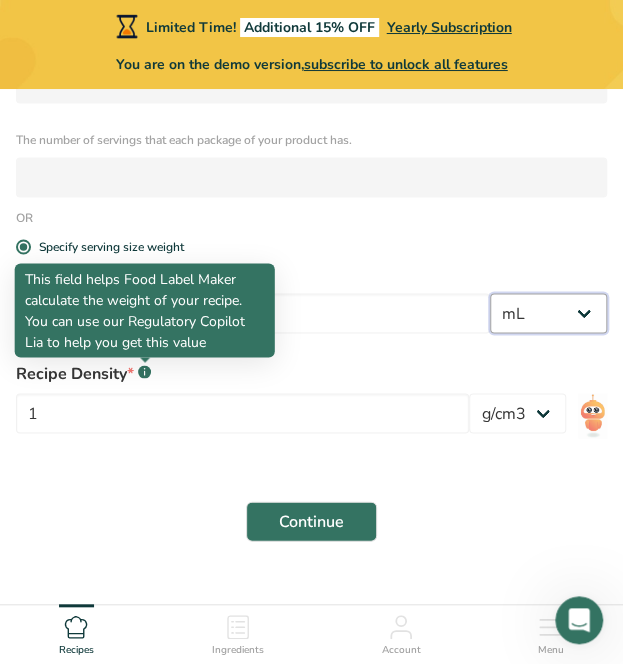 scroll, scrollTop: 708, scrollLeft: 0, axis: vertical 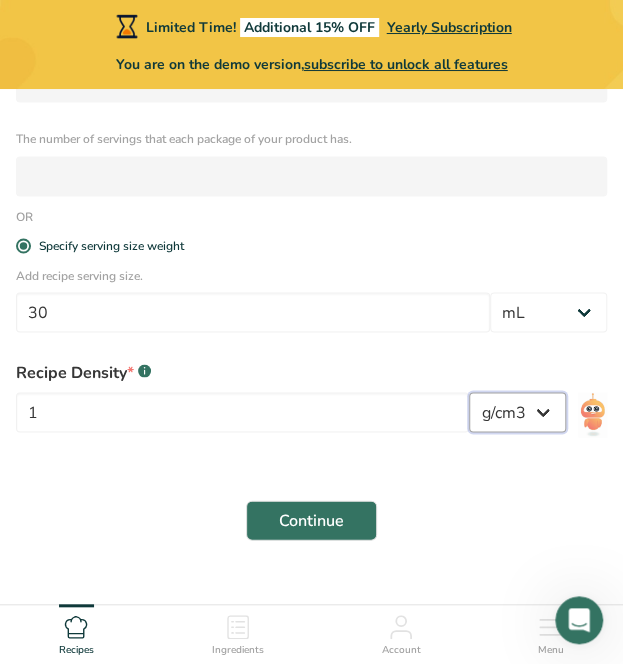 click on "lb/ft3
g/cm3" at bounding box center (517, 412) 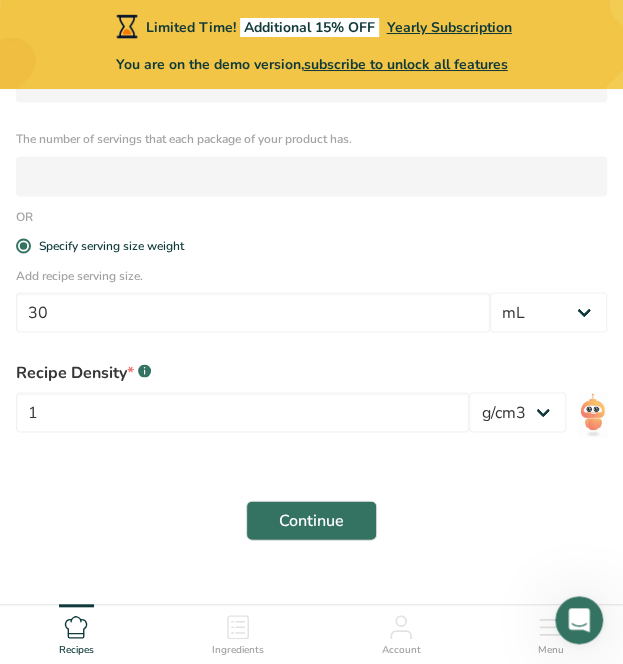 click on "Recipe Density *   .a-a{fill:#347362;}.b-a{fill:#fff;}           1" at bounding box center [242, 402] 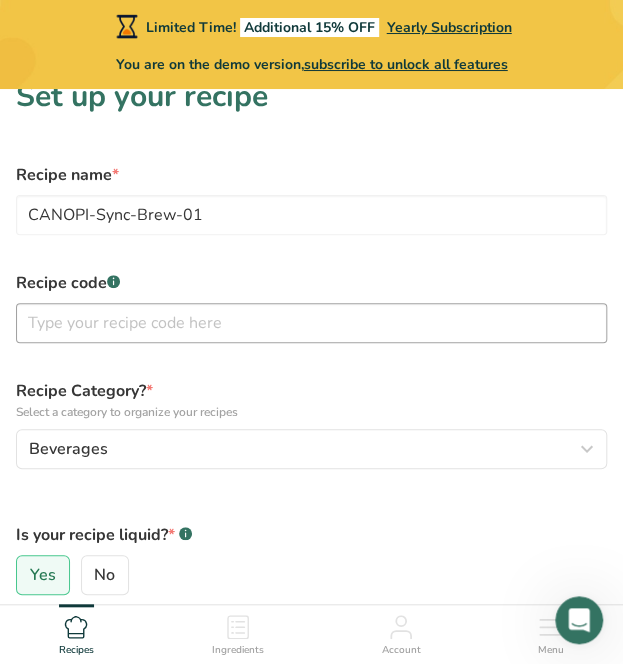 scroll, scrollTop: 0, scrollLeft: 0, axis: both 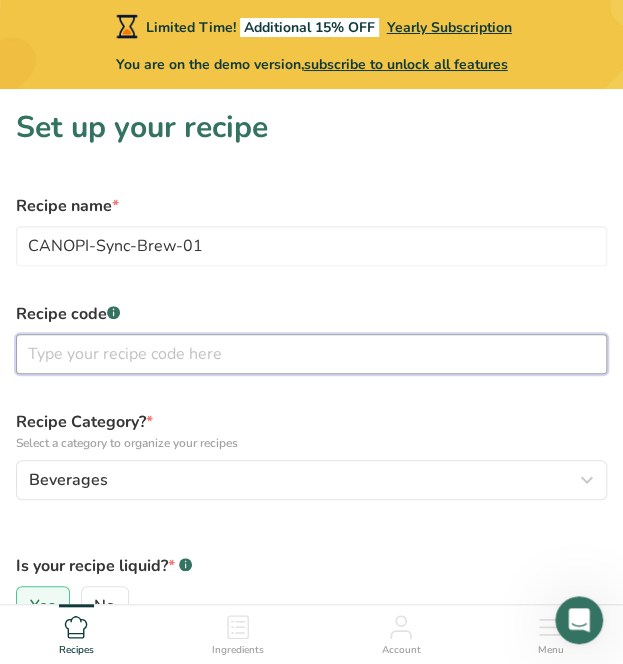 click at bounding box center (311, 354) 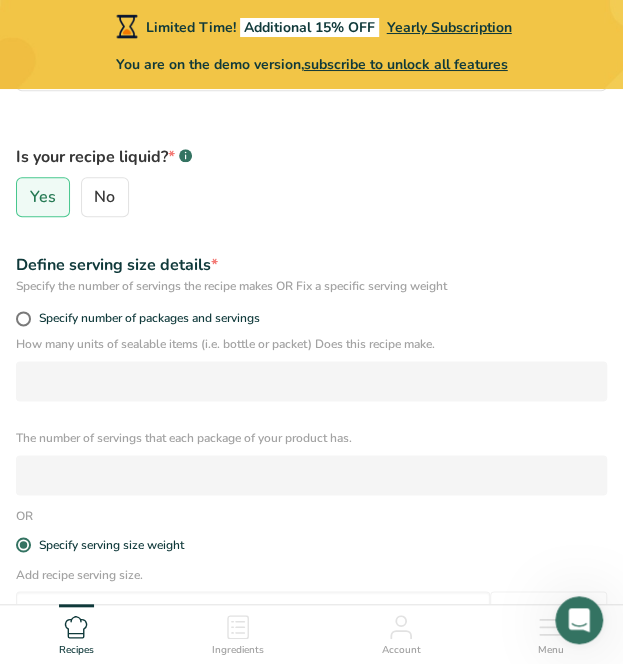scroll, scrollTop: 418, scrollLeft: 0, axis: vertical 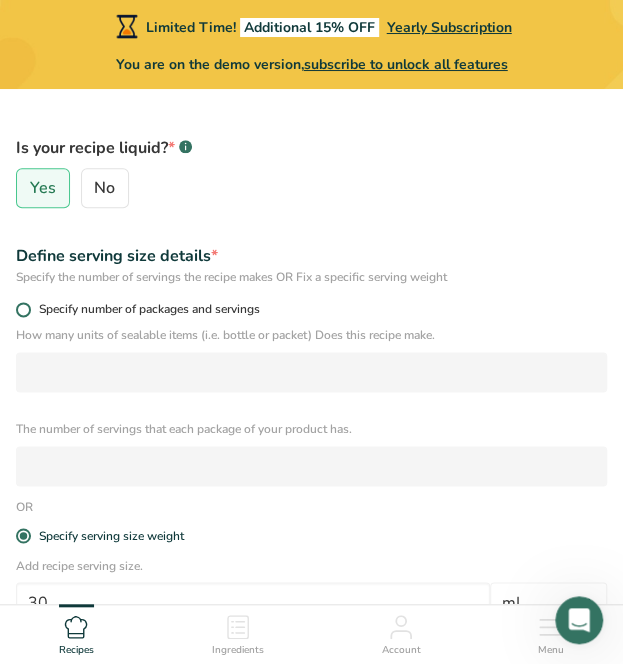 type on "[PRODUCT_CODE]" 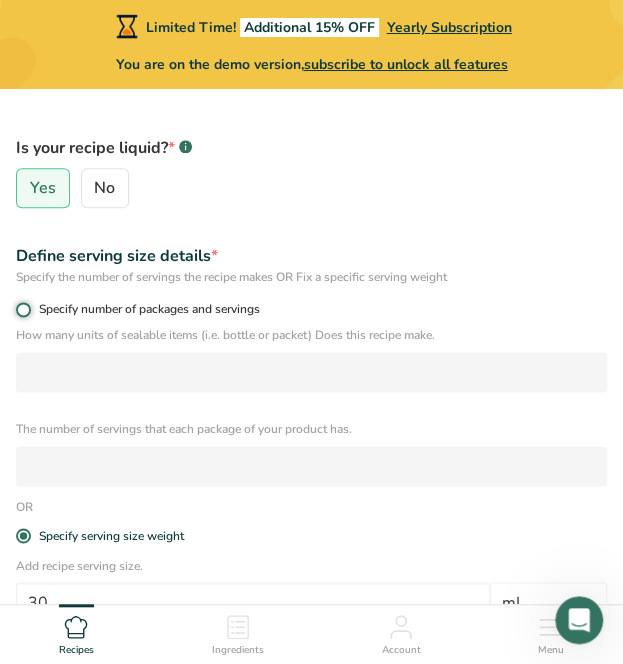 click on "Specify number of packages and servings" at bounding box center [22, 309] 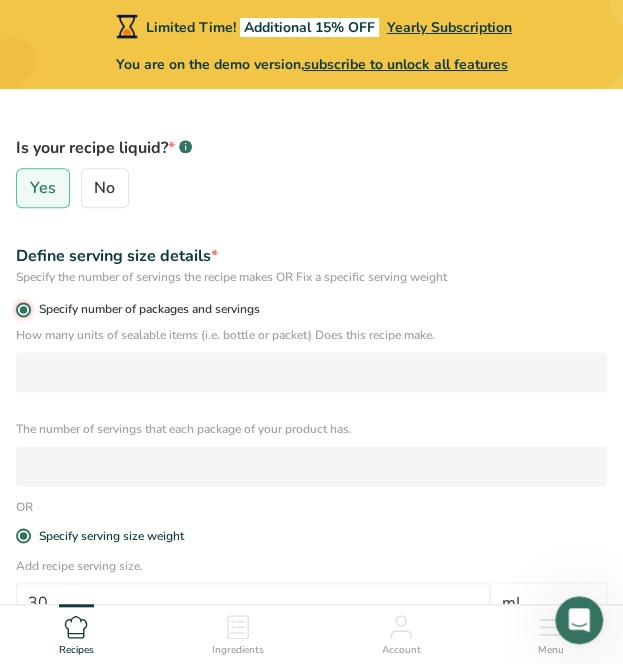 radio on "false" 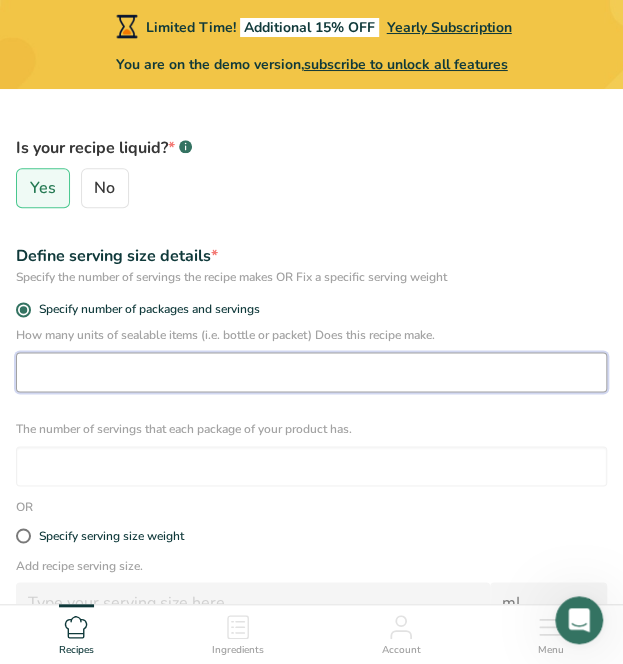 click at bounding box center [311, 372] 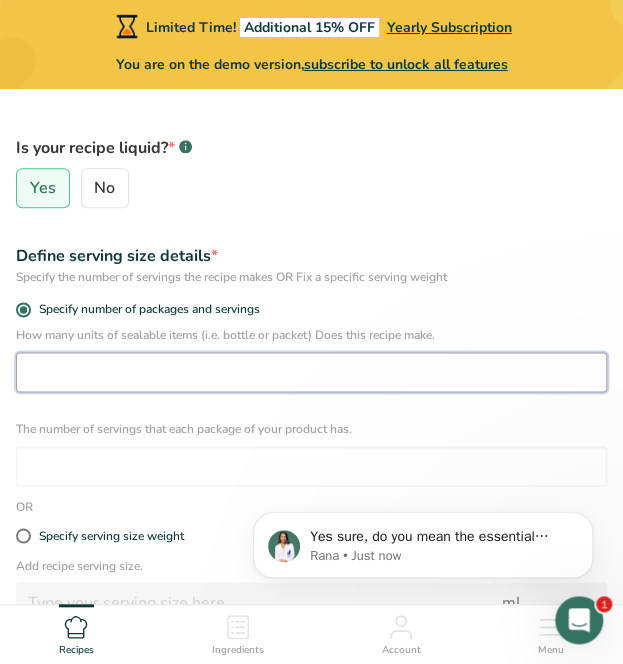 scroll, scrollTop: 0, scrollLeft: 0, axis: both 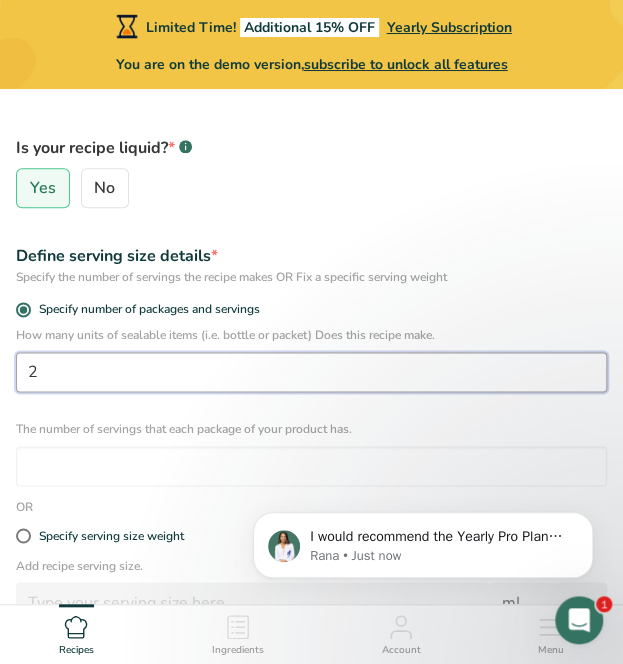 type on "1" 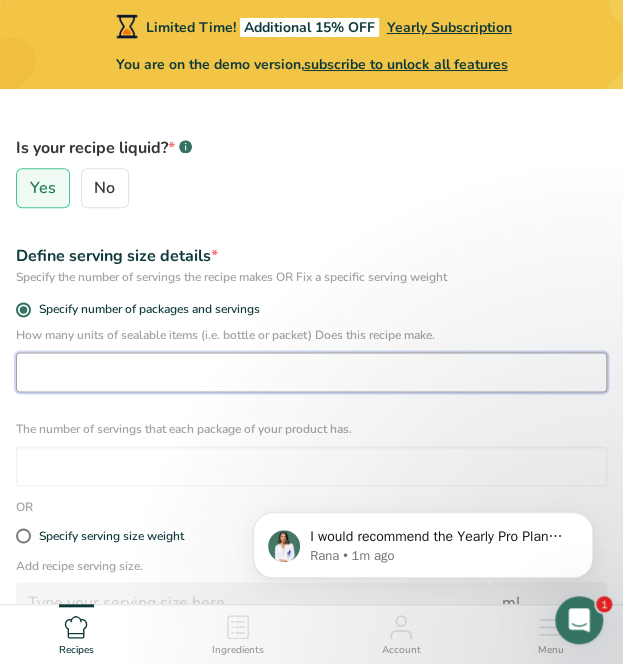 click at bounding box center (311, 372) 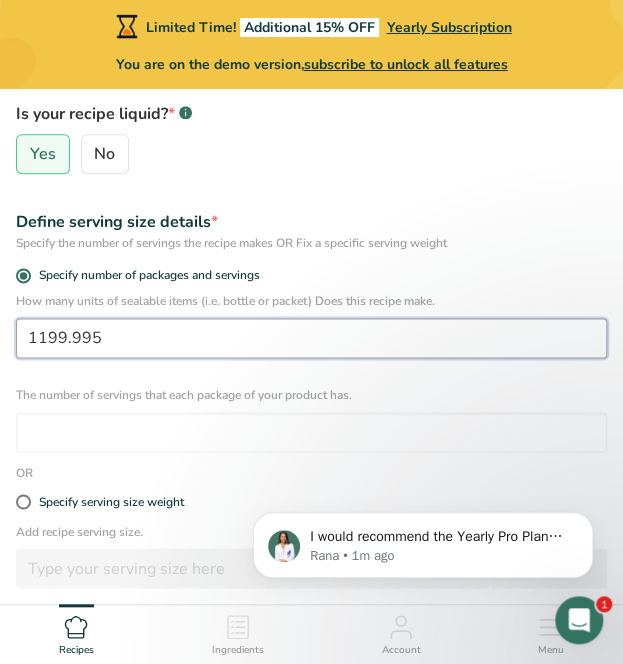 scroll, scrollTop: 458, scrollLeft: 0, axis: vertical 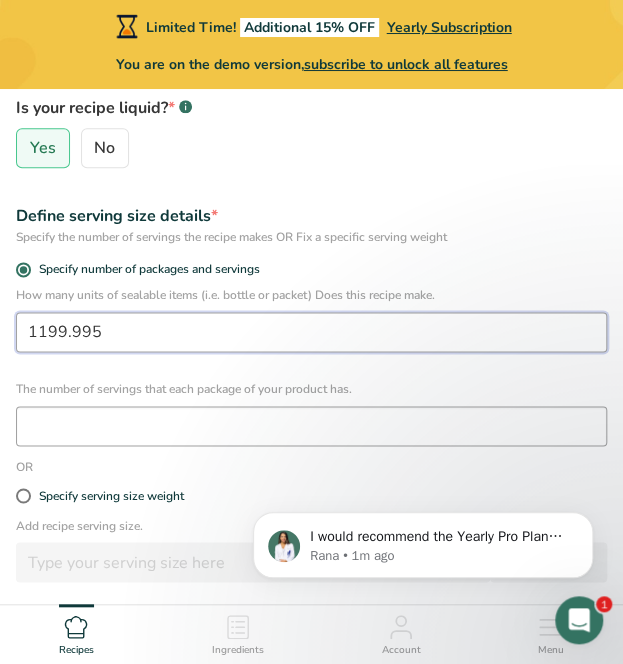 type on "1199.995" 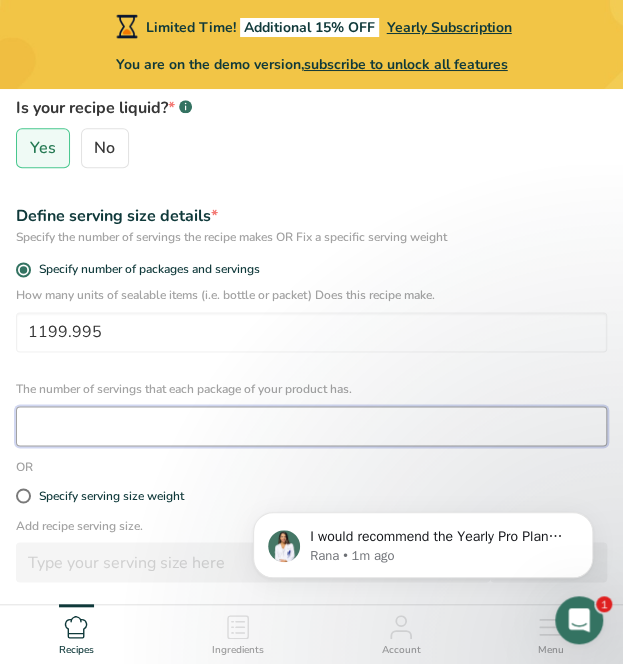 click at bounding box center (311, 426) 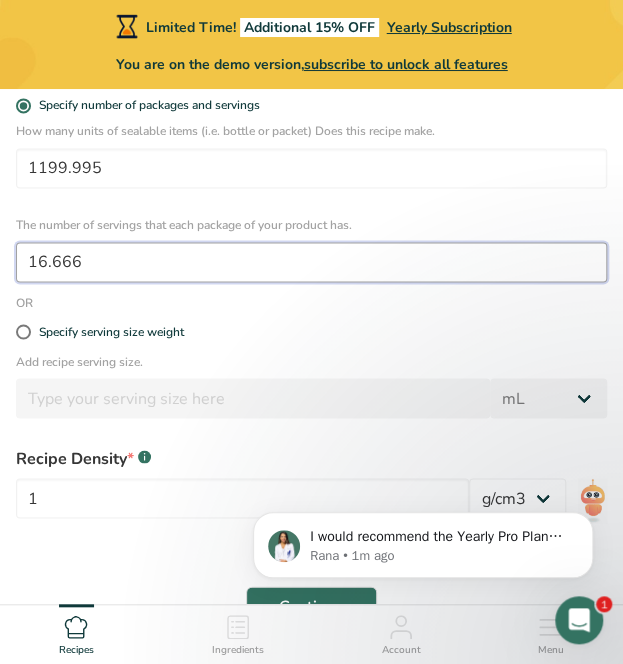 scroll, scrollTop: 625, scrollLeft: 0, axis: vertical 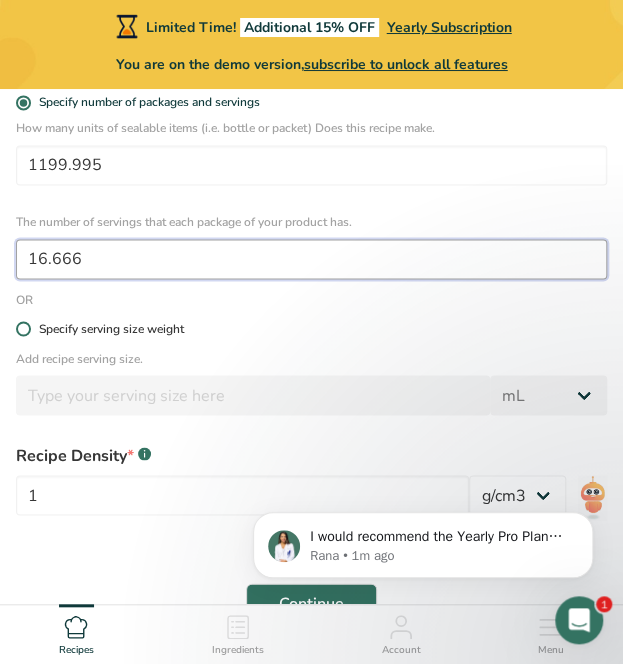 type on "16.666" 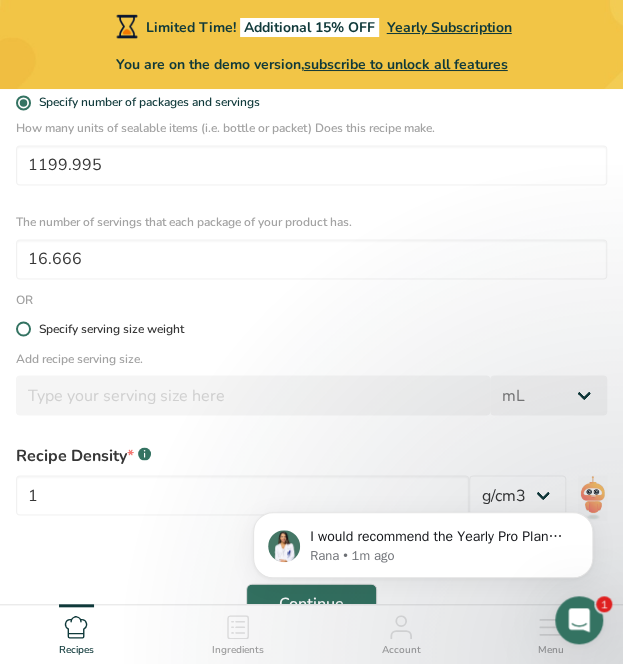 click at bounding box center (23, 328) 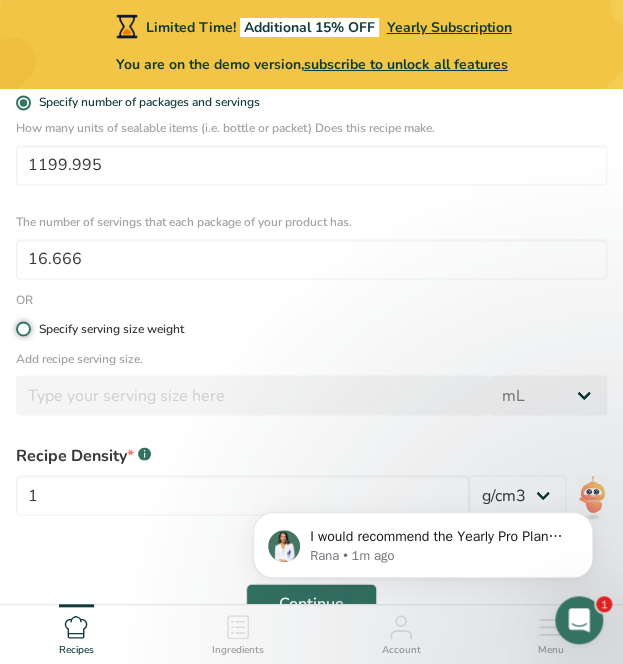 click on "Specify serving size weight" at bounding box center [22, 328] 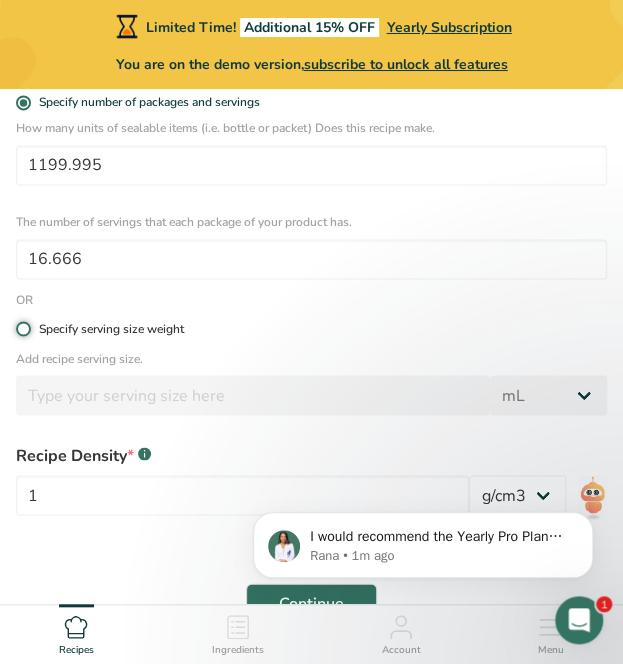 radio on "true" 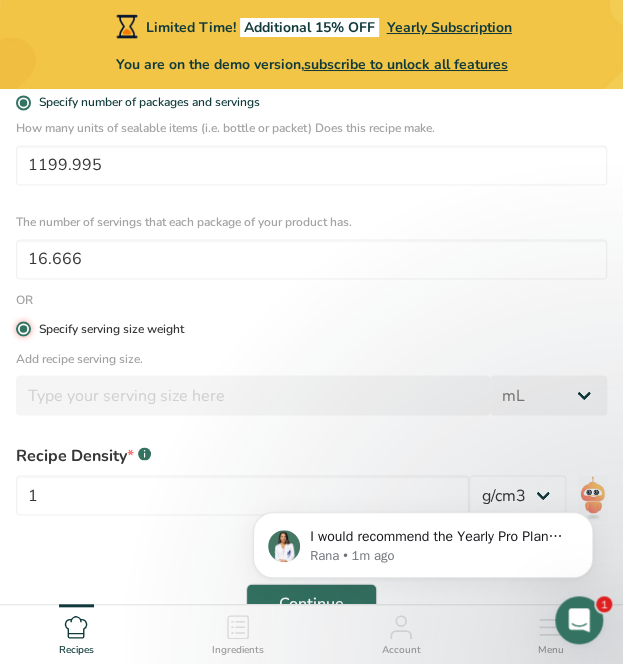 radio on "false" 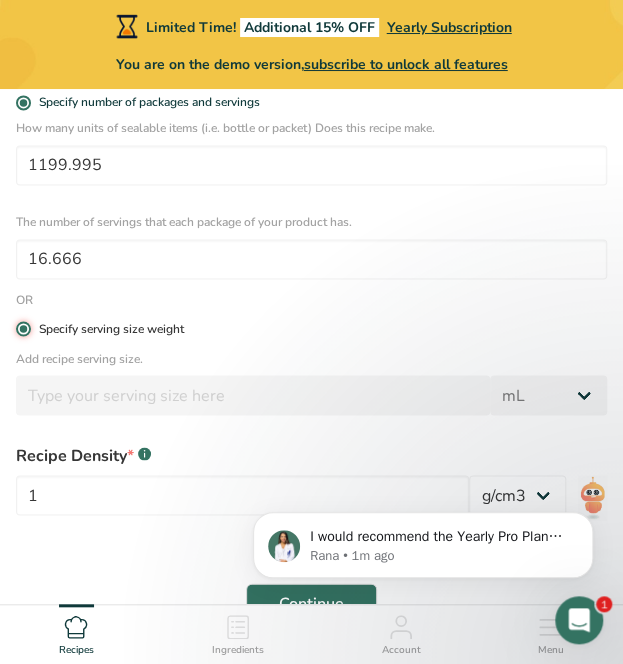 type 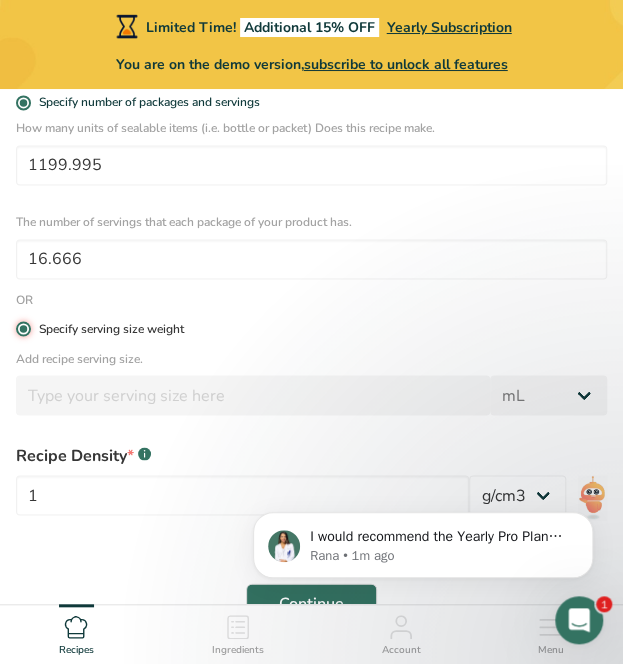 type 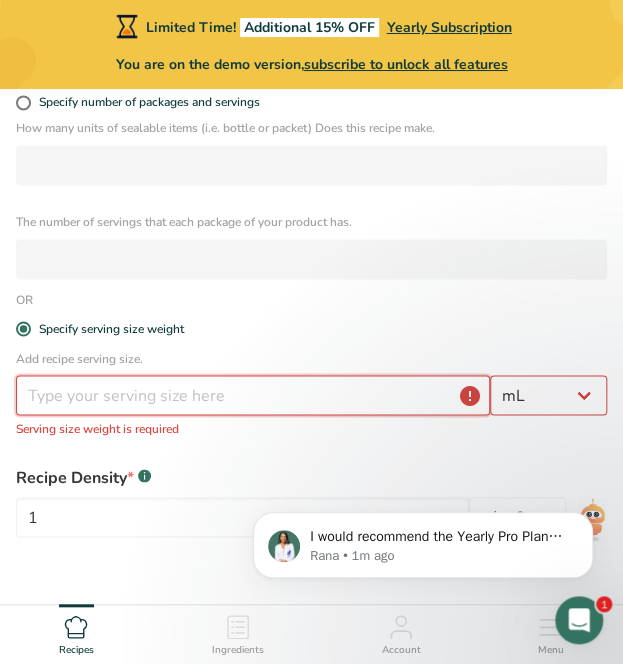 click at bounding box center (253, 395) 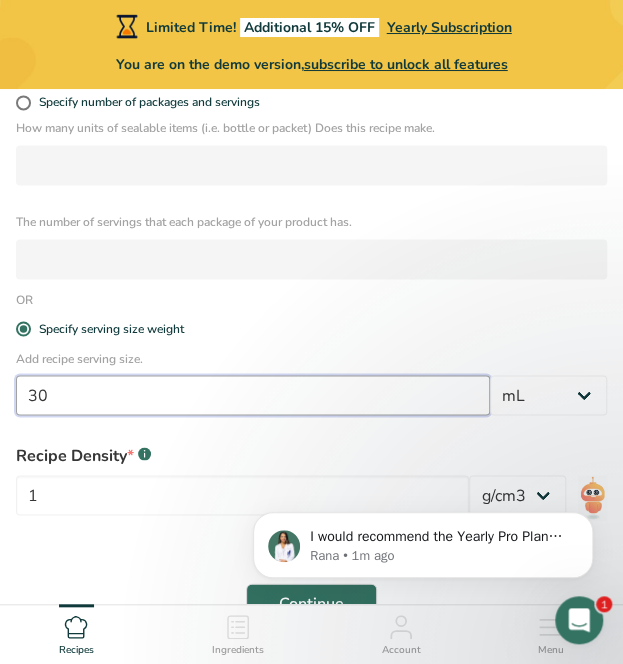 scroll, scrollTop: 740, scrollLeft: 0, axis: vertical 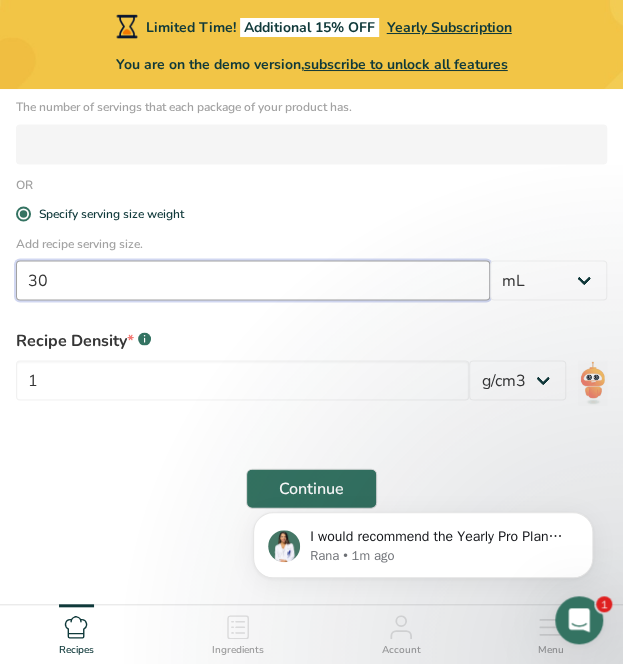 type on "30" 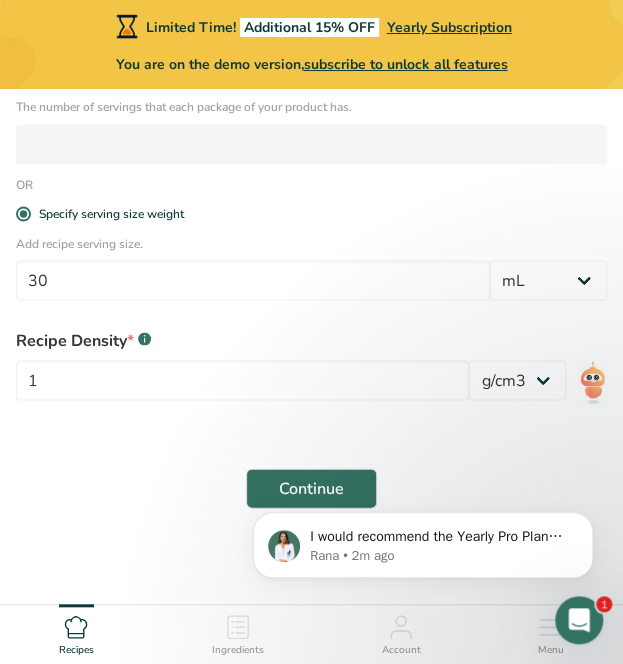 click on "I would recommend the Yearly Pro Plan since it has many more features like the AI tool, recipe costing ... Rana • 2m ago" at bounding box center [423, 540] 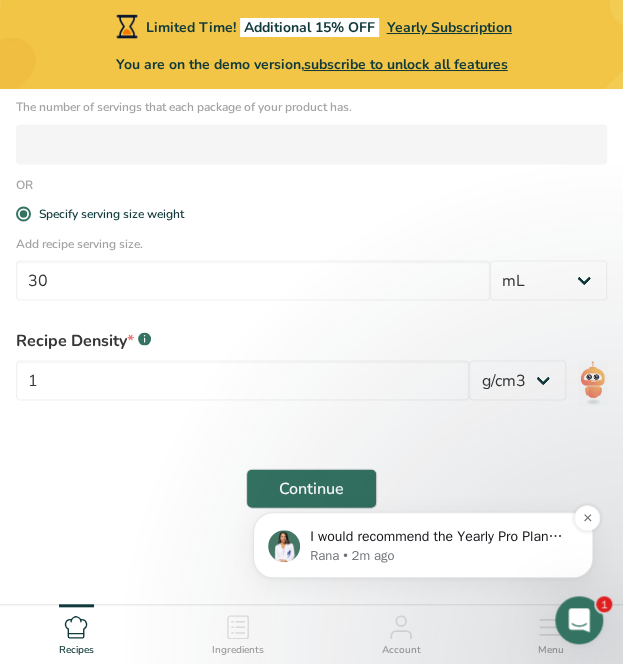 click on "I would recommend the Yearly Pro Plan since it has many more features like the AI tool, recipe costing ..." at bounding box center (439, 537) 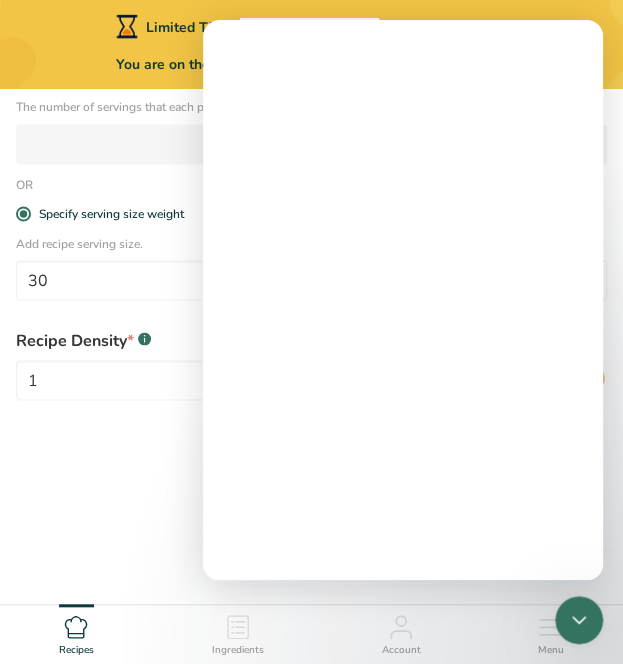 scroll, scrollTop: 0, scrollLeft: 0, axis: both 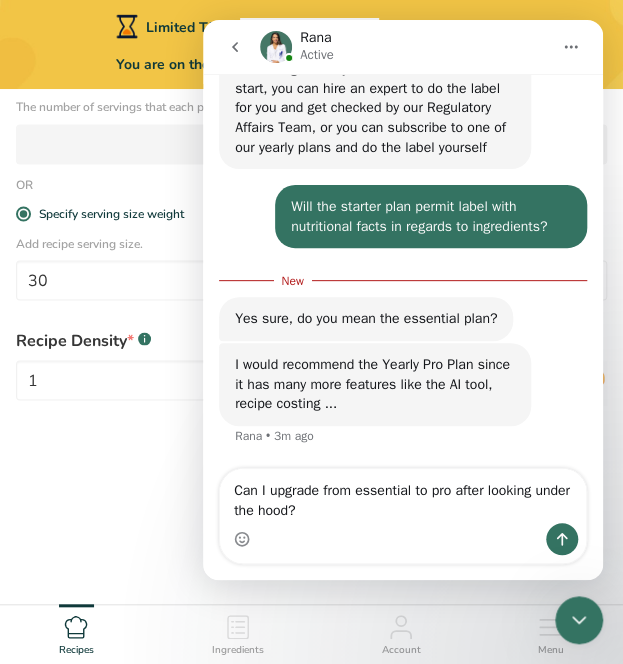 type on "Can I upgrade from essential to pro after looking under the hood?" 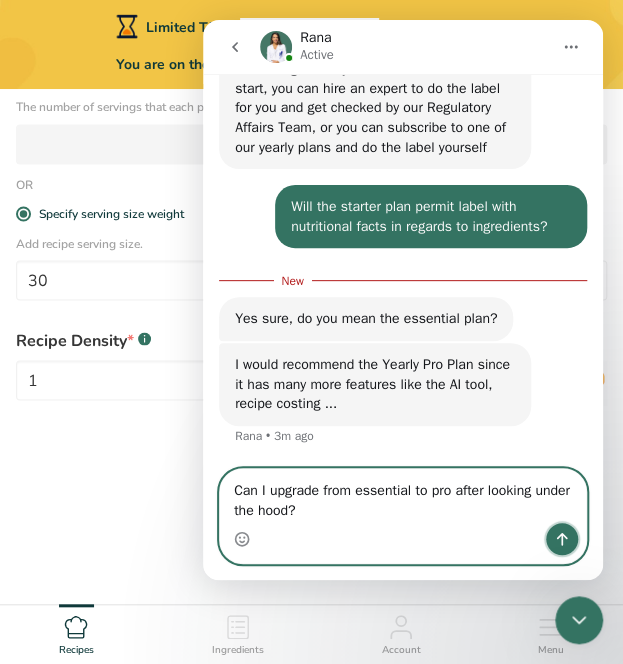 click at bounding box center (562, 539) 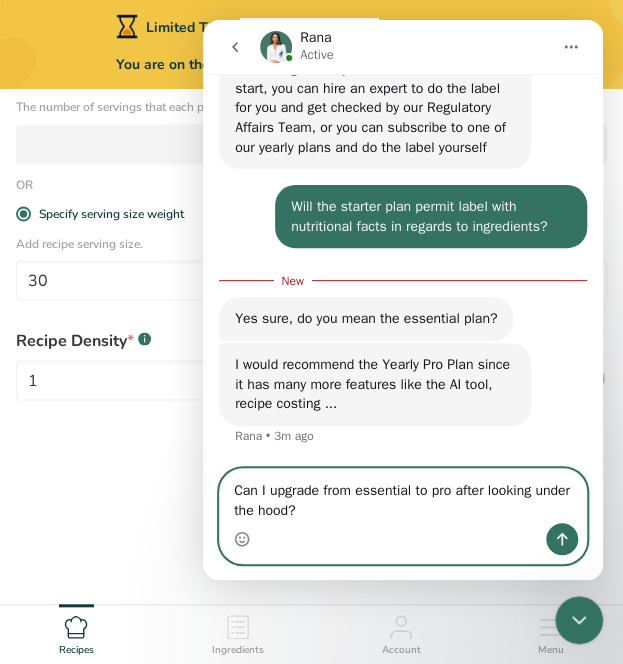 type 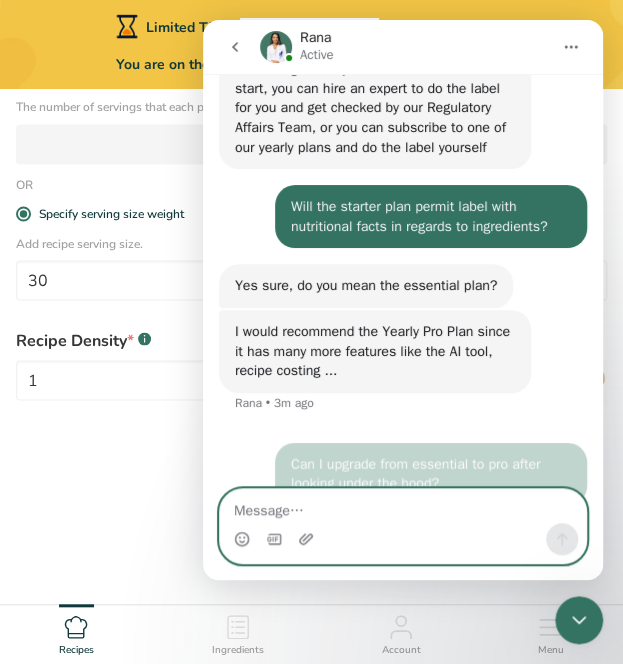 scroll, scrollTop: 2, scrollLeft: 0, axis: vertical 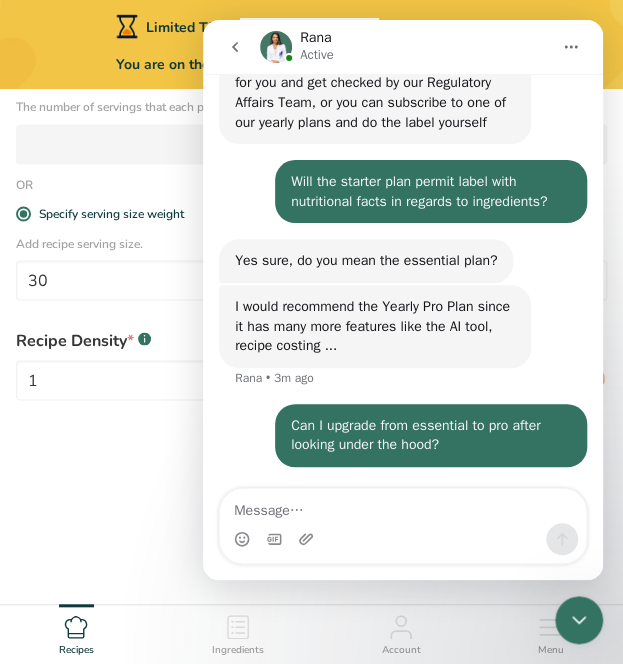click on "Continue" at bounding box center [311, 488] 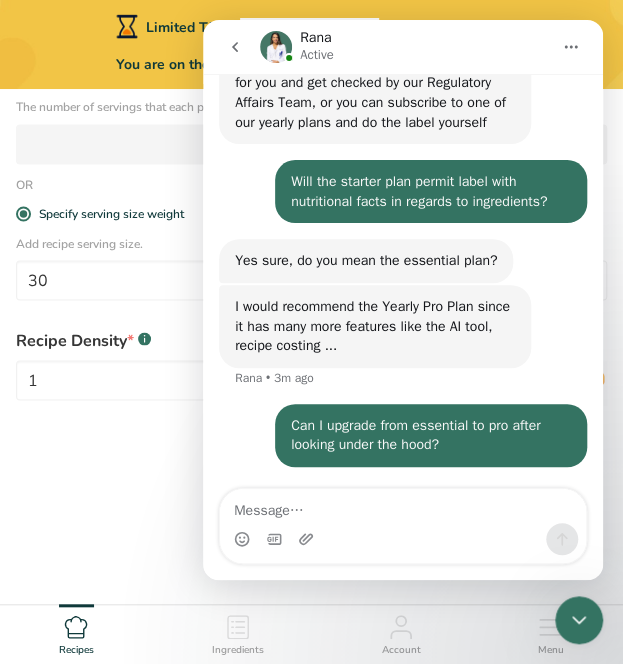 click 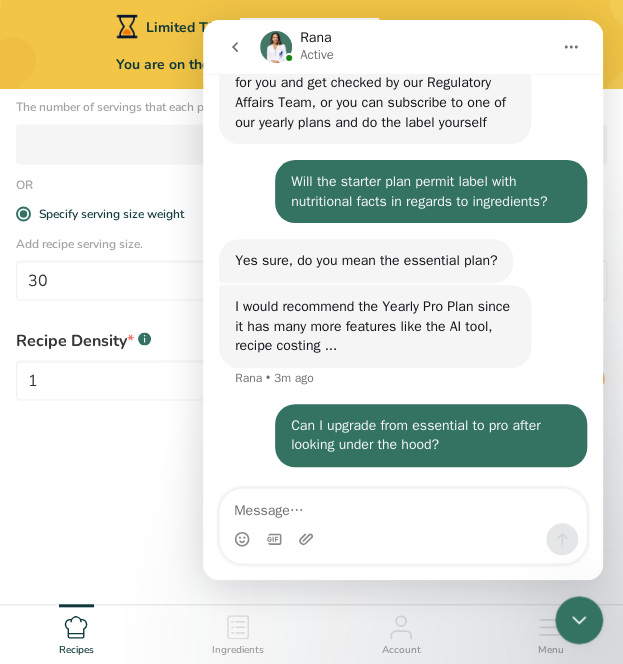 scroll, scrollTop: 0, scrollLeft: 0, axis: both 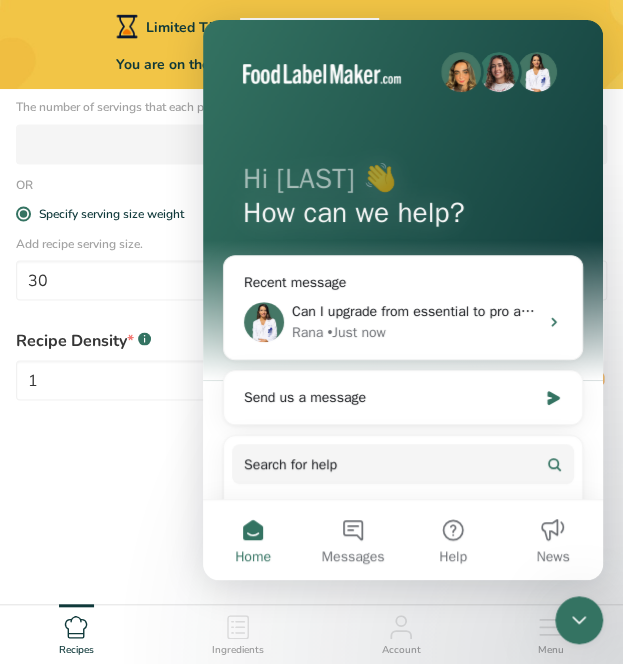 click 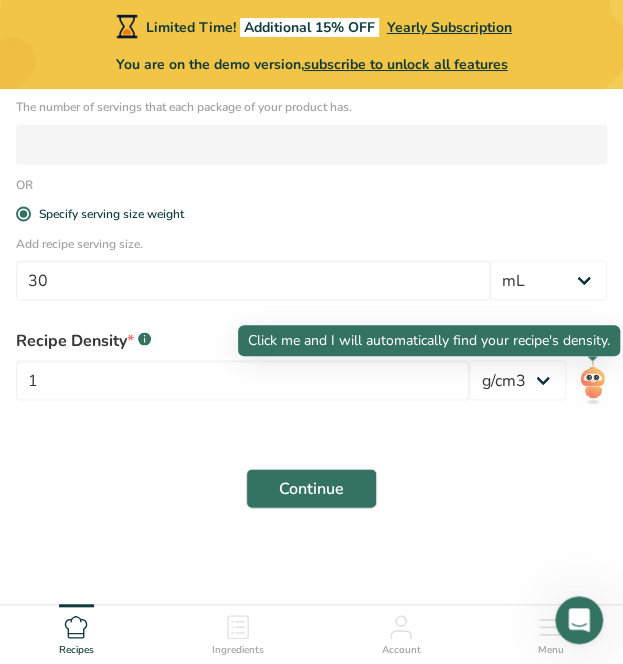 click at bounding box center (592, 382) 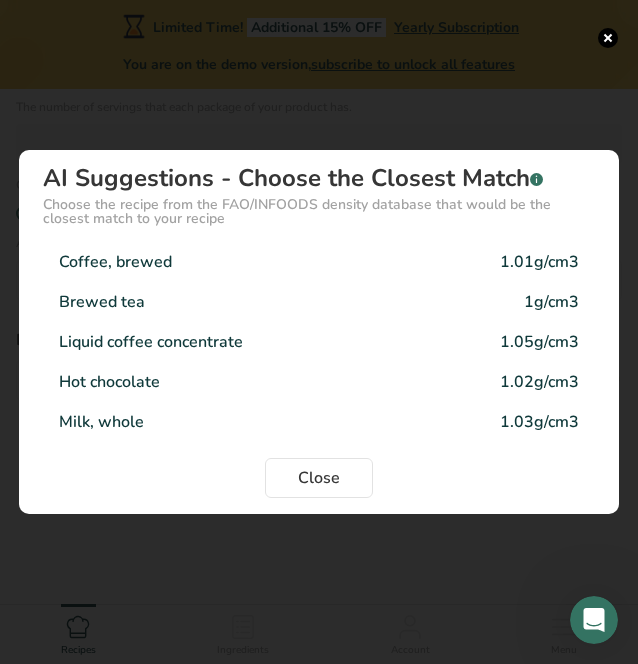click on "Brewed tea" at bounding box center [102, 302] 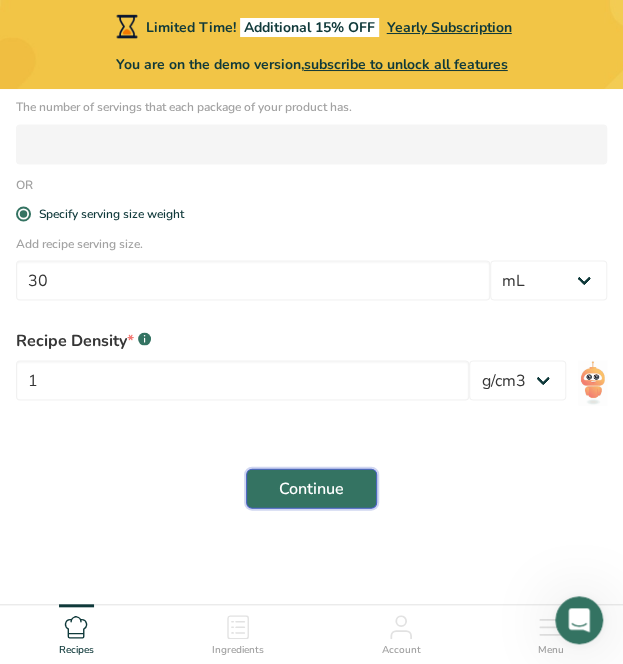 click on "Continue" at bounding box center (311, 488) 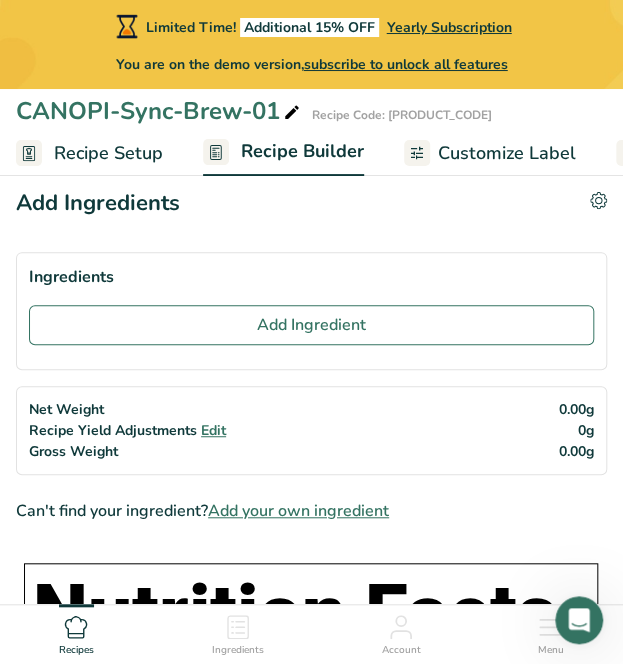 scroll, scrollTop: 0, scrollLeft: 0, axis: both 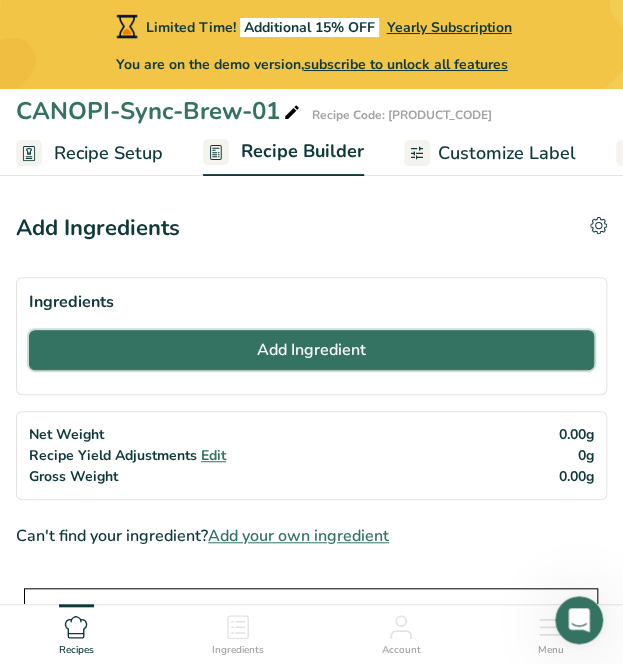 click on "Add Ingredient" at bounding box center (311, 350) 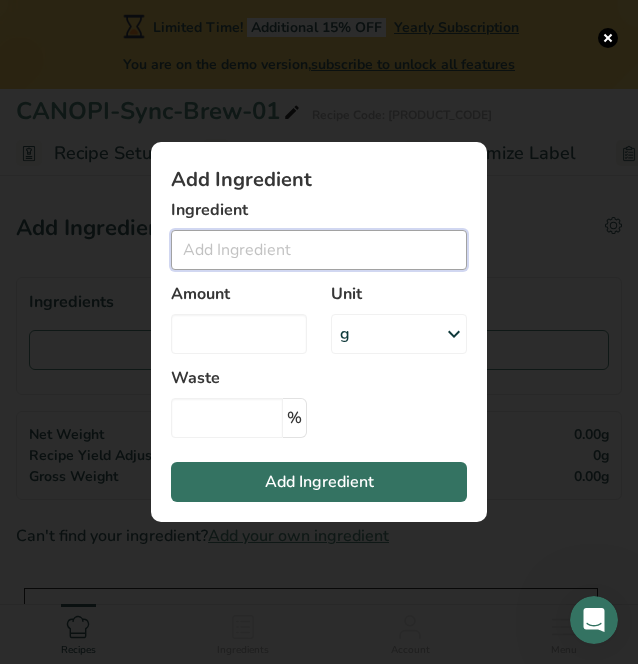 click at bounding box center [319, 250] 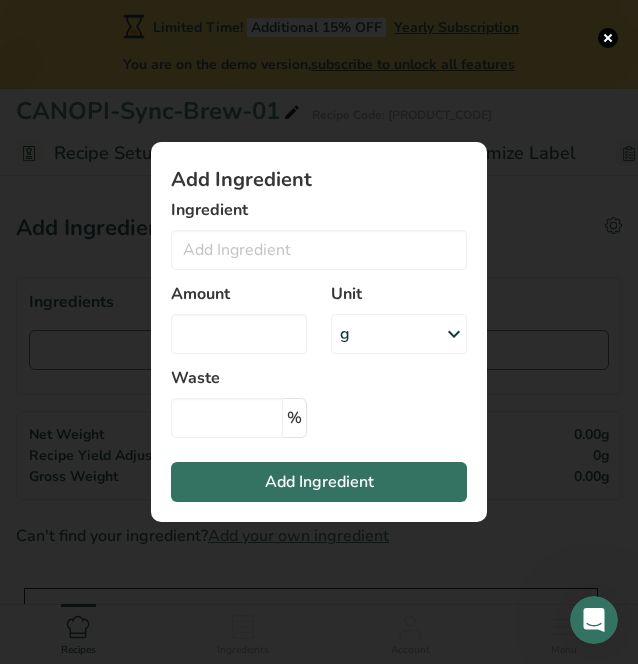click on "g" at bounding box center (399, 334) 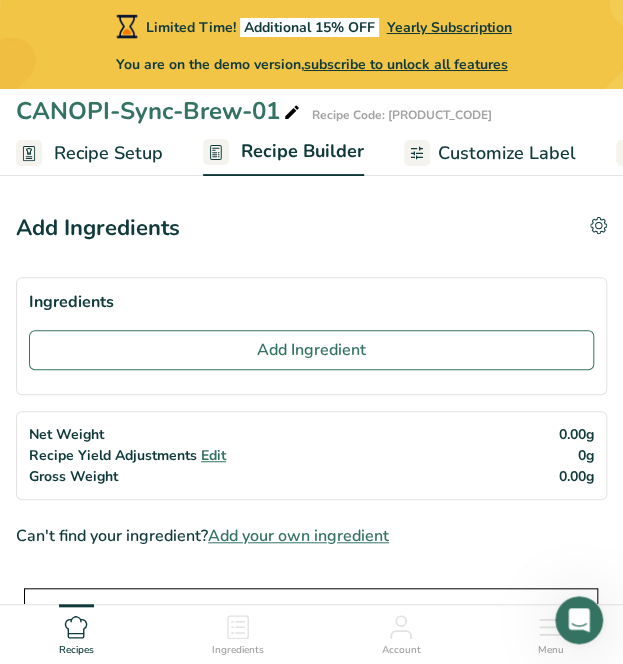 click 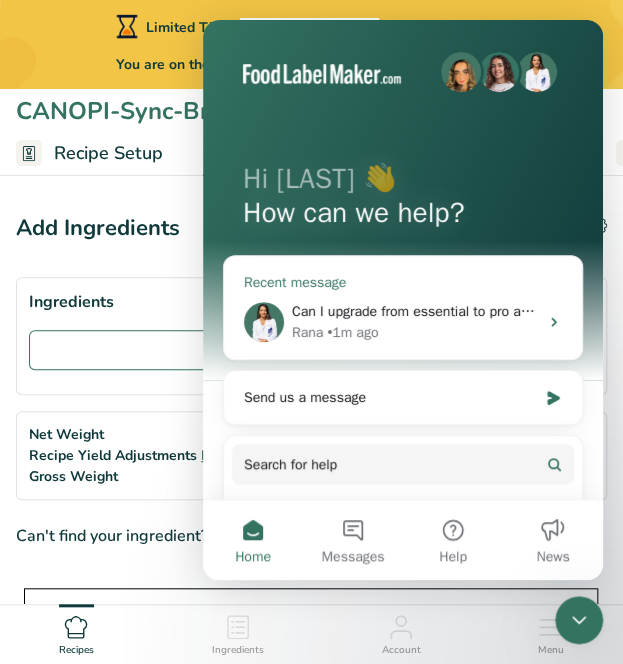 click on "[NAME] • 1m ago" at bounding box center [415, 332] 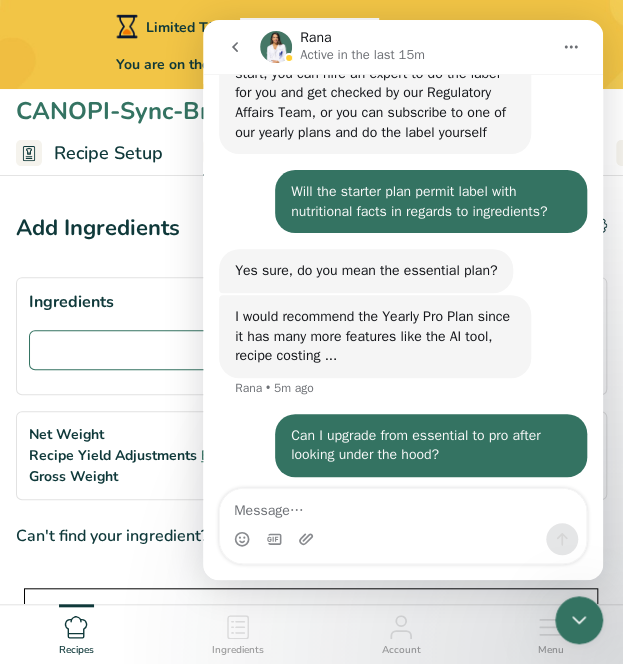 scroll, scrollTop: 1150, scrollLeft: 0, axis: vertical 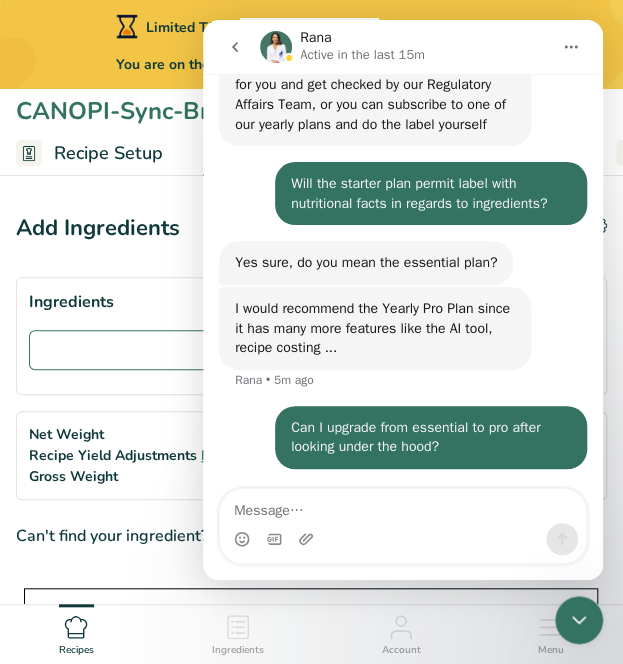 click on "I would recommend the Yearly Pro Plan since it has many more features like the AI tool, recipe costing ..." at bounding box center (375, 328) 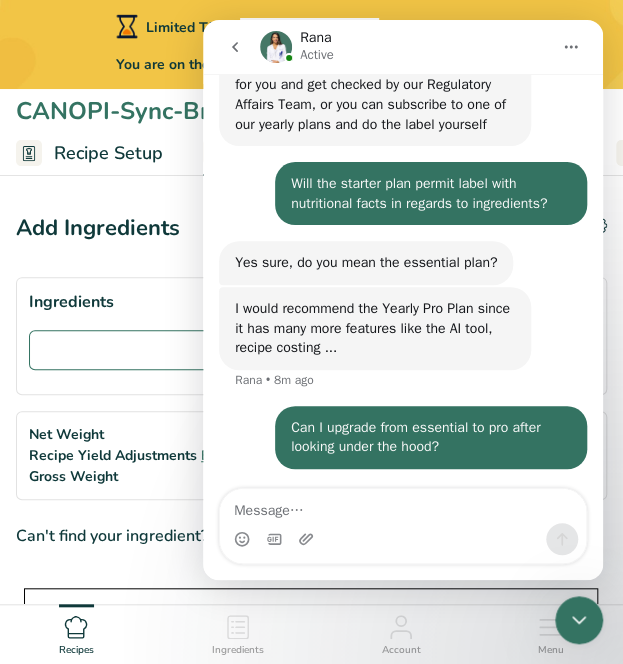 click 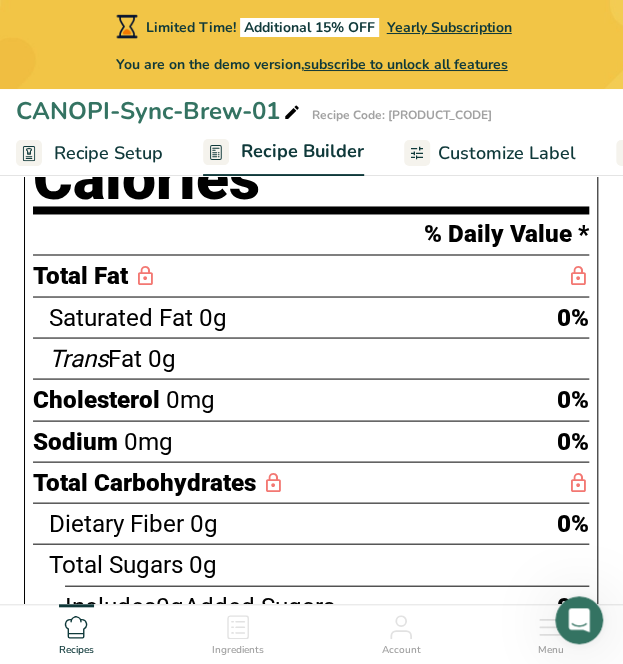 scroll, scrollTop: 679, scrollLeft: 0, axis: vertical 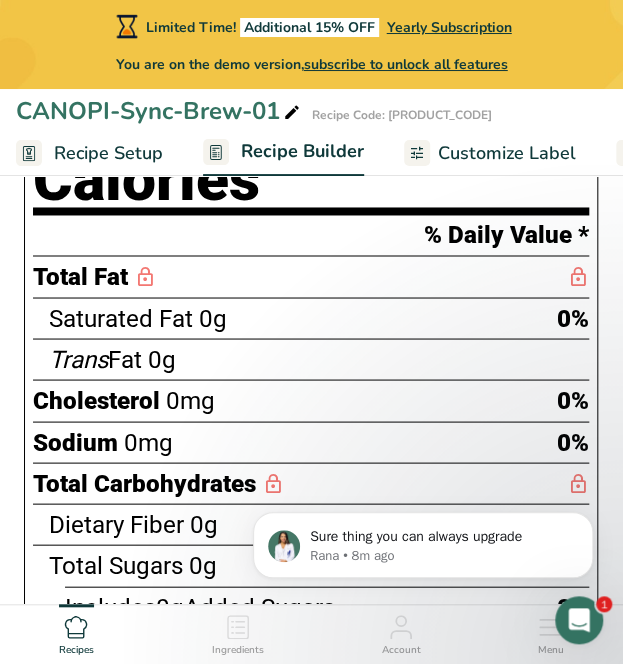 click 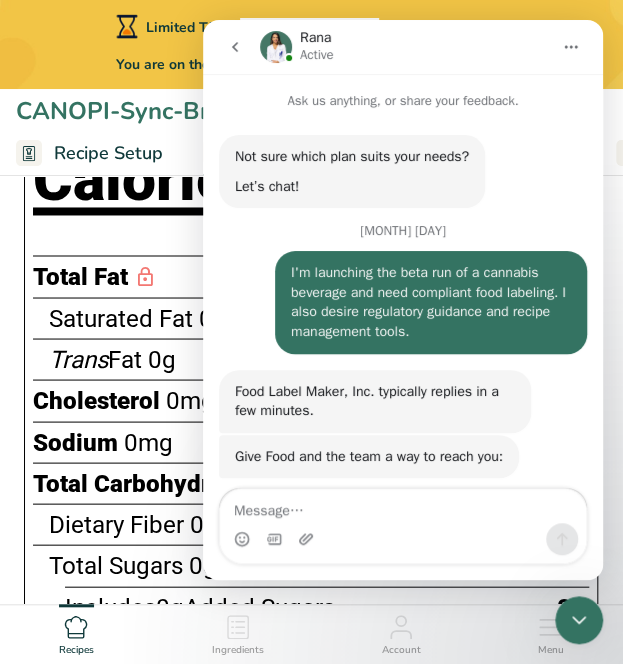 scroll, scrollTop: 126, scrollLeft: 0, axis: vertical 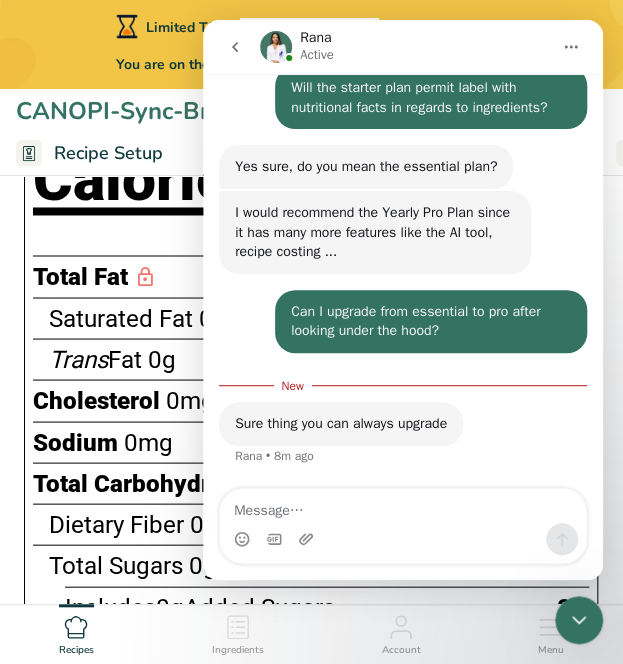 click at bounding box center (403, 506) 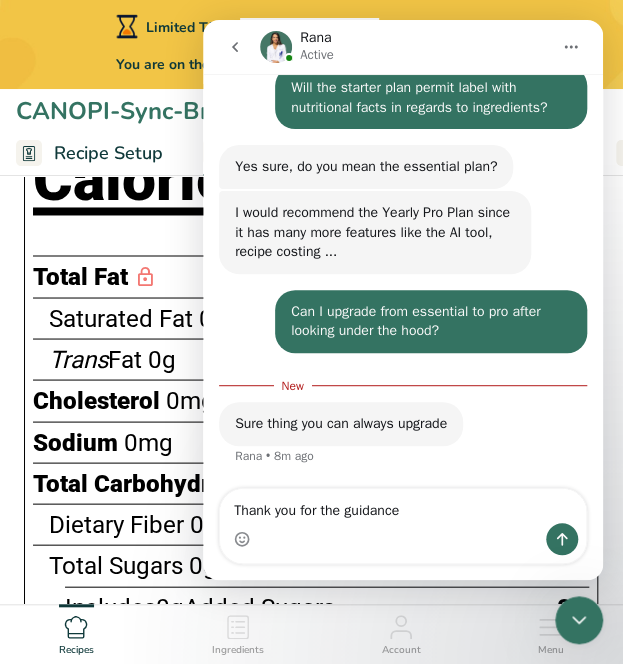 click on "Thank you for the guidance" at bounding box center (403, 506) 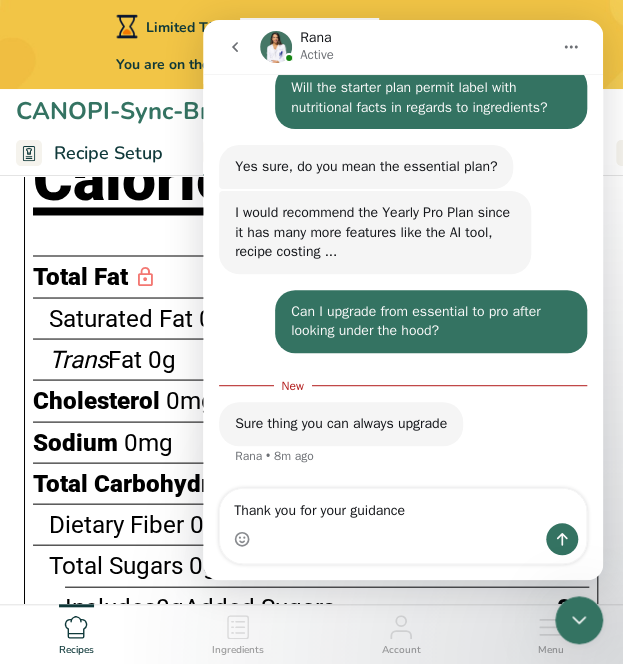 type on "Thank you for your guidance" 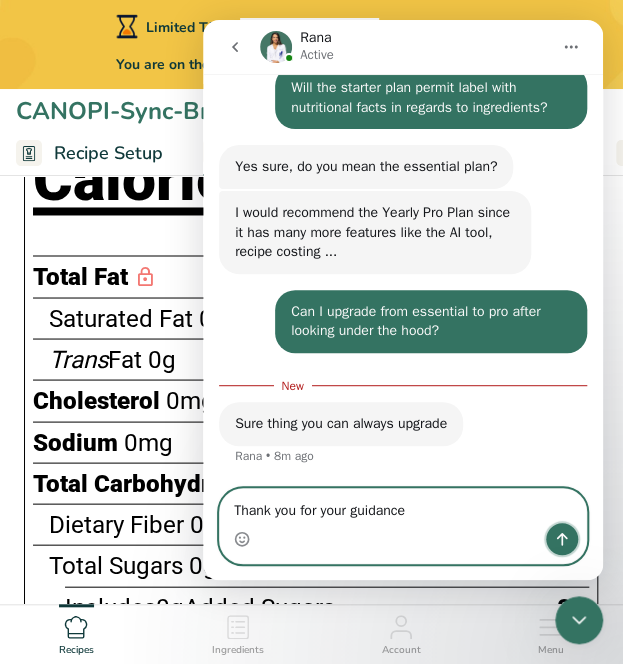 click 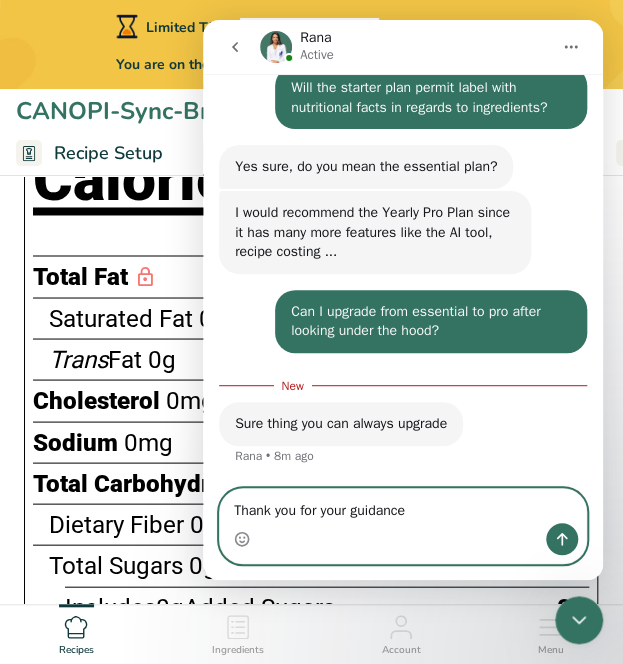 type 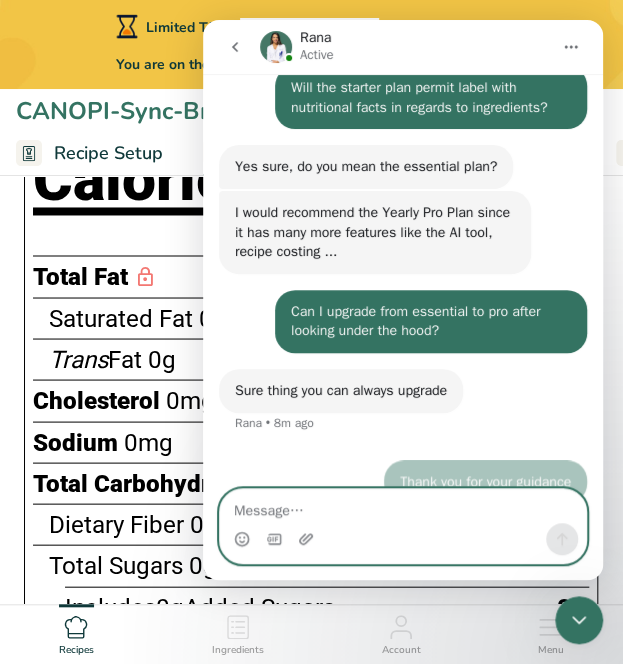 scroll, scrollTop: 2, scrollLeft: 0, axis: vertical 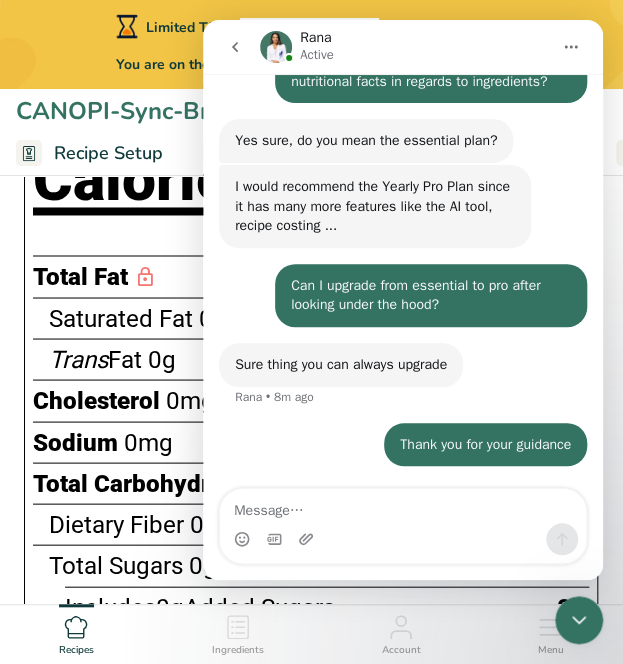 click on "Limited Time!
Additional 15% OFF
Yearly Subscription
You are on the demo version,
subscribe to unlock all features" at bounding box center (311, 44) 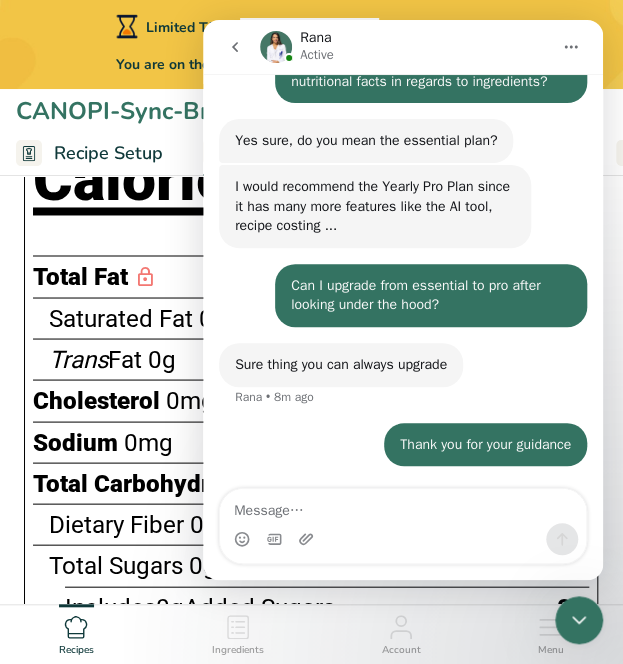 click 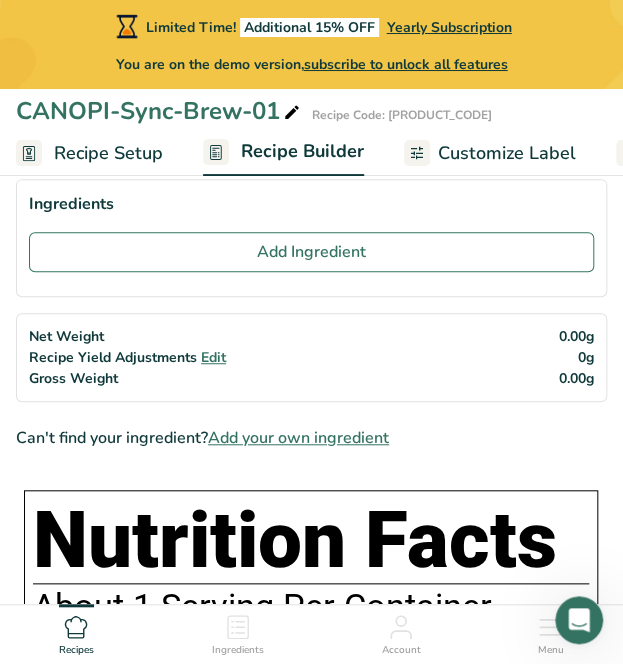 scroll, scrollTop: 0, scrollLeft: 0, axis: both 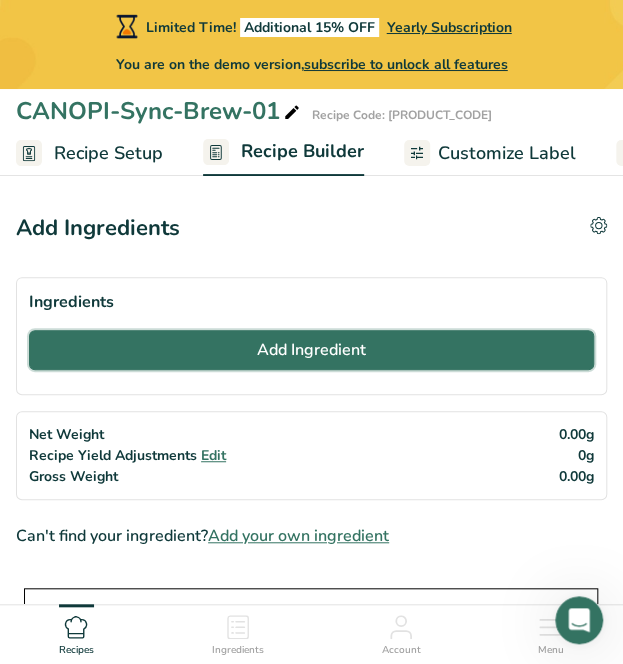 click on "Add Ingredient" at bounding box center (311, 350) 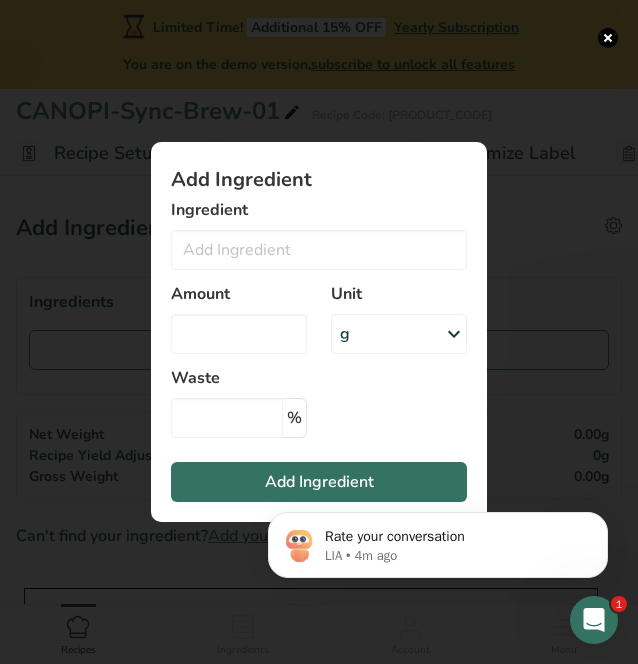 scroll, scrollTop: 0, scrollLeft: 0, axis: both 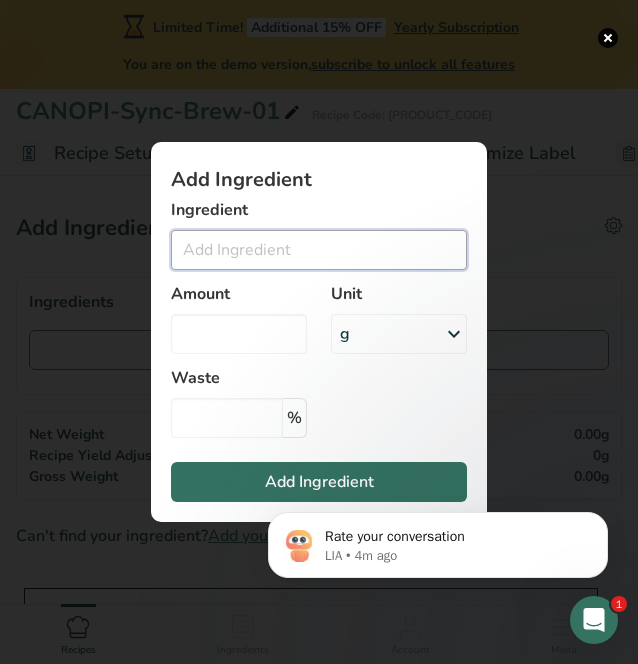 click at bounding box center [319, 250] 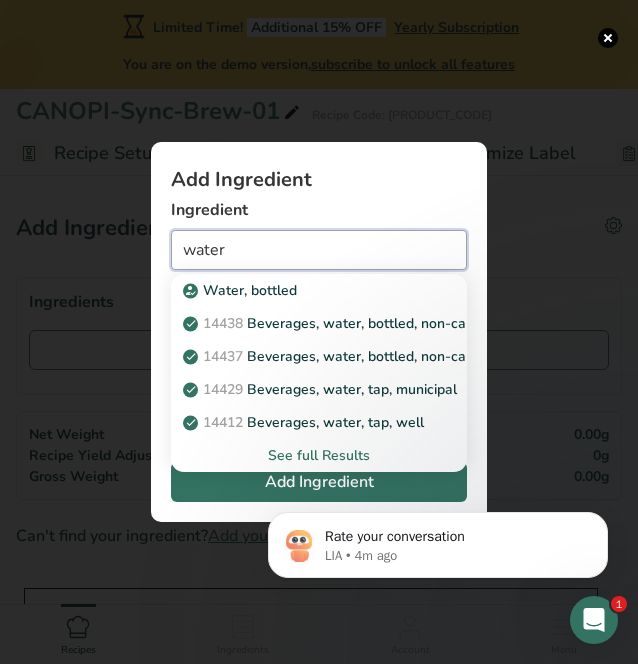 click on "water" at bounding box center [319, 250] 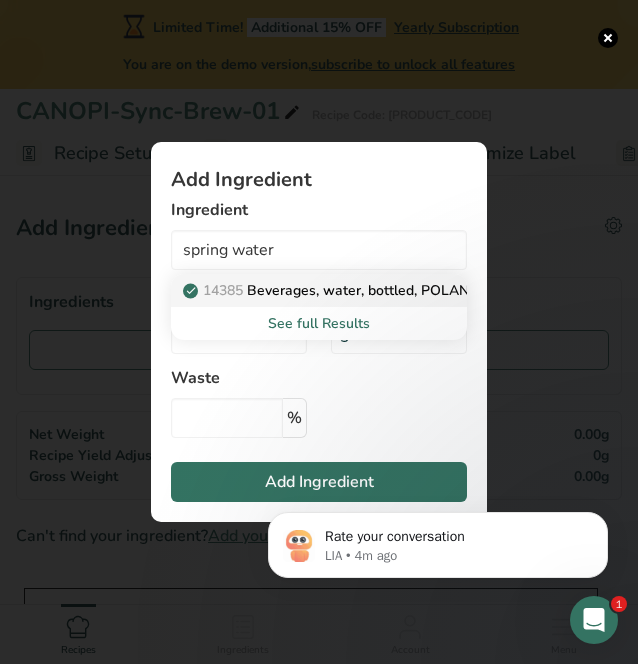 click on "14385
Beverages, water, bottled, POLAND SPRING" at bounding box center [361, 290] 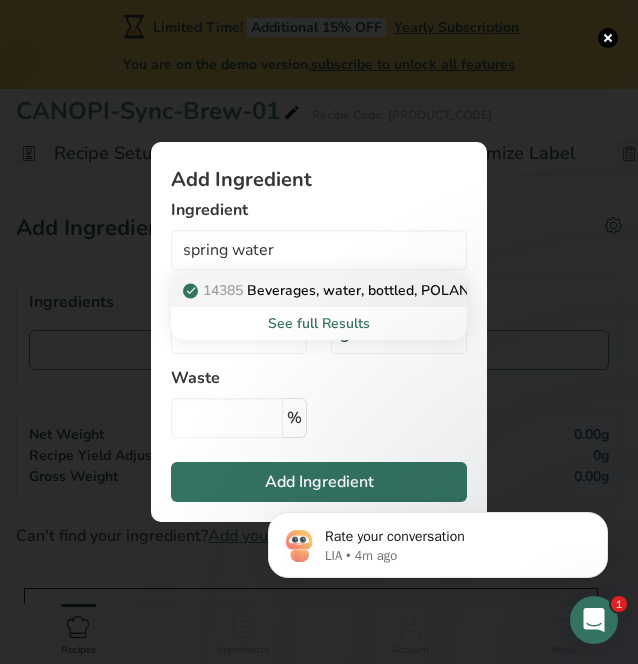 type on "Beverages, water, bottled, POLAND SPRING" 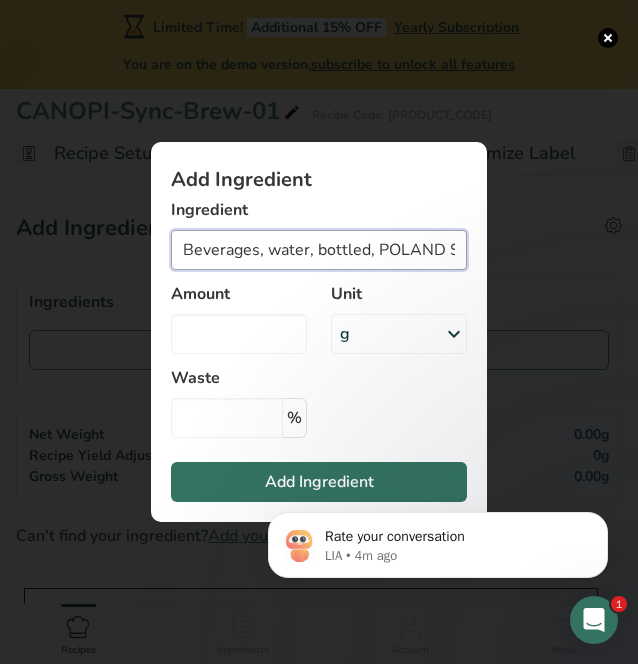click on "Beverages, water, bottled, POLAND SPRING" at bounding box center (319, 250) 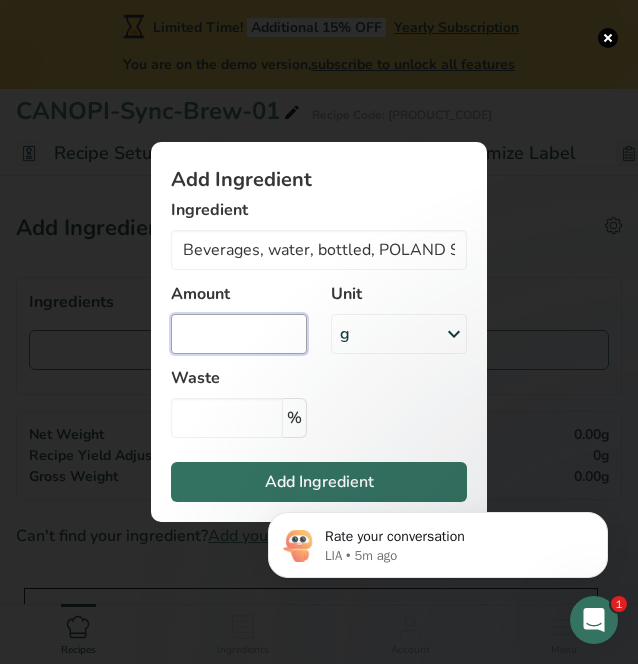 click at bounding box center [239, 334] 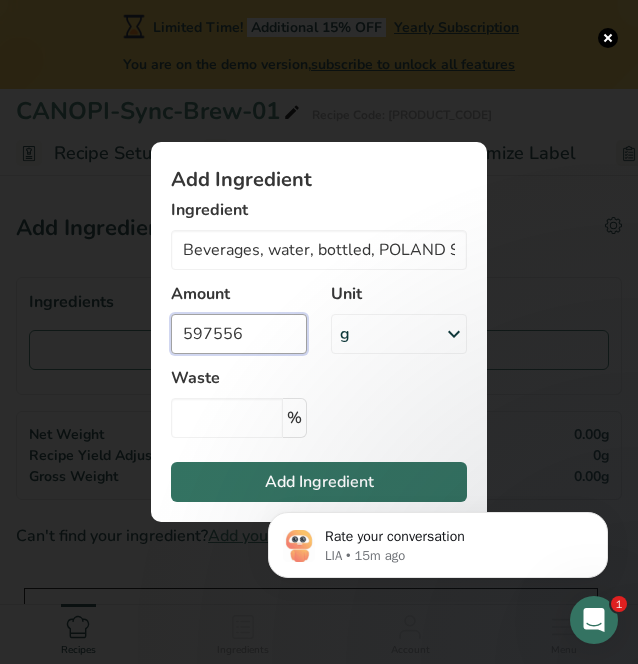 type on "597556" 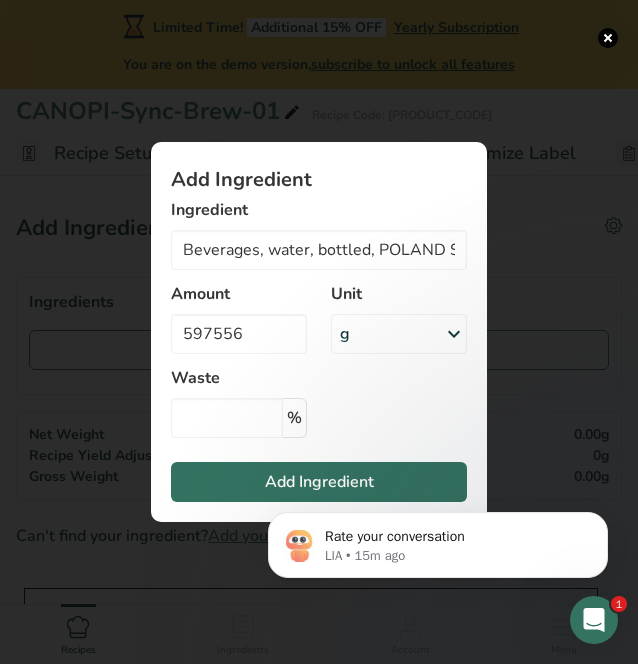 click on "g" at bounding box center [399, 334] 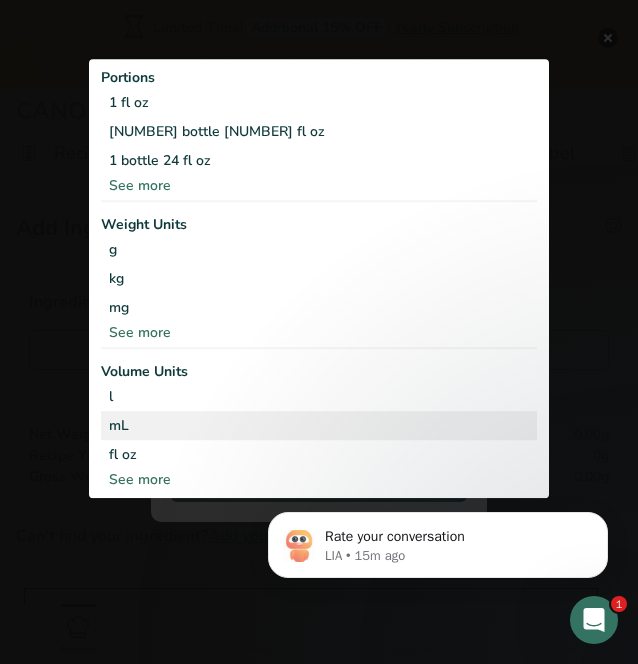 click on "mL" at bounding box center [319, 425] 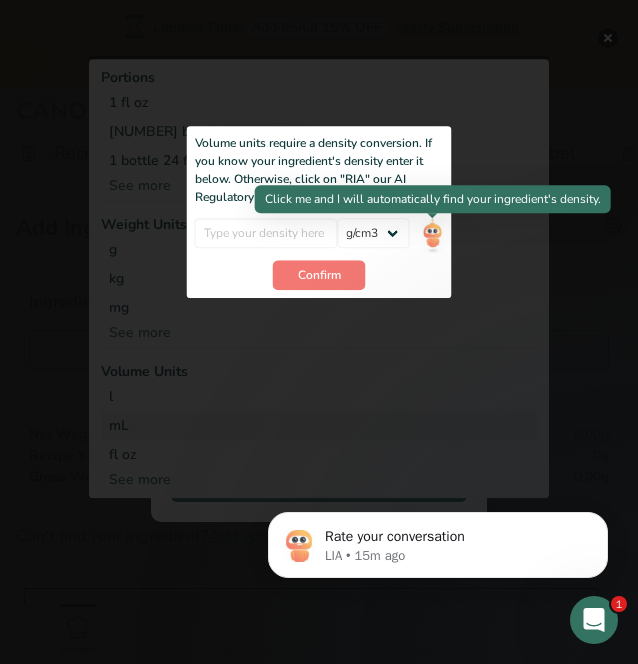 click at bounding box center [432, 235] 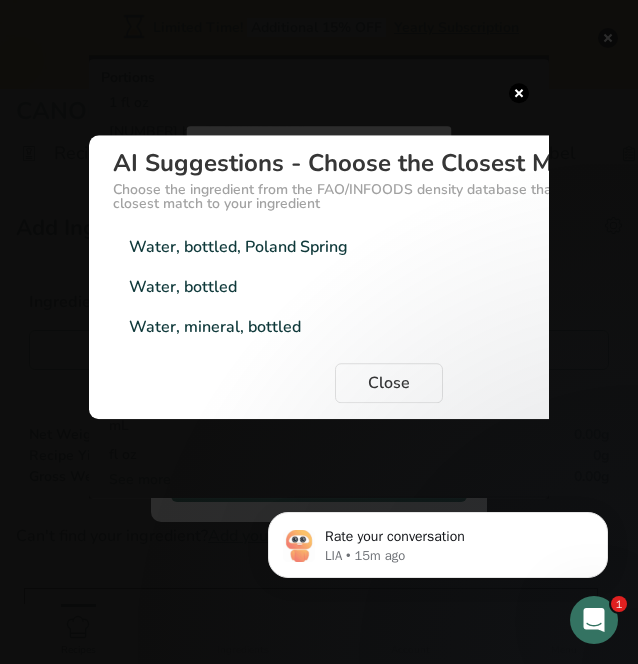 click on "Water, bottled" at bounding box center [183, 287] 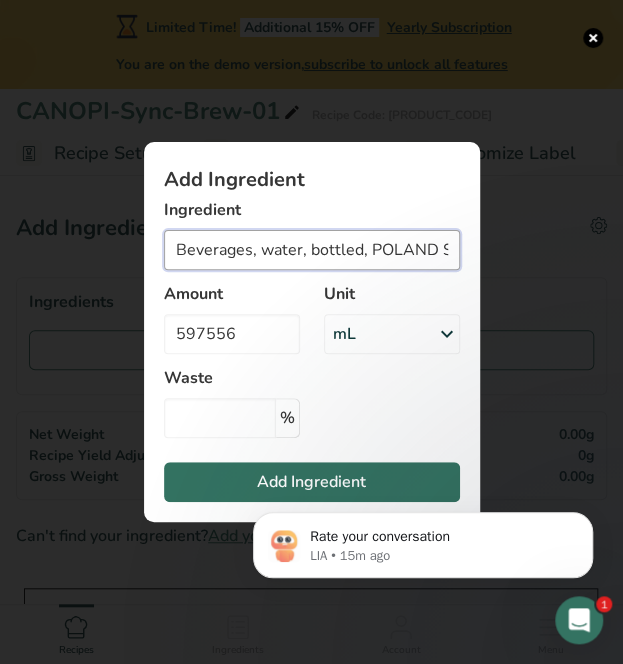 click on "Beverages, water, bottled, POLAND SPRING" at bounding box center (312, 250) 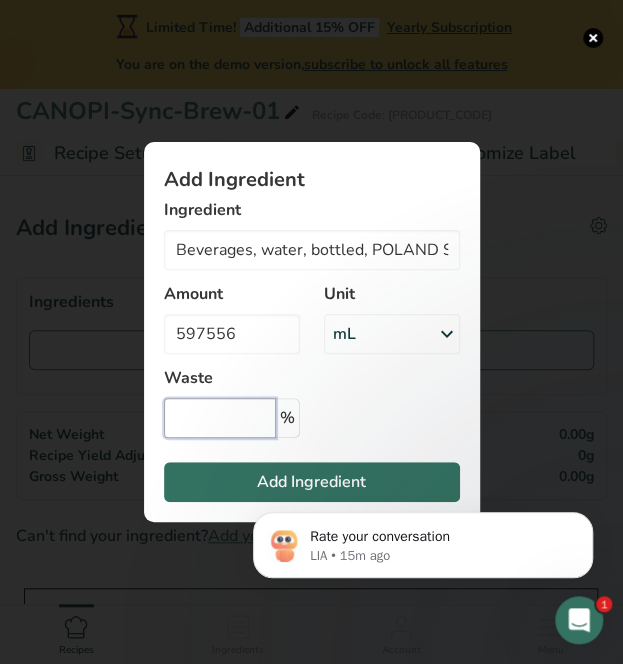 click at bounding box center [220, 418] 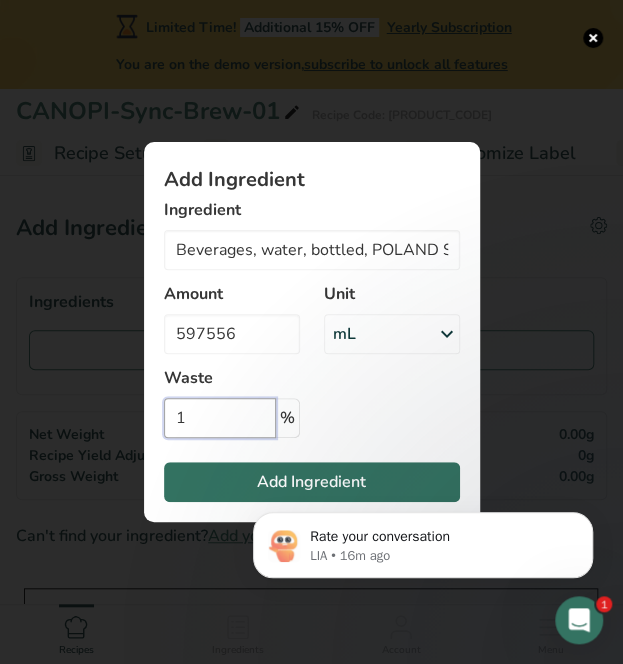 type on "1" 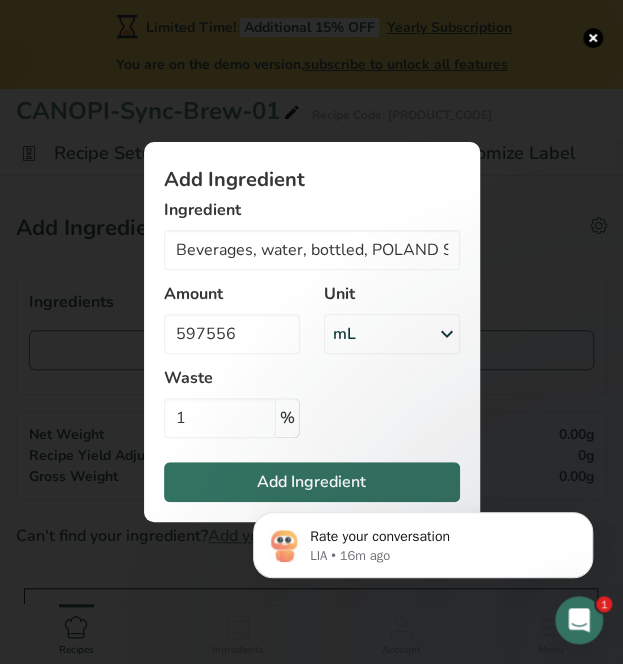 click on "Rate your conversation LIA • 16m ago" 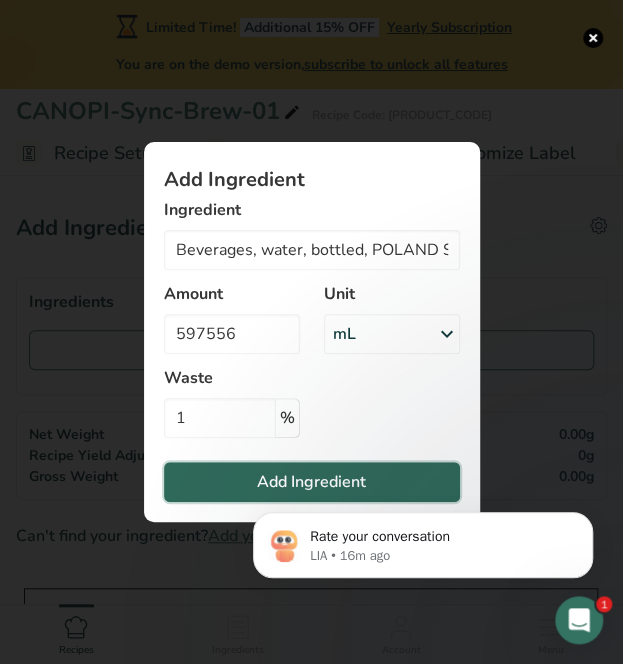 drag, startPoint x: 86, startPoint y: 5, endPoint x: 256, endPoint y: 465, distance: 490.408 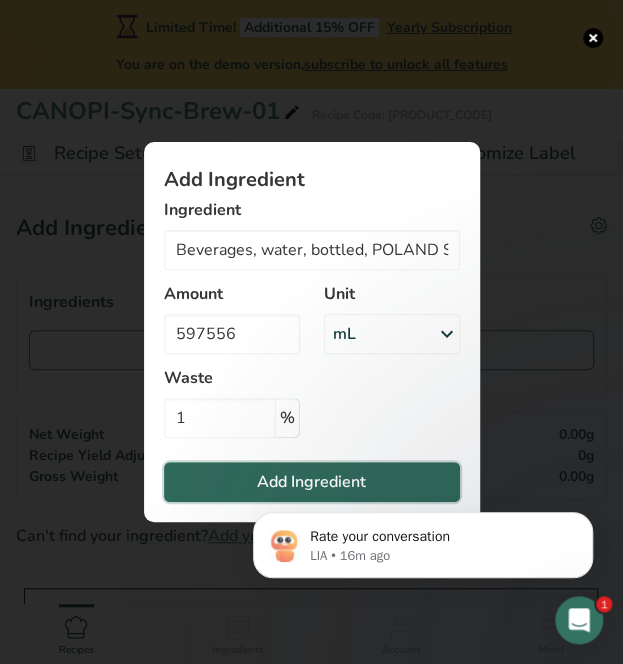 click on "Add Ingredient" at bounding box center (312, 482) 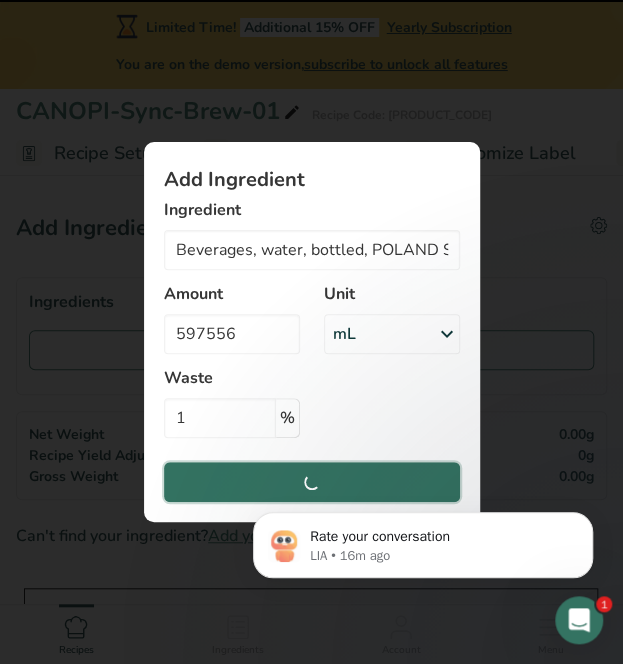 type 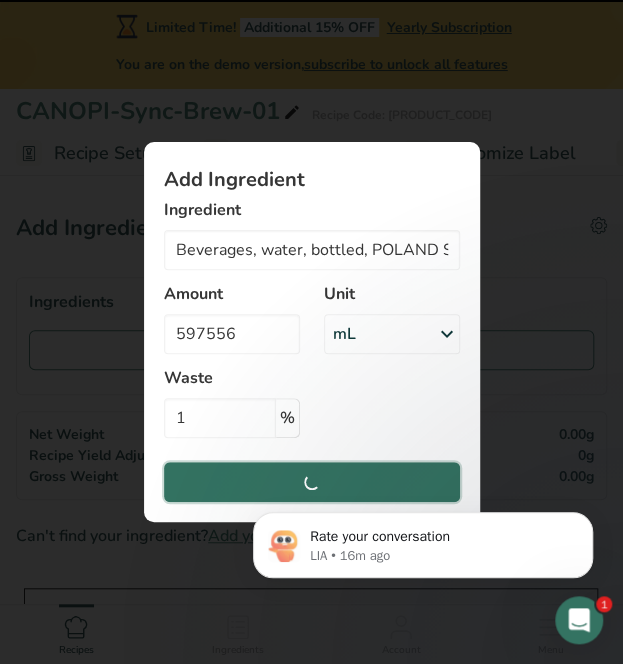 type 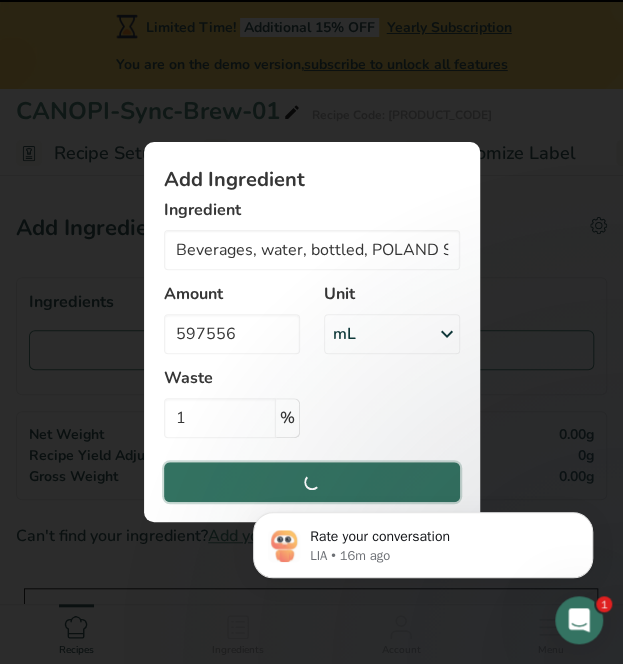 type 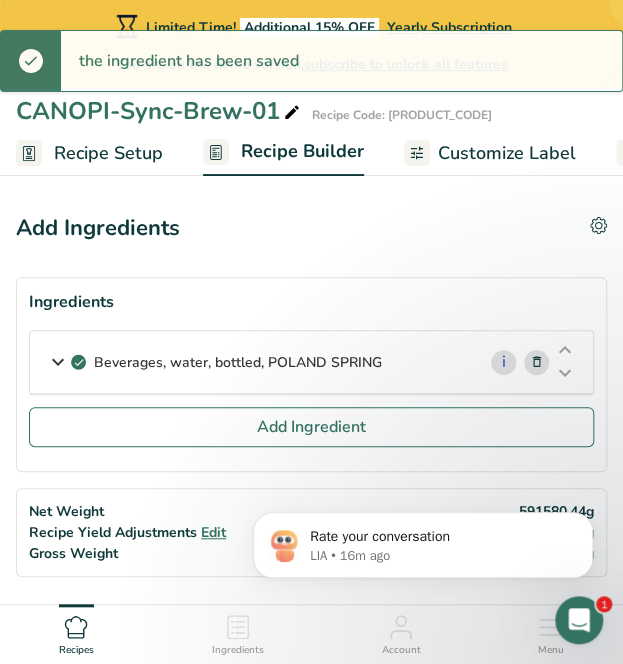 click at bounding box center (579, 620) 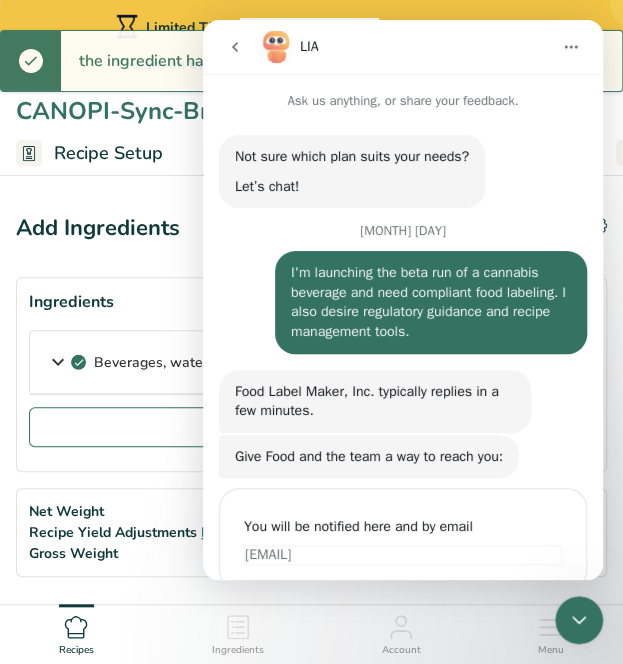 scroll, scrollTop: 60, scrollLeft: 0, axis: vertical 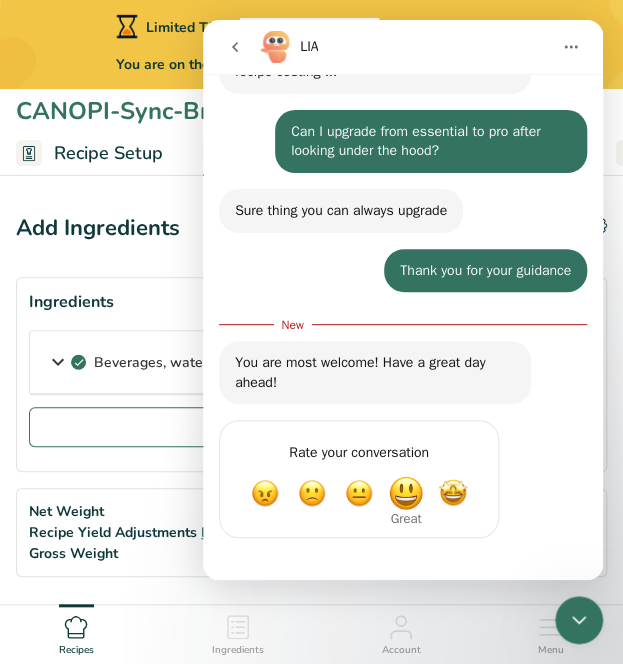 click at bounding box center [406, 493] 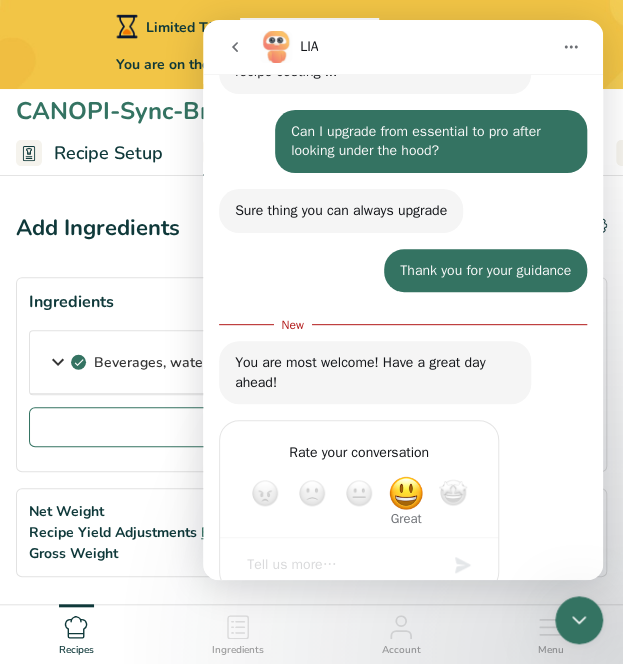 scroll, scrollTop: 1478, scrollLeft: 0, axis: vertical 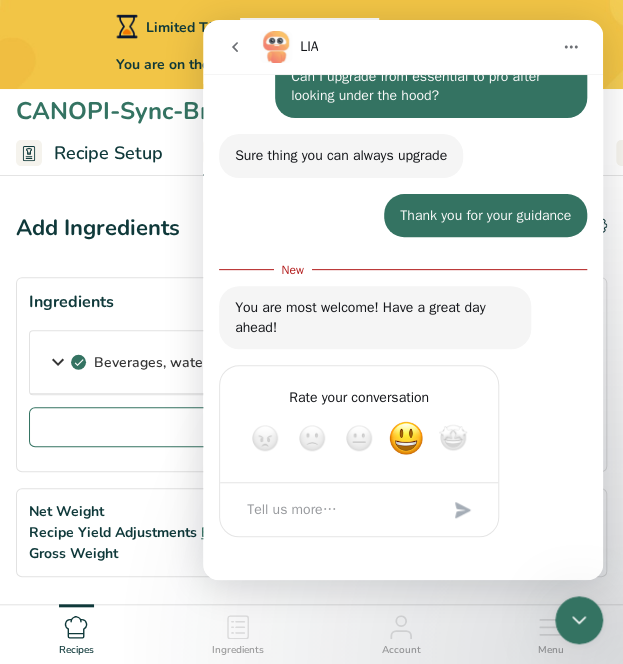click at bounding box center [463, 510] 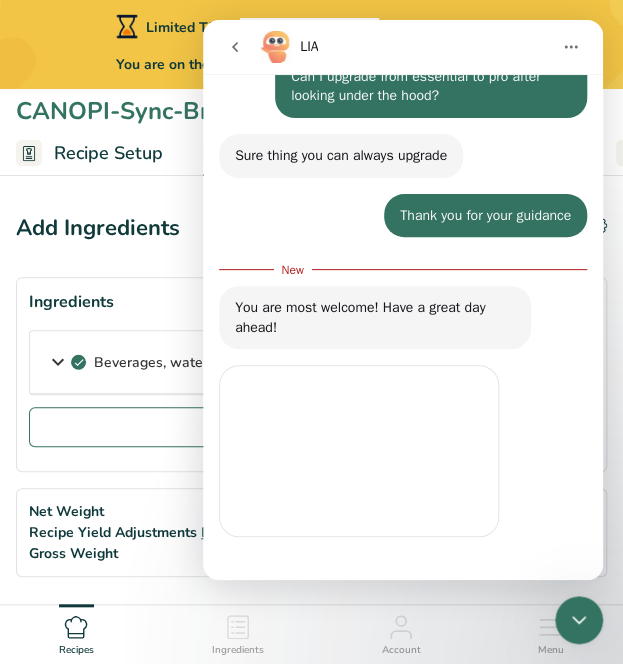 scroll, scrollTop: 2, scrollLeft: 0, axis: vertical 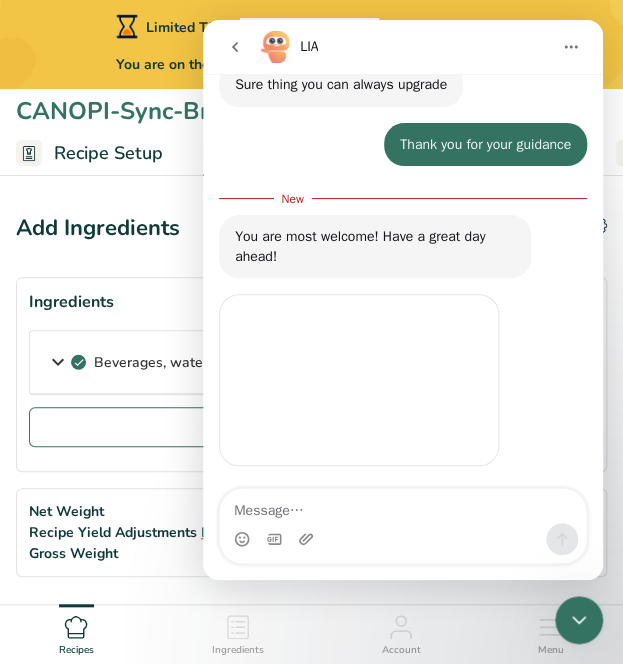 click 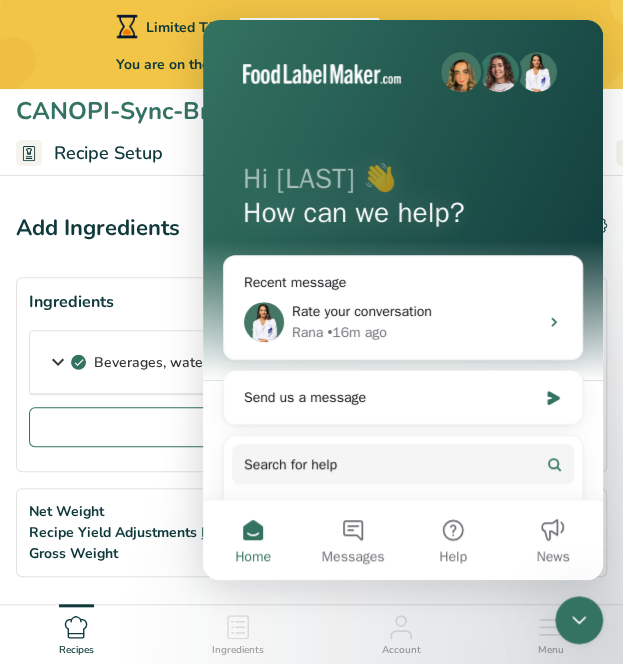 scroll, scrollTop: 2, scrollLeft: 0, axis: vertical 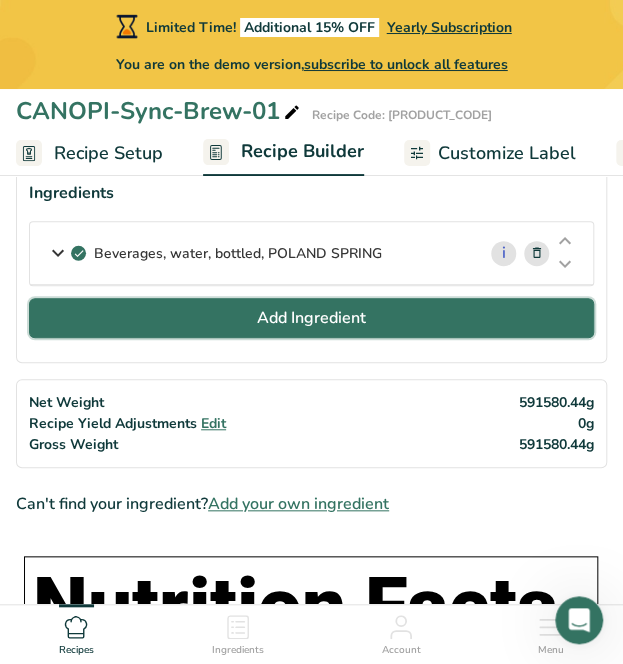 click on "Add Ingredient" at bounding box center (311, 318) 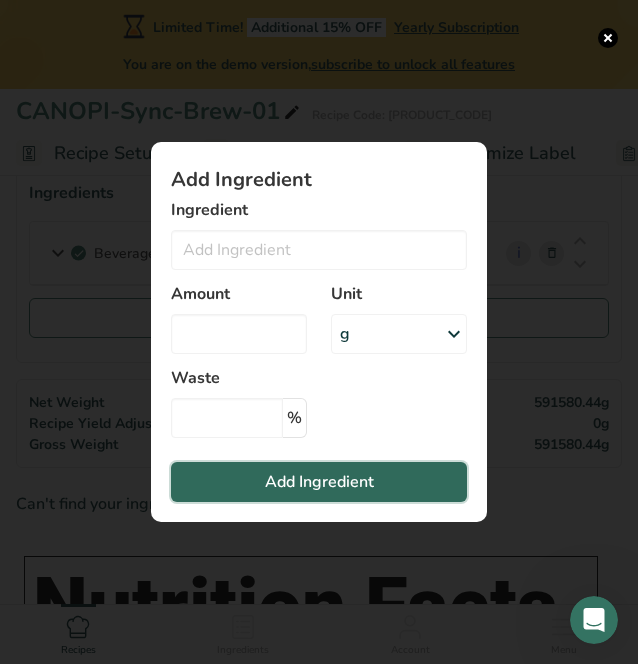 click on "Add Ingredient" at bounding box center (319, 482) 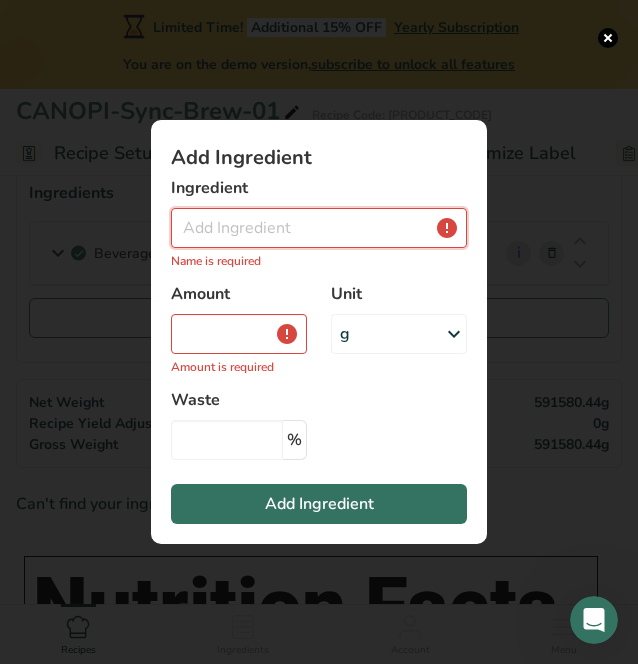 click at bounding box center (319, 228) 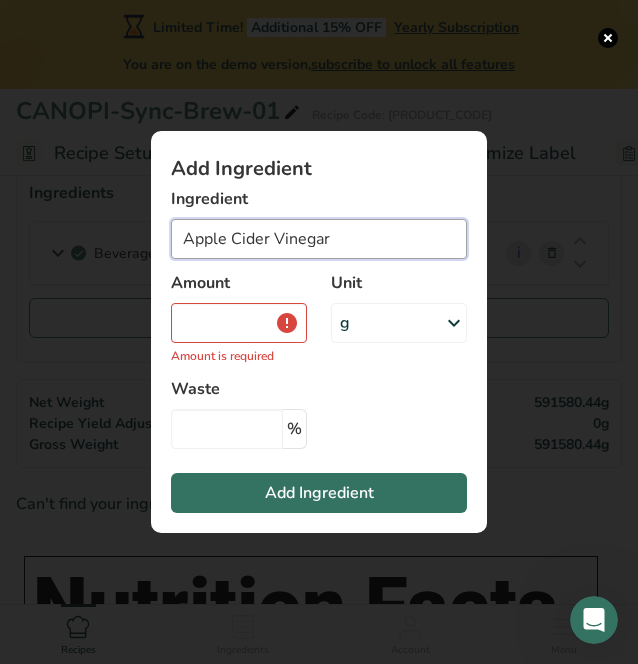 type on "Apple Cider Vinegar" 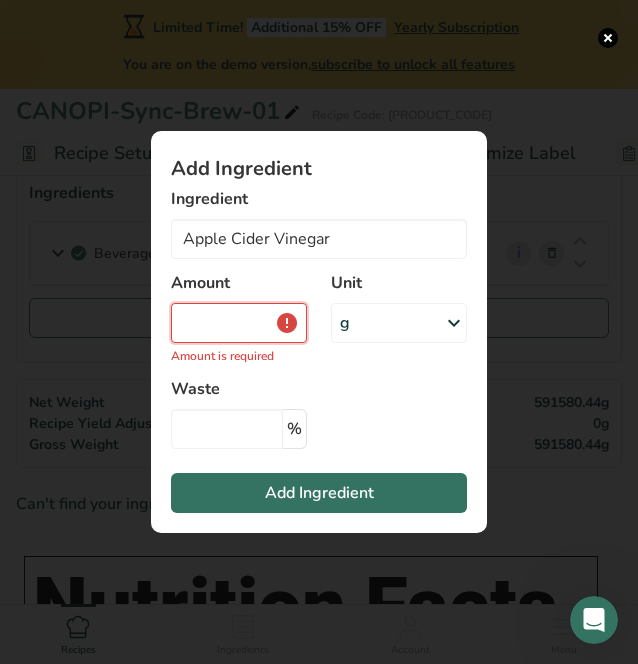 click at bounding box center [239, 323] 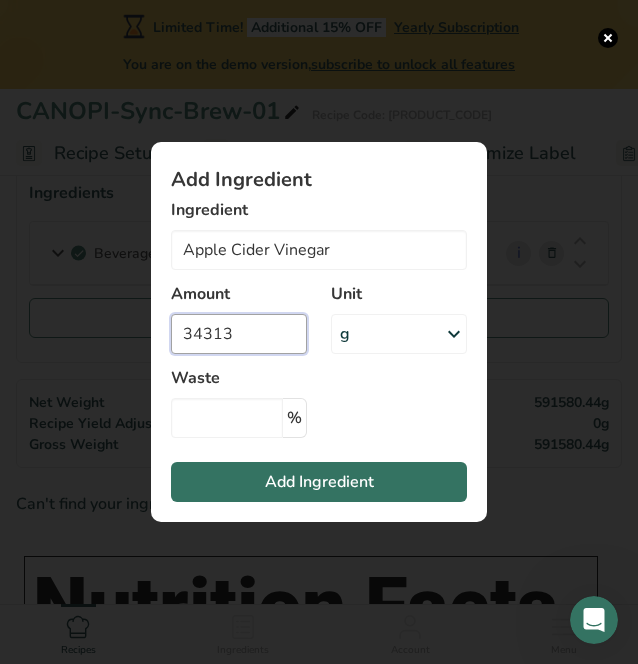 type on "34313" 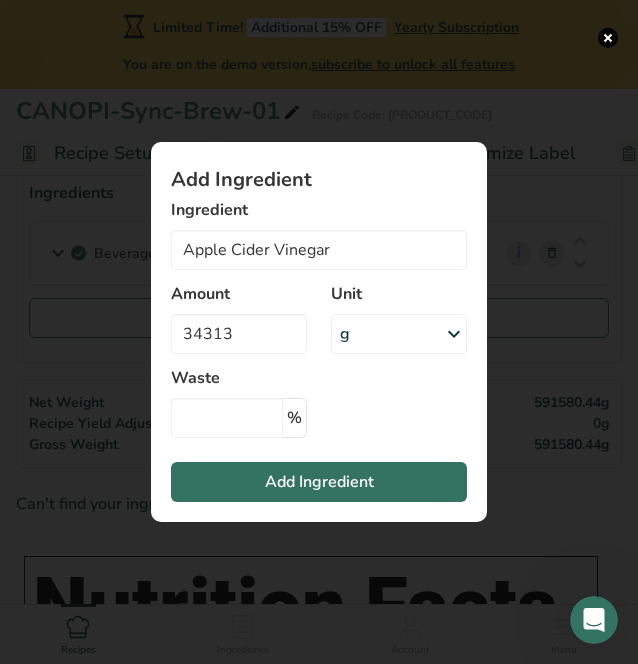 click on "g" at bounding box center [399, 334] 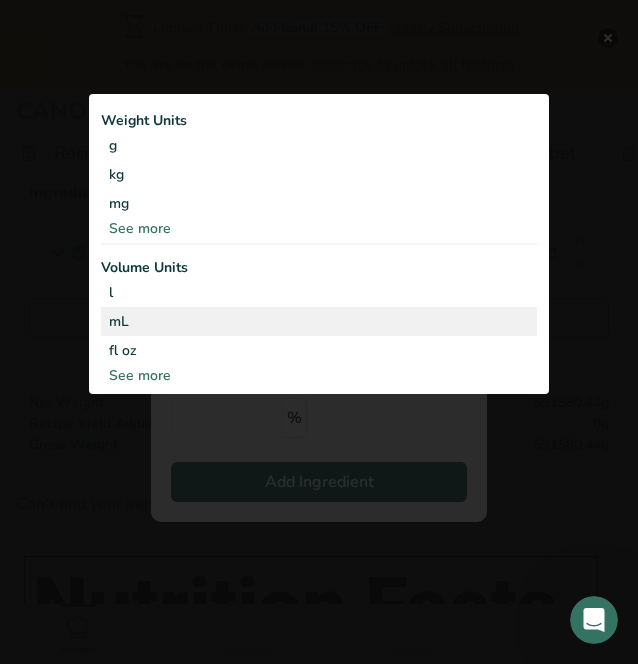 click on "mL" at bounding box center (319, 321) 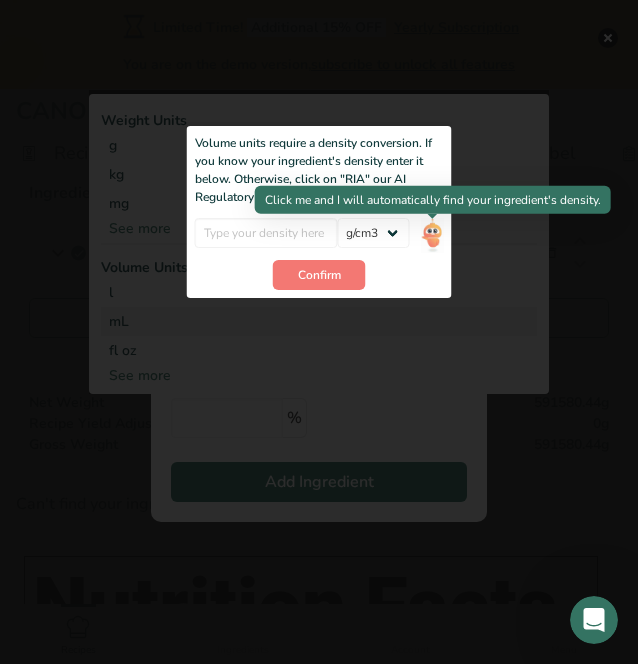 click at bounding box center (432, 235) 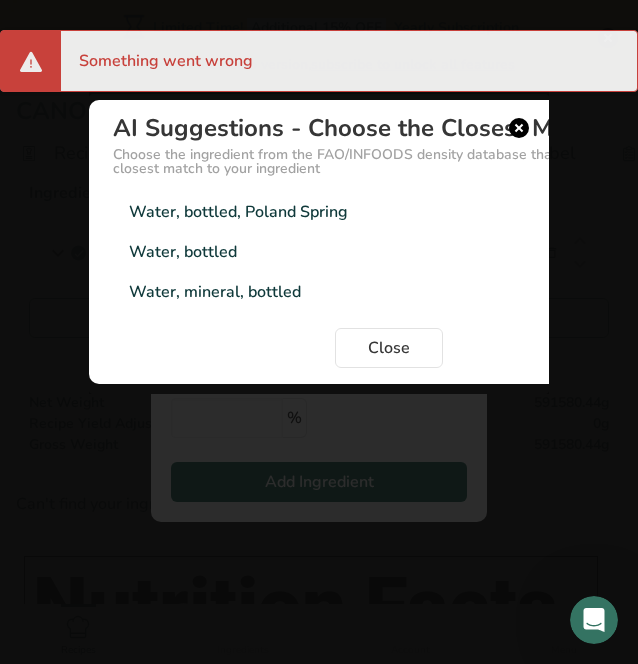 click on "Water, bottled" at bounding box center [183, 252] 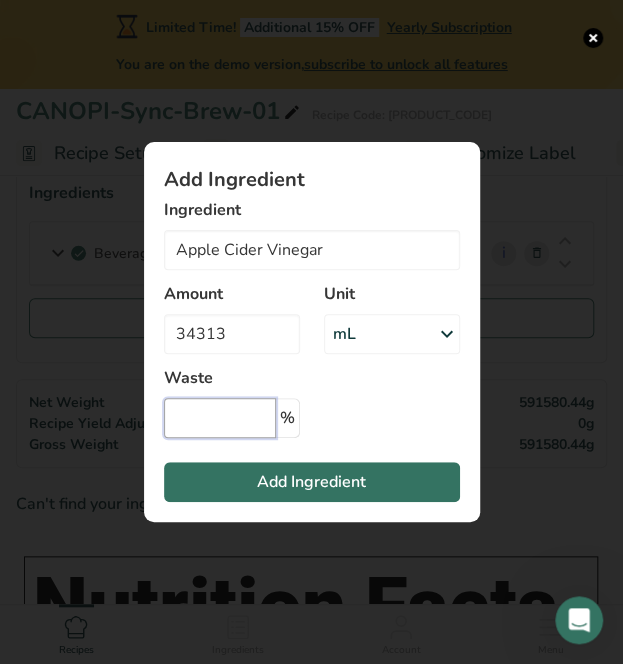 click at bounding box center [220, 418] 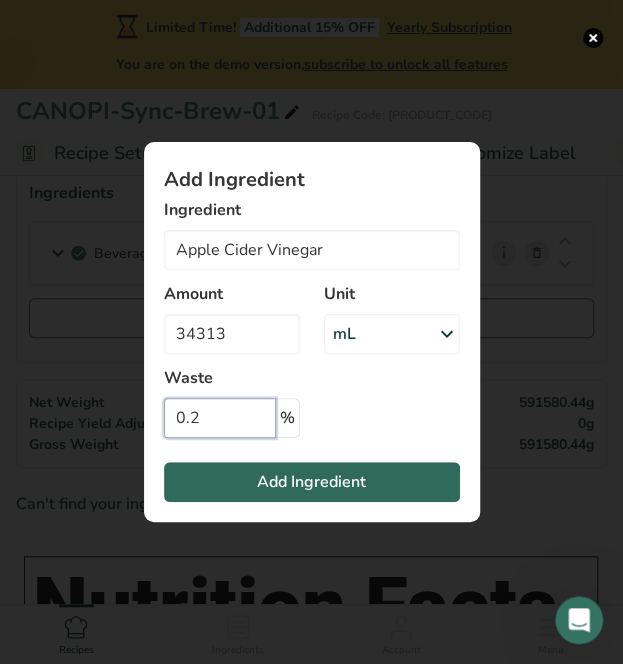 type on "0.2" 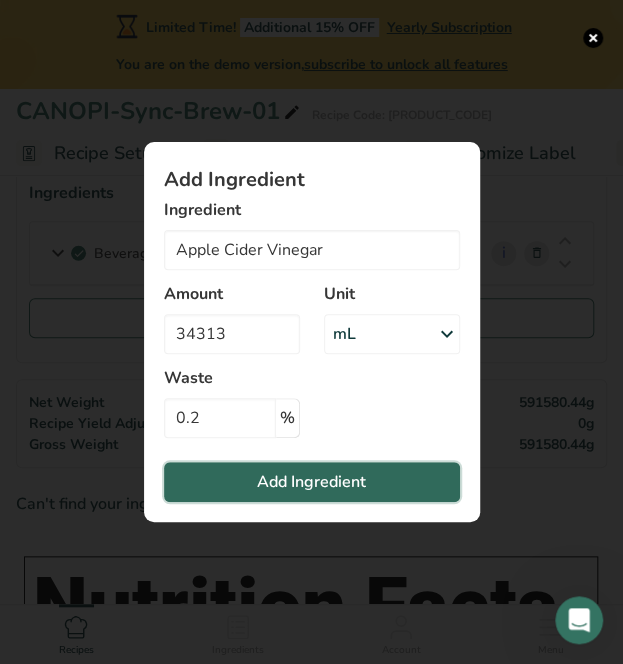 click on "Add Ingredient" at bounding box center (312, 482) 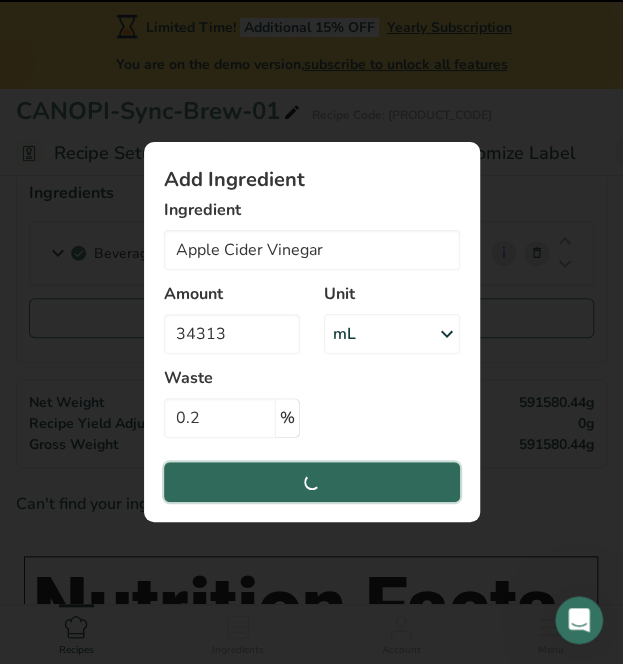 type 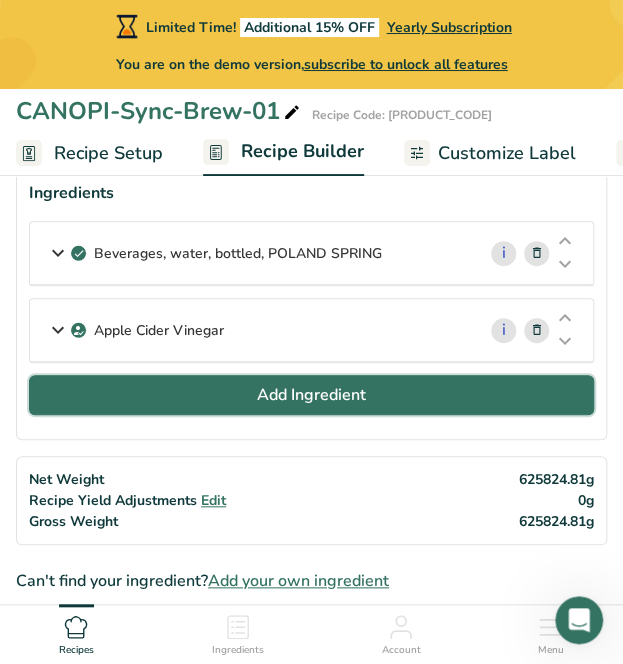 click on "Add Ingredient" at bounding box center [311, 395] 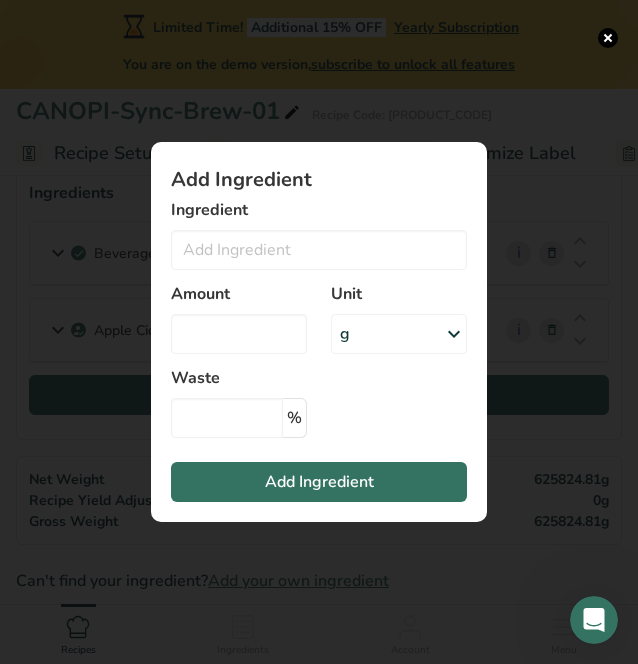 click on "Waste   %" at bounding box center [245, 402] 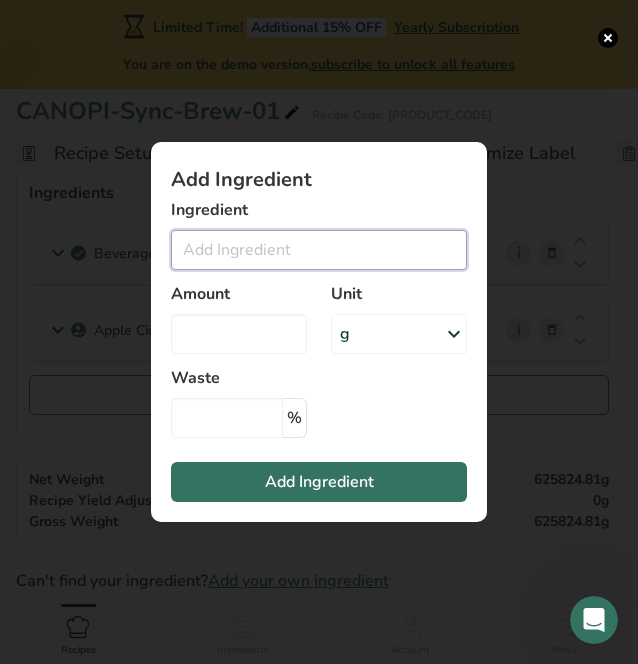 click at bounding box center [319, 250] 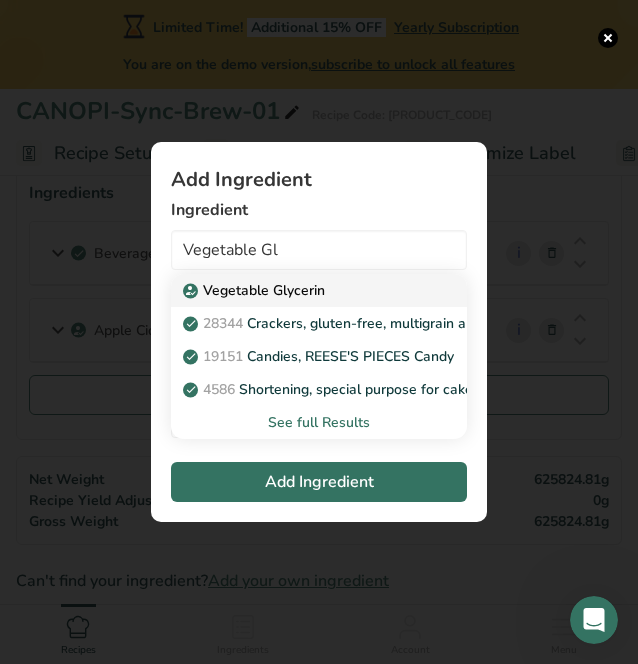 click on "Vegetable Glycerin" at bounding box center (256, 290) 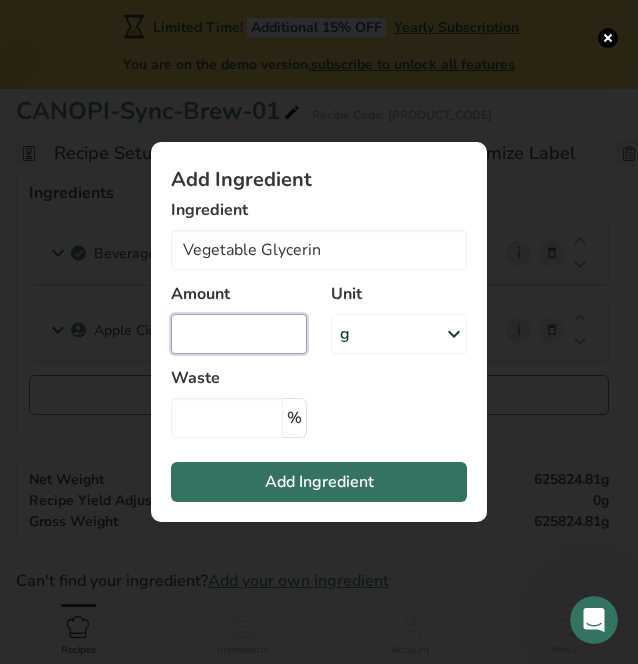 click at bounding box center [239, 334] 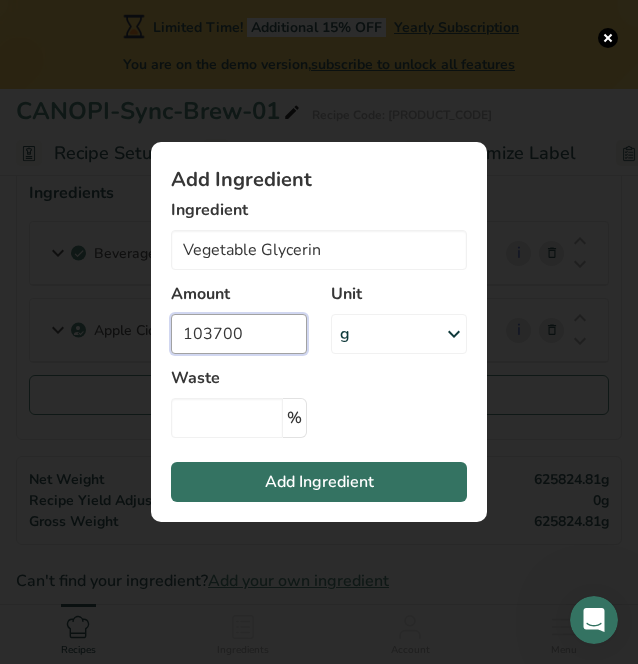 type on "103700" 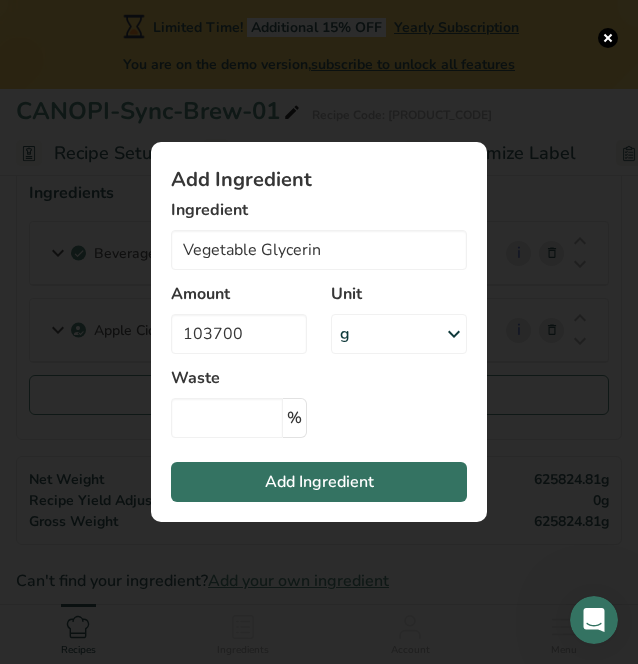 click on "g" at bounding box center (399, 334) 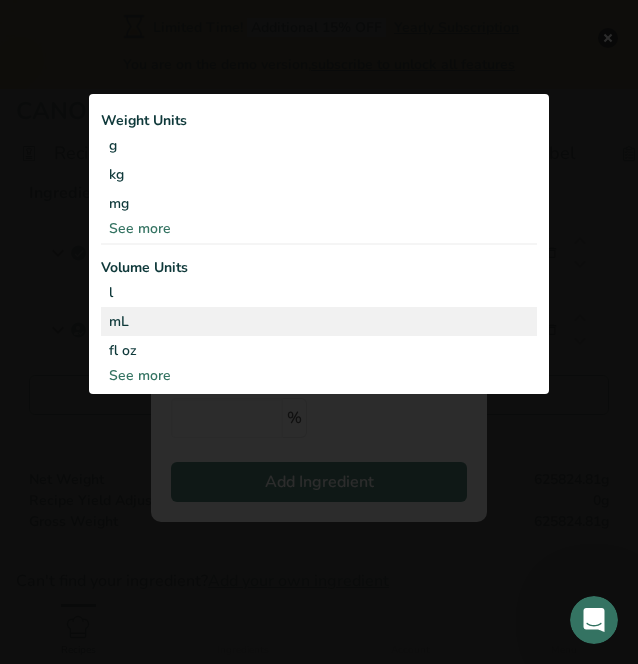 click on "mL" at bounding box center [319, 321] 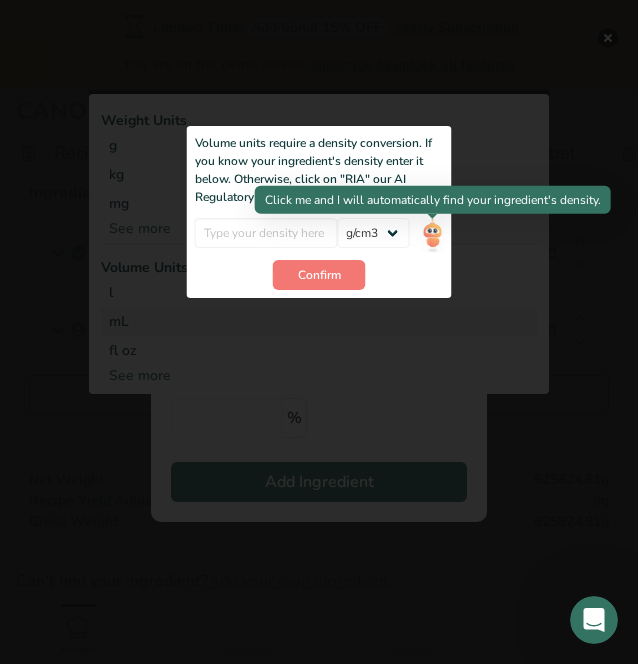 click at bounding box center [432, 235] 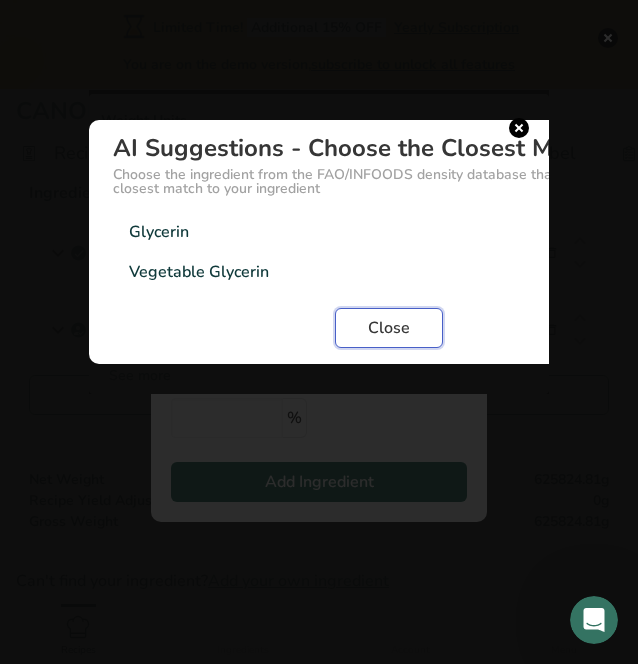 click on "Close" at bounding box center (389, 328) 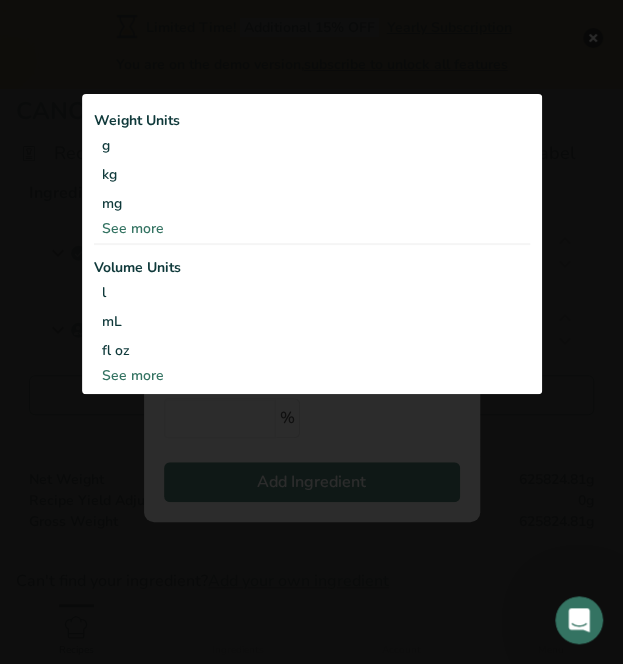 click at bounding box center [311, 332] 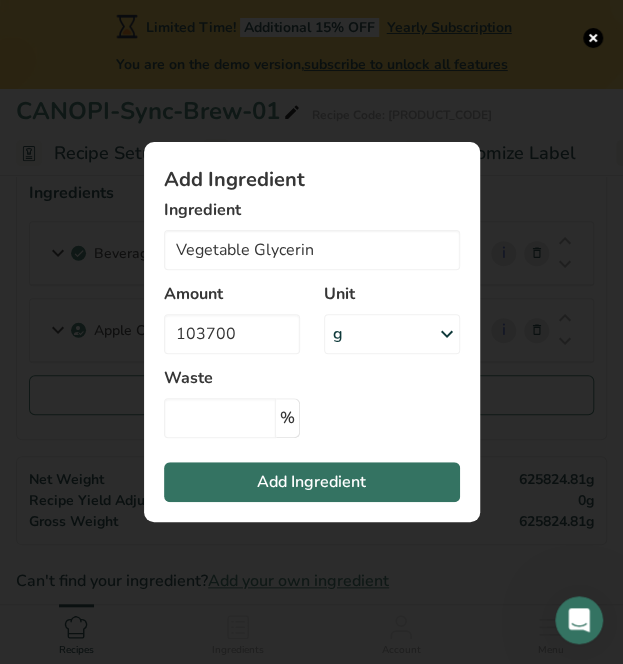 click at bounding box center (447, 334) 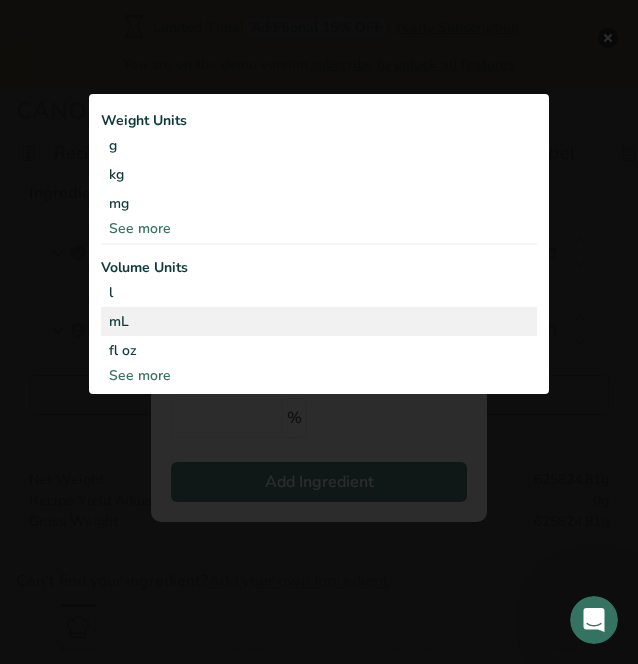 click on "mL" at bounding box center (319, 321) 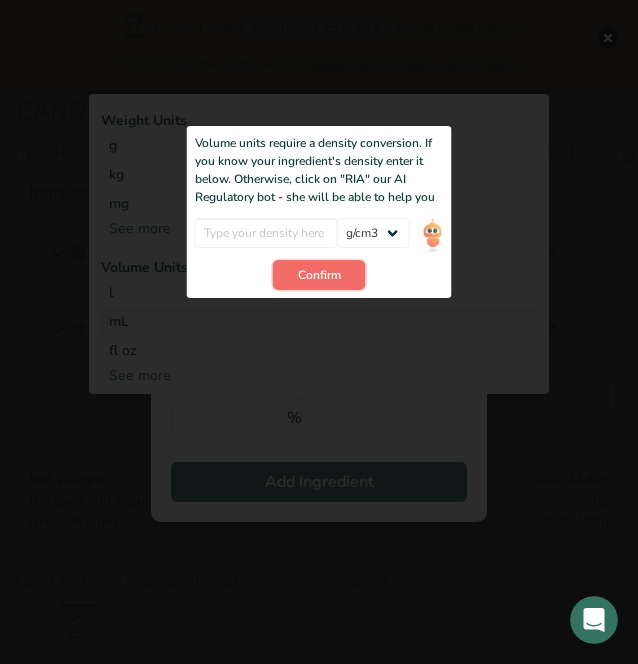 click on "Confirm" at bounding box center [319, 275] 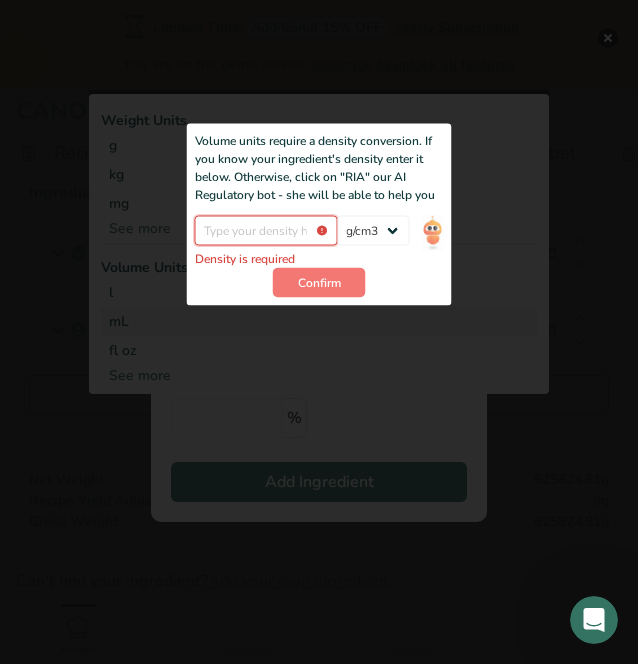 click at bounding box center (266, 231) 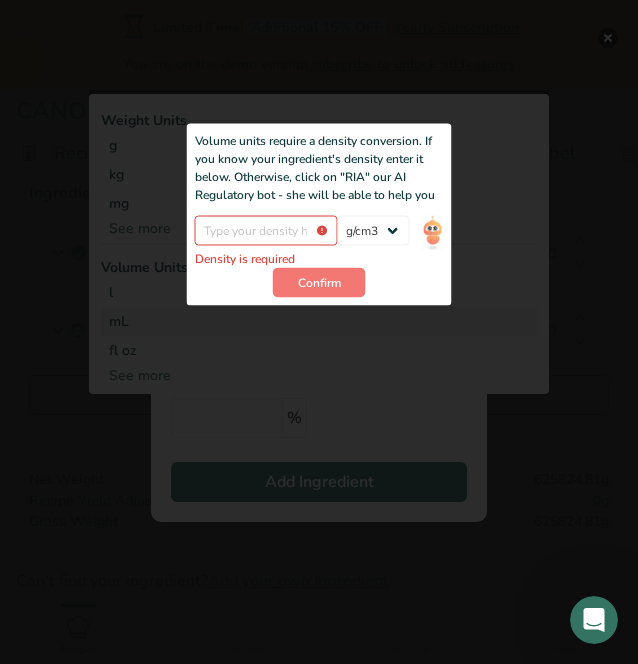 click on "Density is required
lb/ft3
g/cm3" at bounding box center [319, 242] 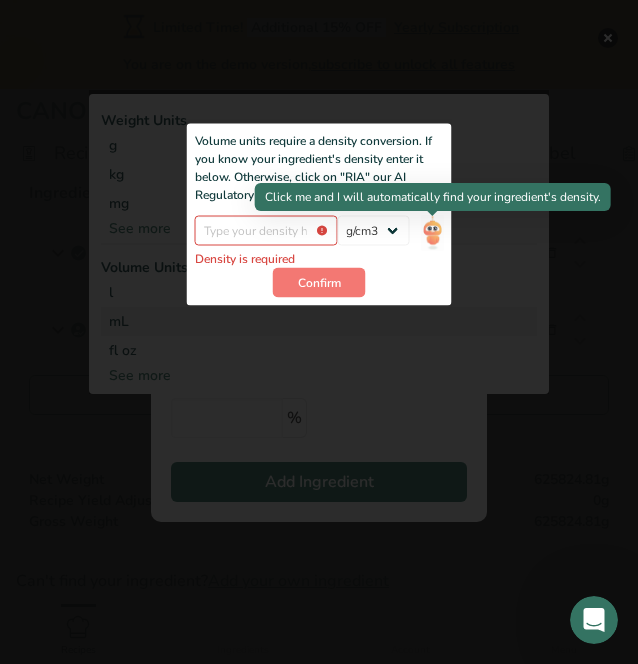click at bounding box center [432, 233] 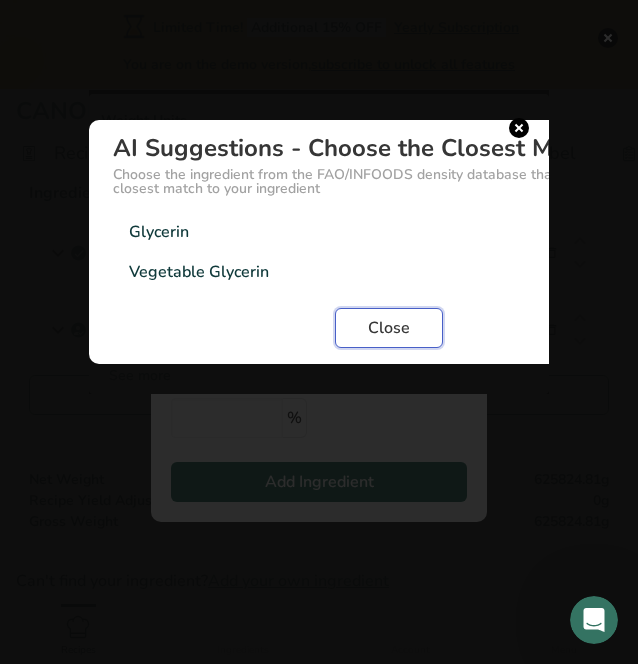 click on "Close" at bounding box center [389, 328] 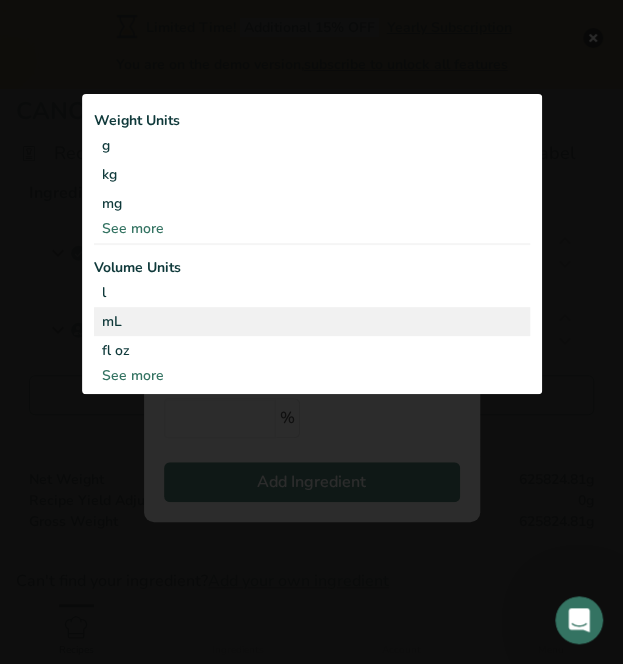 click on "mL" at bounding box center (312, 321) 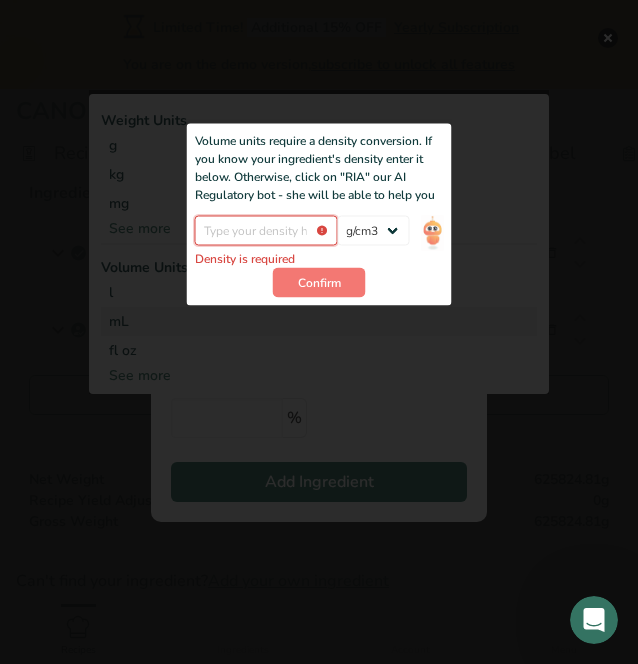 click at bounding box center [266, 231] 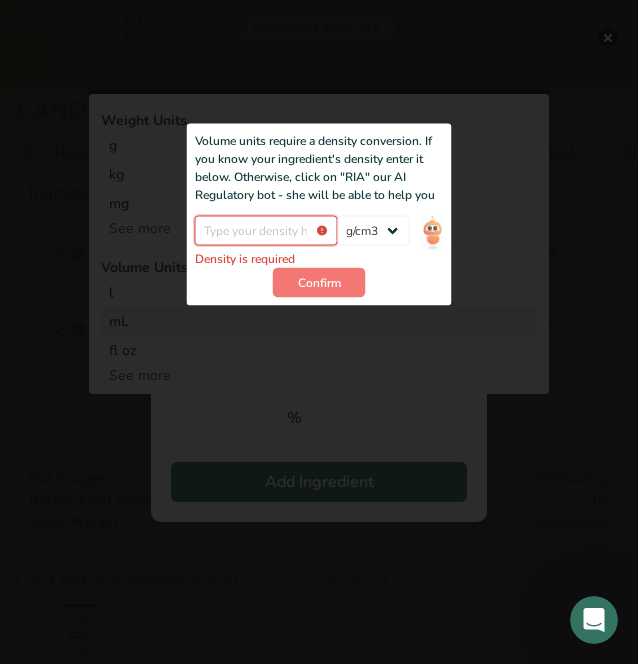 click at bounding box center [266, 231] 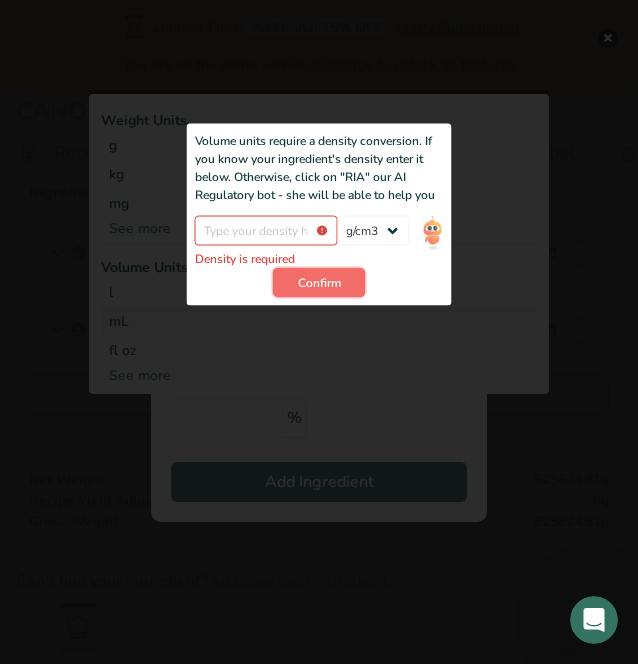click on "Confirm" at bounding box center (319, 283) 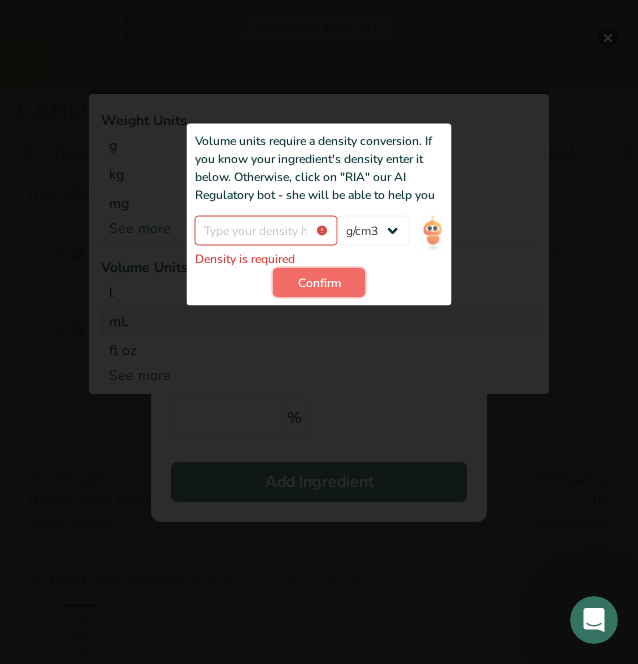 click on "Confirm" at bounding box center (319, 283) 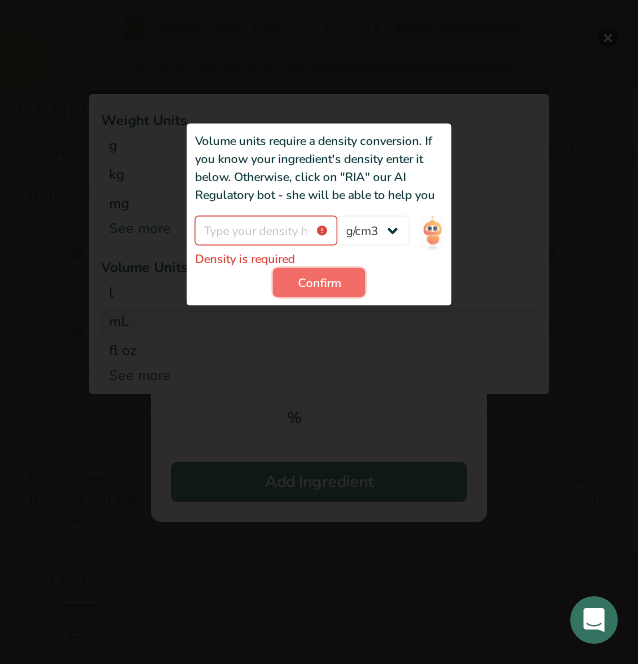 click on "Confirm" at bounding box center (319, 283) 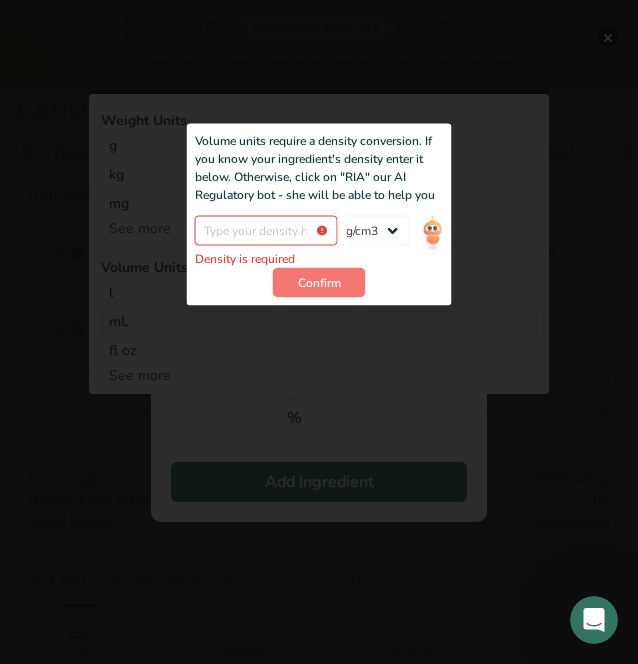 click on "Volume units require a density conversion. If you know your ingredient's density enter it below. Otherwise, click on "RIA" our AI Regulatory bot - she will be able to help you
Density is required
lb/ft3
g/cm3
Confirm" at bounding box center (319, 215) 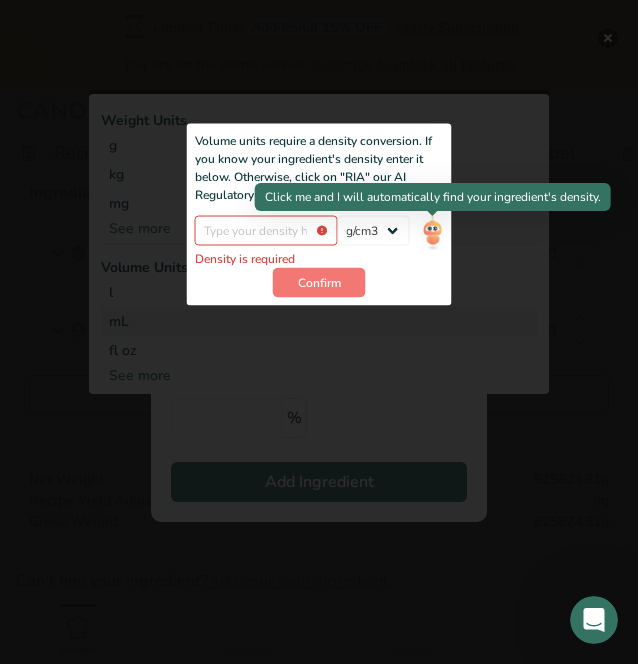 click at bounding box center (432, 233) 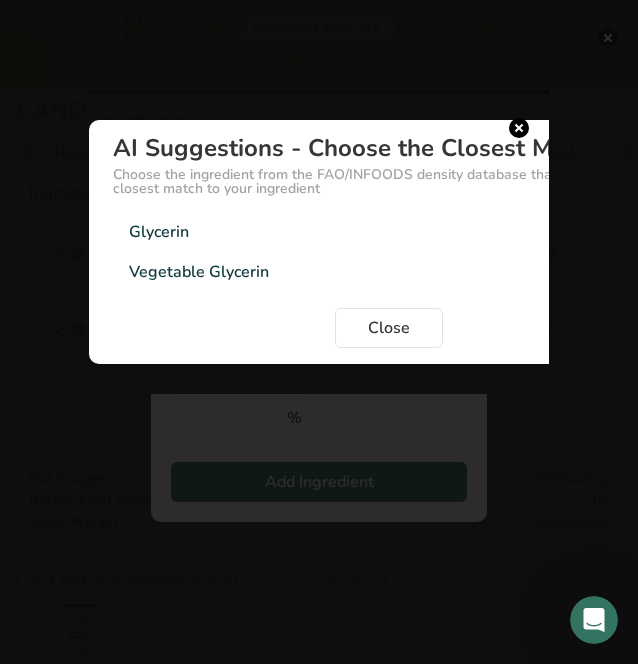 click on "Vegetable Glycerin   1.26g/cm3" at bounding box center [389, 272] 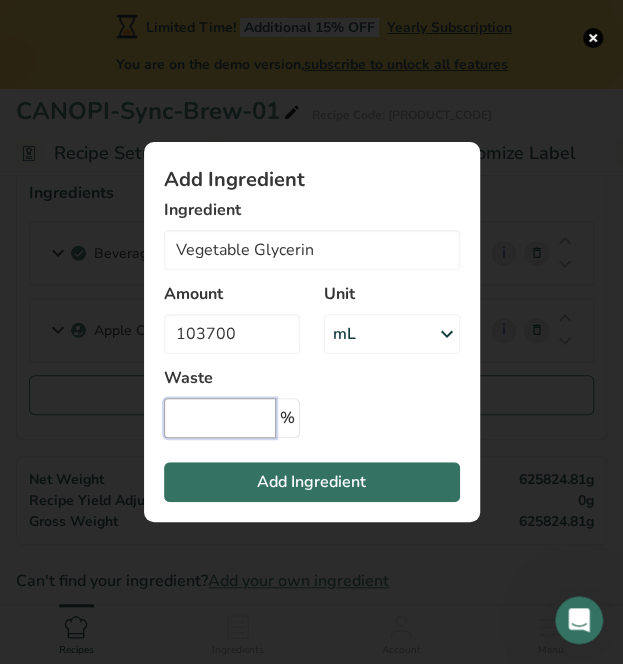 click at bounding box center (220, 418) 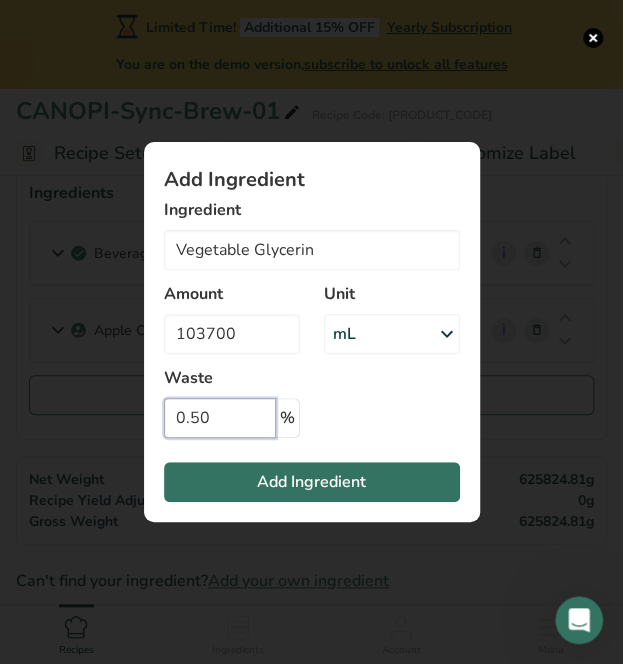 type on "0.50" 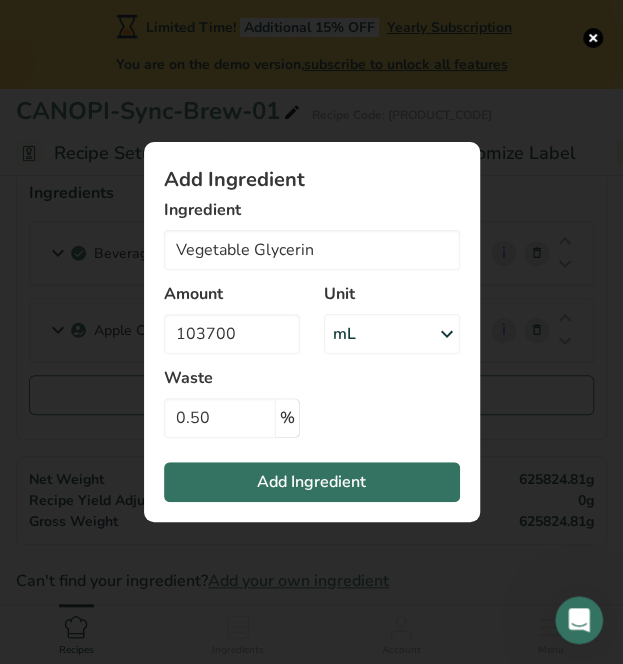 click on "Add Ingredient
Ingredient Vegetable Glycerin
Vegetable Glycerin
28344
Crackers, gluten-free, multigrain and vegetable, made with corn starch and white rice flour
19151
Candies, REESE'S PIECES Candy
4586
Shortening, special purpose for cakes and frostings, soybean (hydrogenated)
See full Results
Amount 103700   Unit
mL
Weight Units
g
kg
mg
See more
Volume Units
l
Density is required
lb/ft3
g/cm3
Confirm" at bounding box center (312, 332) 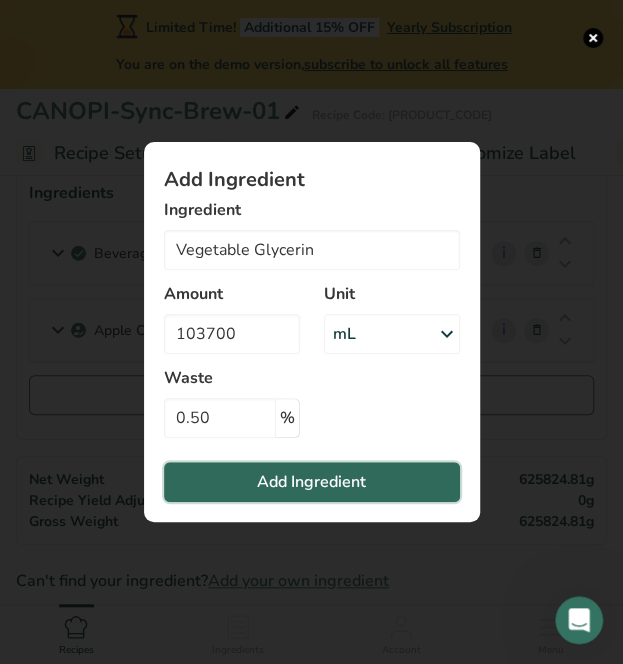 click on "Add Ingredient" at bounding box center (312, 482) 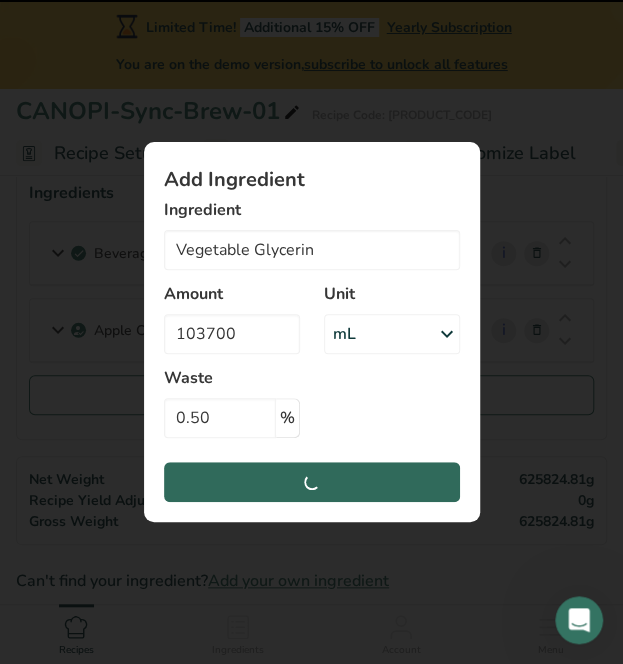 type 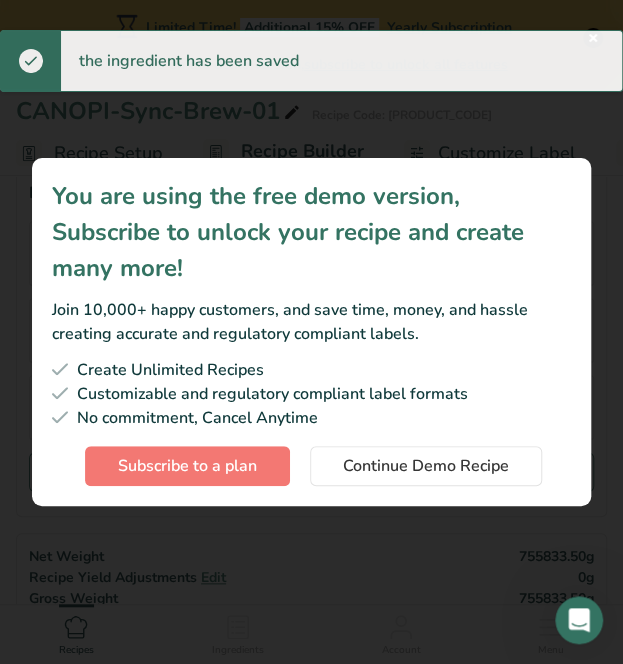 click on "You are using the free demo version, Subscribe to unlock your recipe and create many more!
Join 10,000+ happy customers, and save time, money, and hassle creating accurate and regulatory compliant labels.
Create Unlimited Recipes
Customizable and regulatory compliant label formats
No commitment, Cancel Anytime
Subscribe to a plan
Continue Demo Recipe" at bounding box center (311, 332) 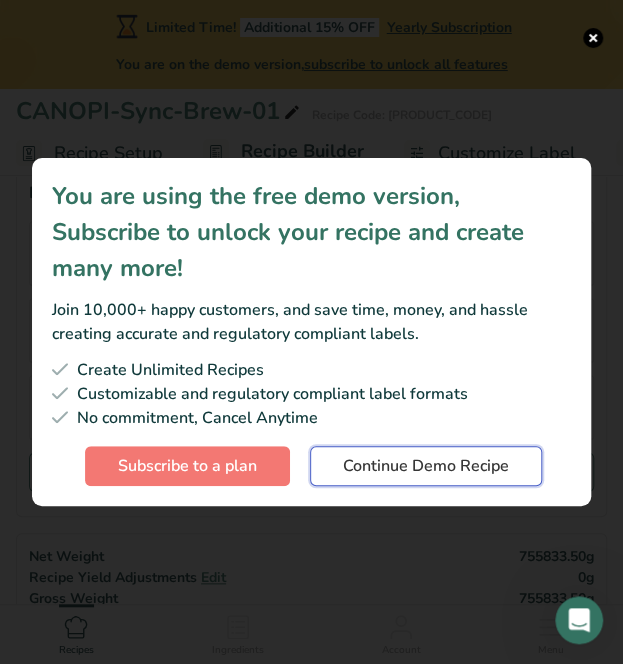 click on "Continue Demo Recipe" at bounding box center [426, 466] 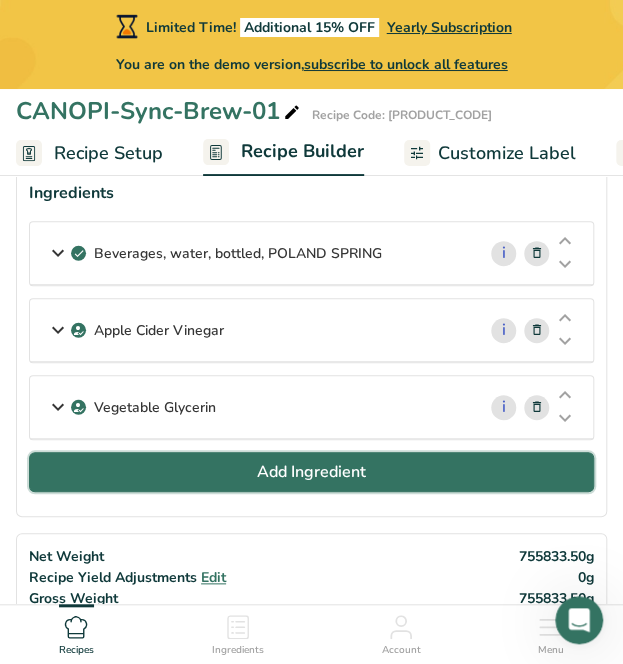 click on "Add Ingredient" at bounding box center [311, 472] 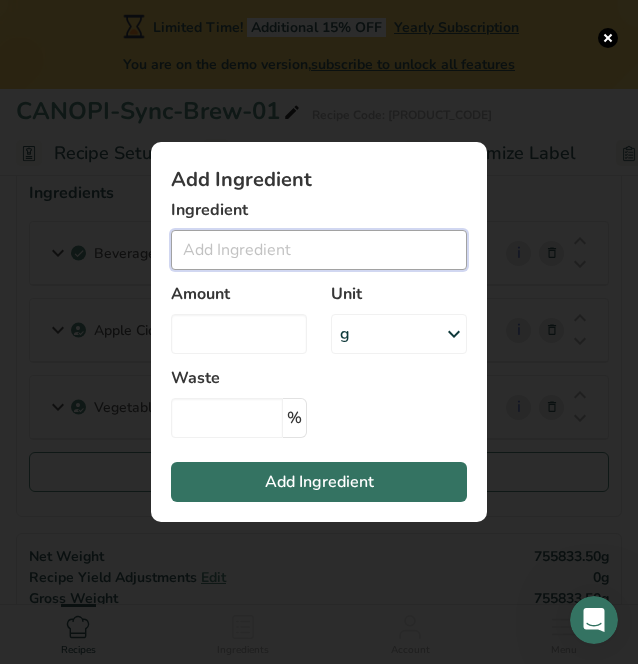 click at bounding box center (319, 250) 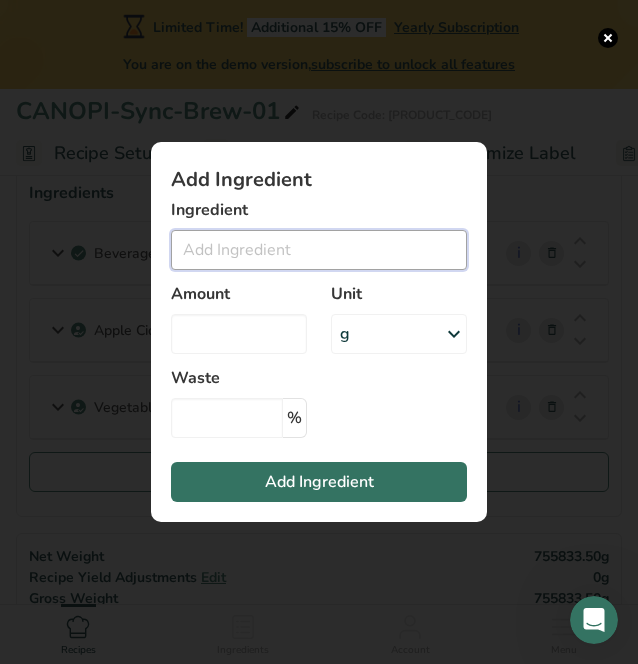 type on "i" 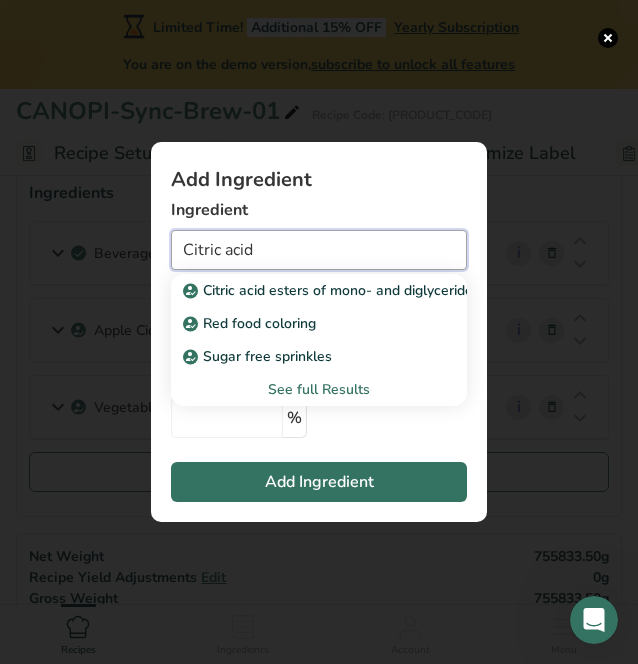 type on "Citric acid" 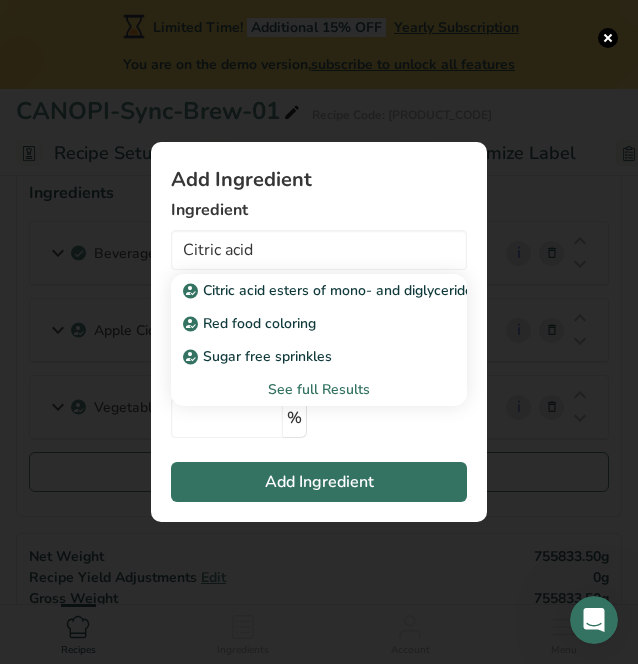 click on "See full Results" at bounding box center [319, 389] 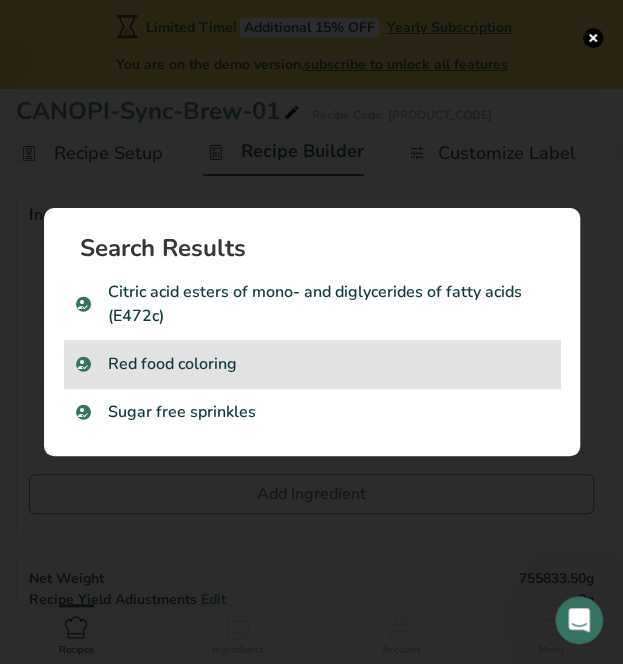 scroll, scrollTop: 86, scrollLeft: 0, axis: vertical 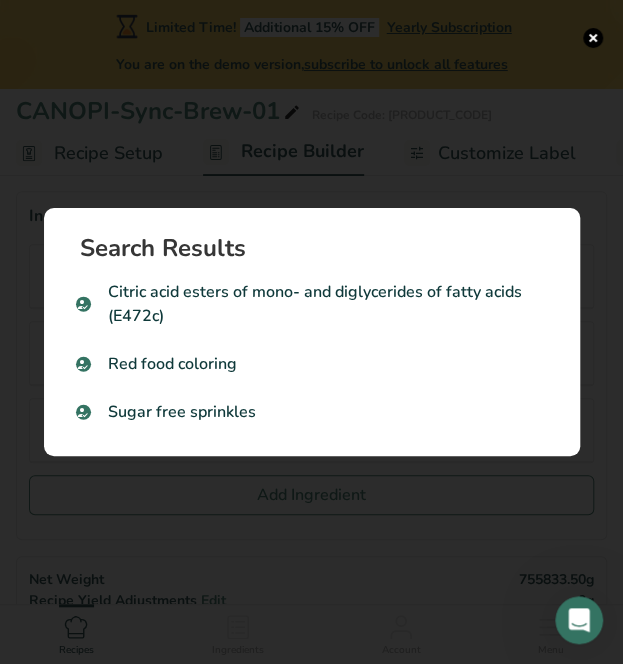 click at bounding box center [311, 332] 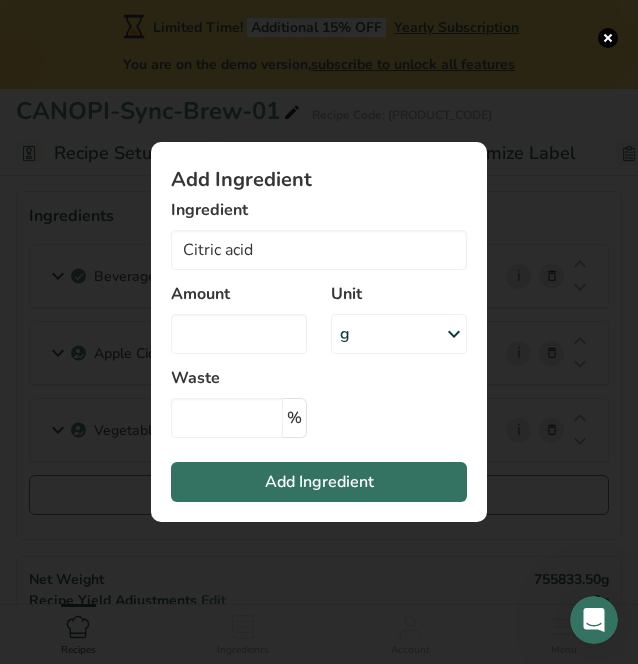 click on "Add Ingredient
Ingredient Citric acid
Citric acid esters of mono- and diglycerides of fatty acids (E472c)
Red food coloring
Sugar free sprinkles
See full Results
Amount   Unit
g
Weight Units
g
kg
mg
See more
Volume Units
l
mL
fl oz
See more
Waste   %
Add Ingredient" at bounding box center (319, 332) 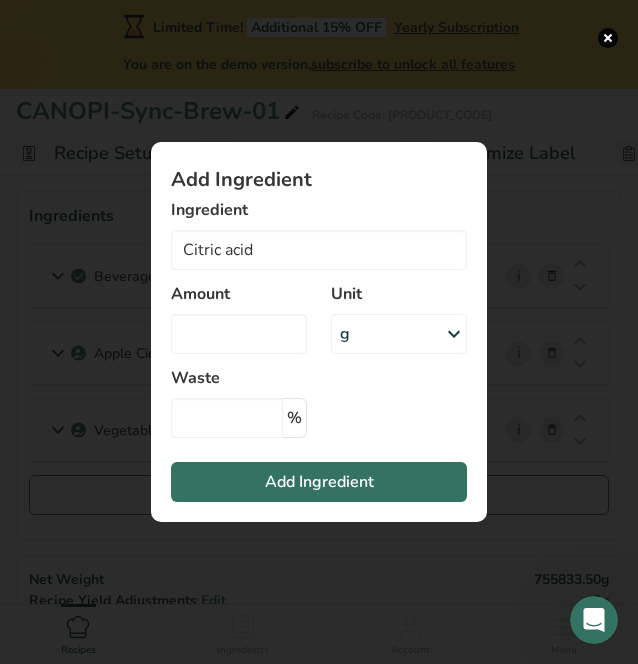 click on "Amount" at bounding box center [239, 318] 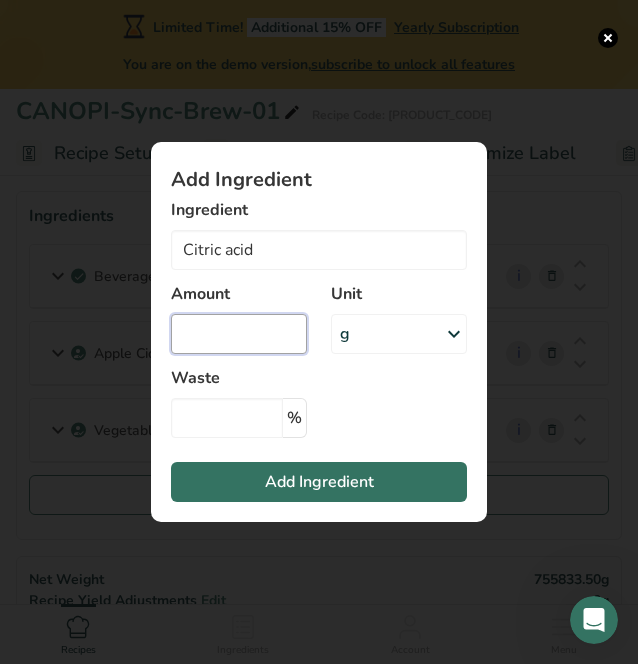 click at bounding box center (239, 334) 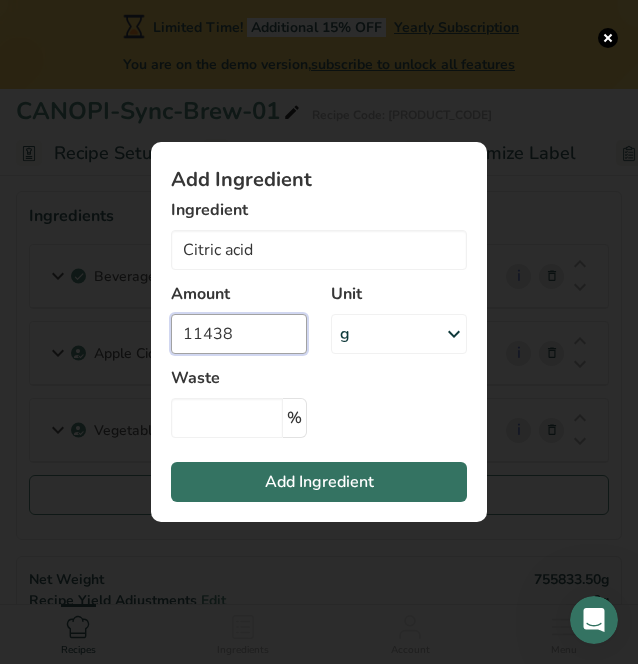 type on "11438" 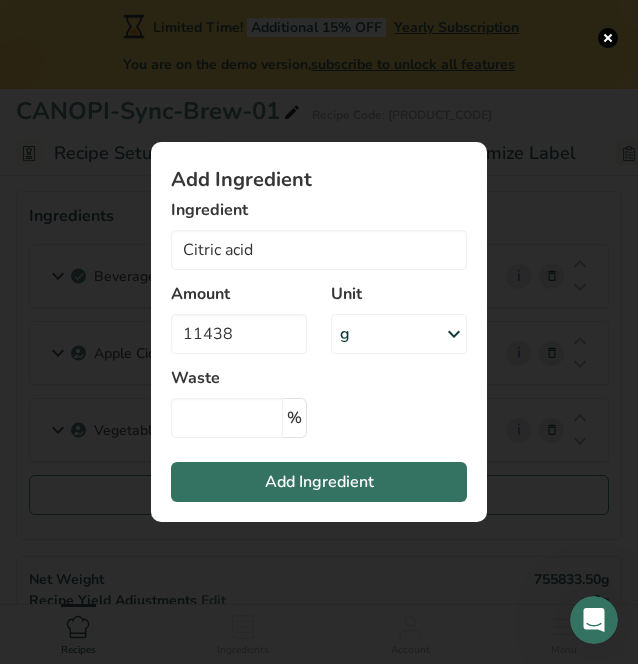 click on "g" at bounding box center [345, 334] 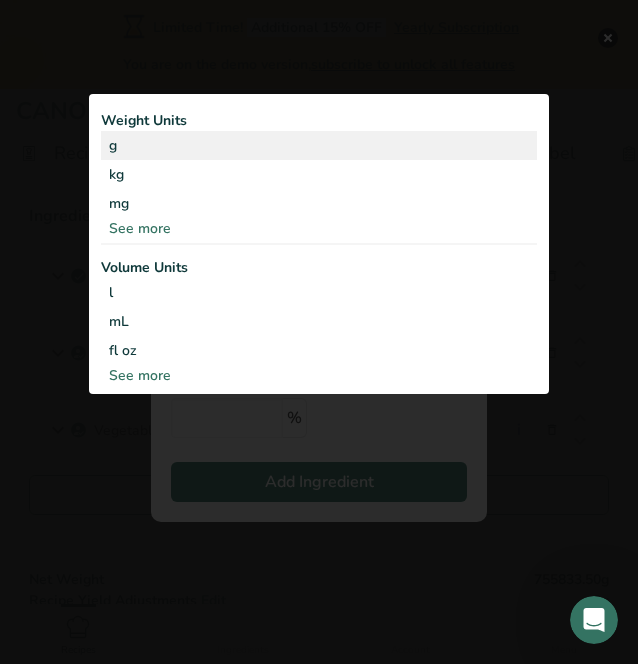 click on "g" at bounding box center [319, 145] 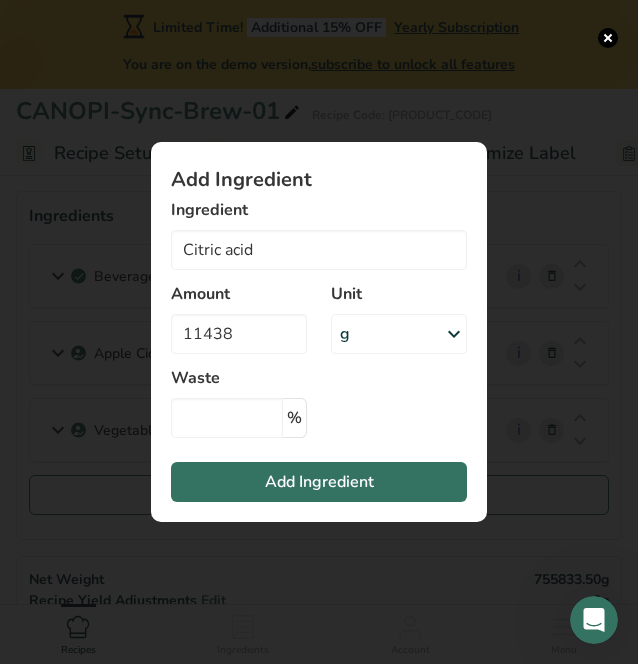 click on "Add Ingredient
Ingredient Citric acid
Citric acid esters of mono- and diglycerides of fatty acids (E472c)
Red food coloring
Sugar free sprinkles
See full Results
Amount 11438   Unit
g
Weight Units
g
kg
mg
See more
Volume Units
l
mL
fl oz
See more
Waste   %
Add Ingredient" at bounding box center [319, 332] 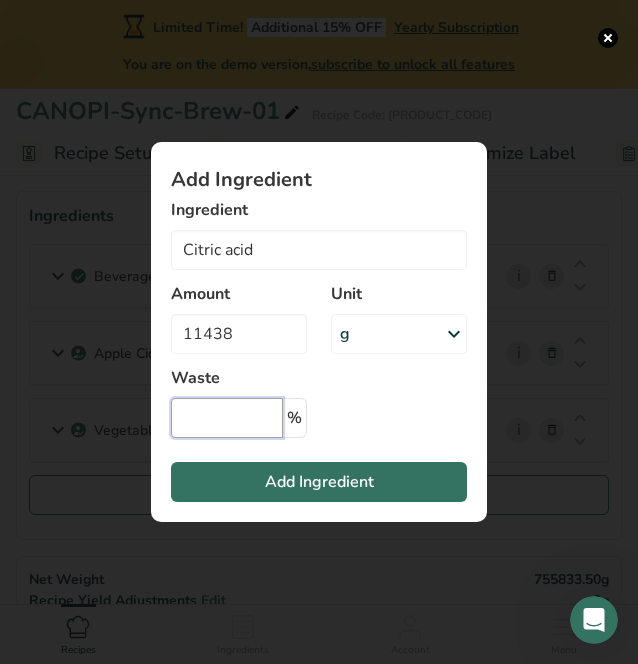 click at bounding box center [227, 418] 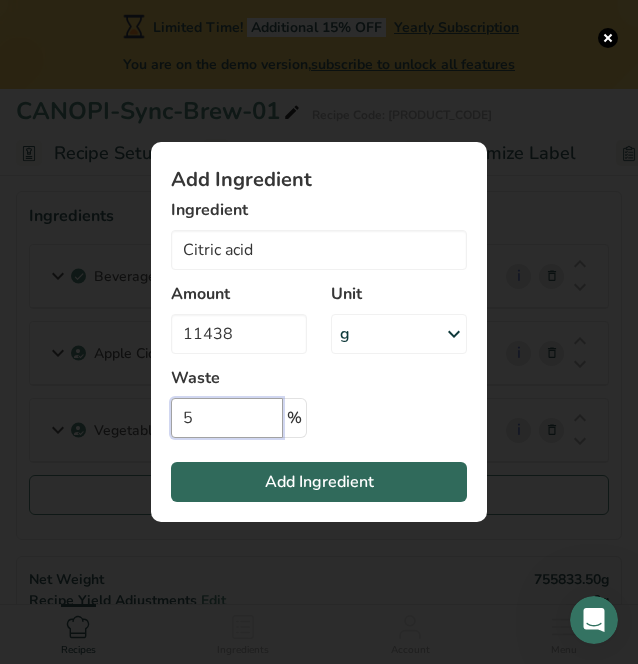 type on "5" 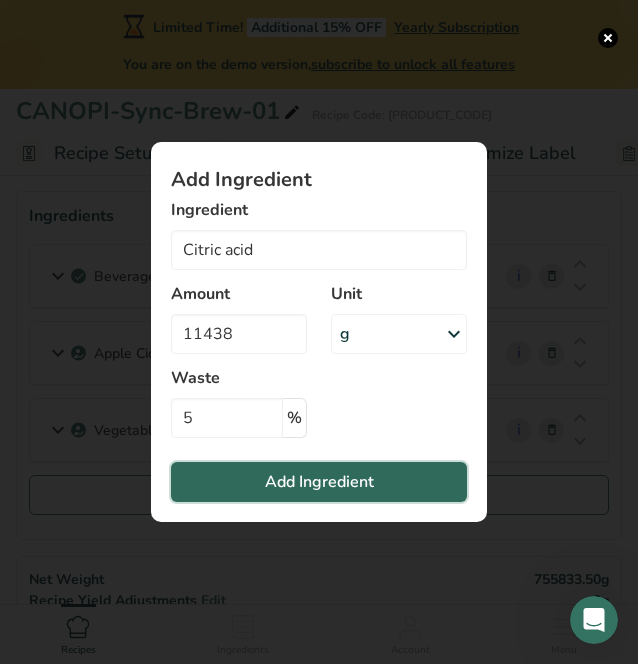 click on "Add Ingredient" at bounding box center (319, 482) 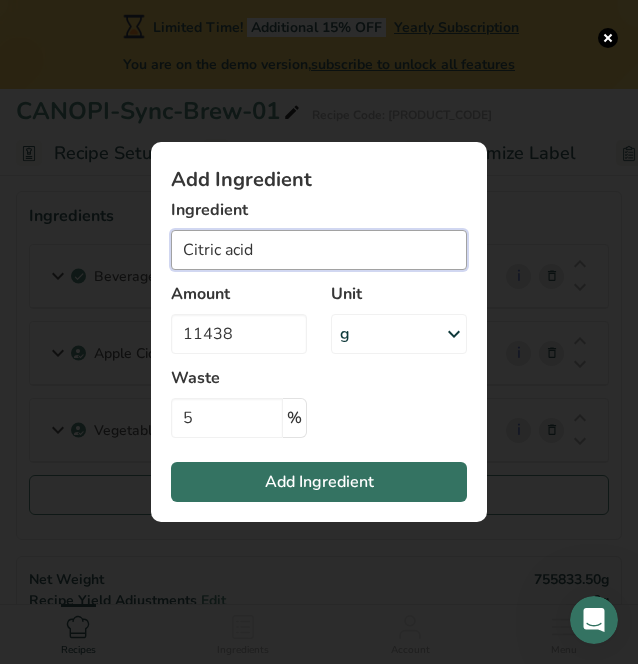 click on "Citric acid" at bounding box center (319, 250) 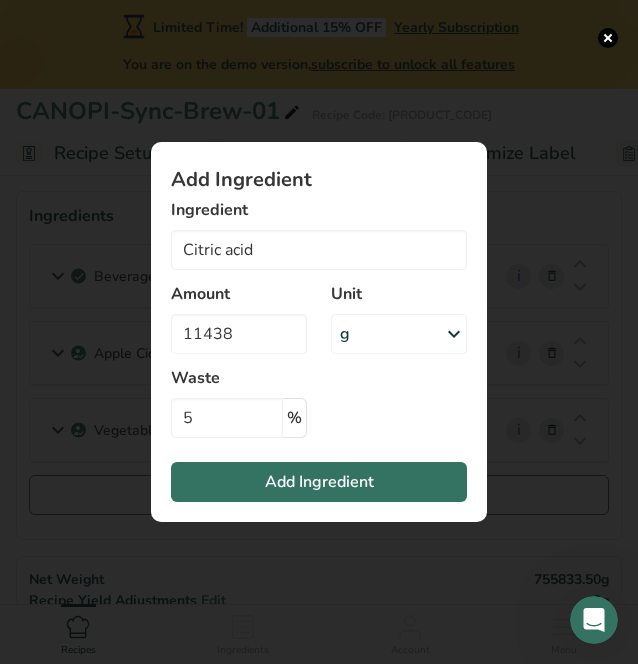 click on "g" at bounding box center (399, 334) 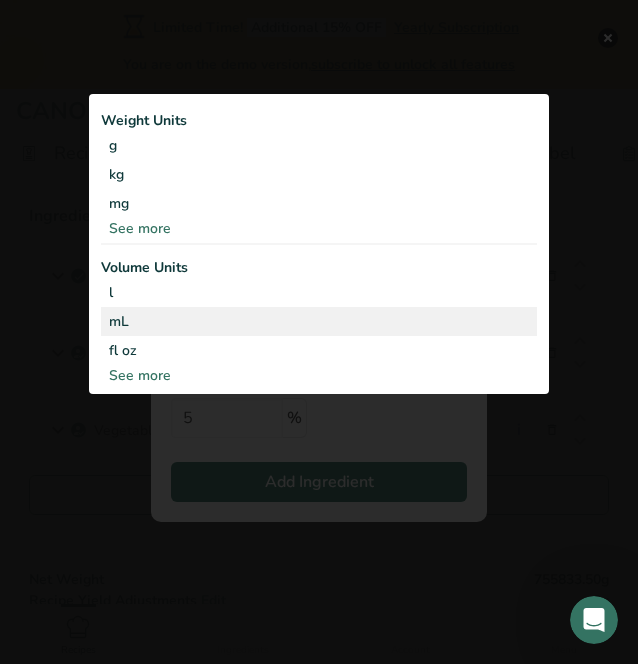 click on "mL" at bounding box center (319, 321) 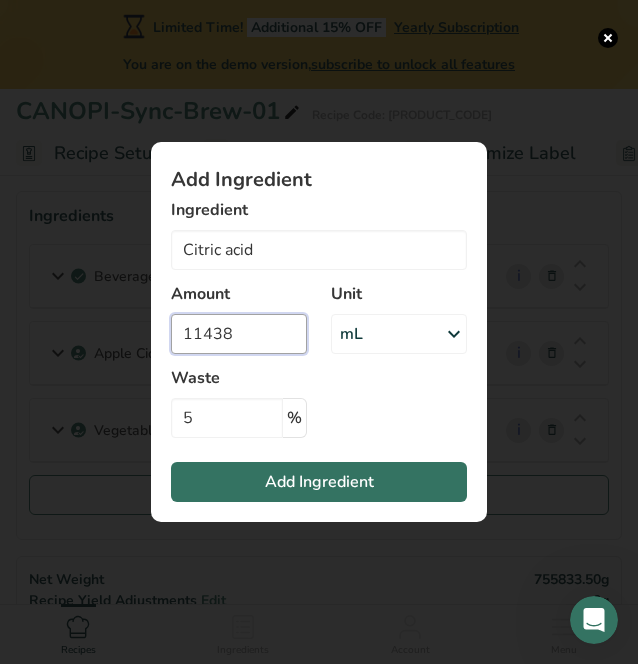 click on "11438" at bounding box center (239, 334) 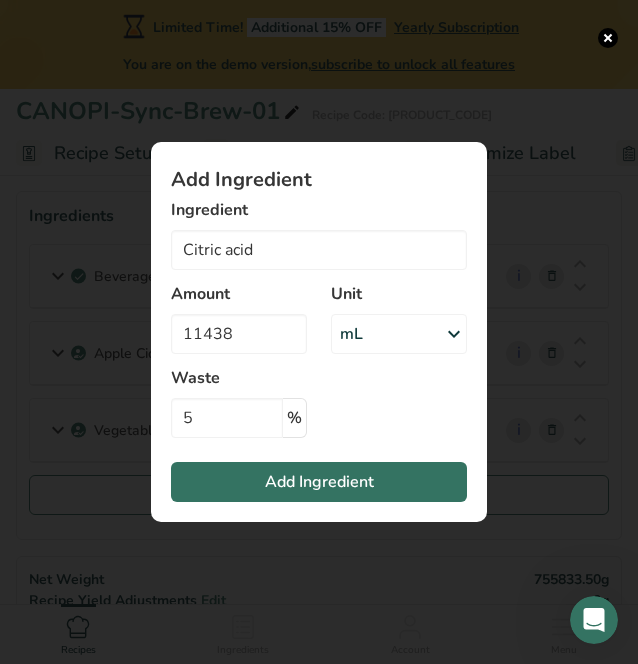click on "Add Ingredient
Ingredient Citric acid
Citric acid esters of mono- and diglycerides of fatty acids (E472c)
Red food coloring
Sugar free sprinkles
See full Results
Amount [NUMBER]   Unit
mL
Weight Units
g
kg
mg
See more
Volume Units
l
mL
fl oz
See more
Waste [NUMBER]   %
Add Ingredient" at bounding box center [319, 332] 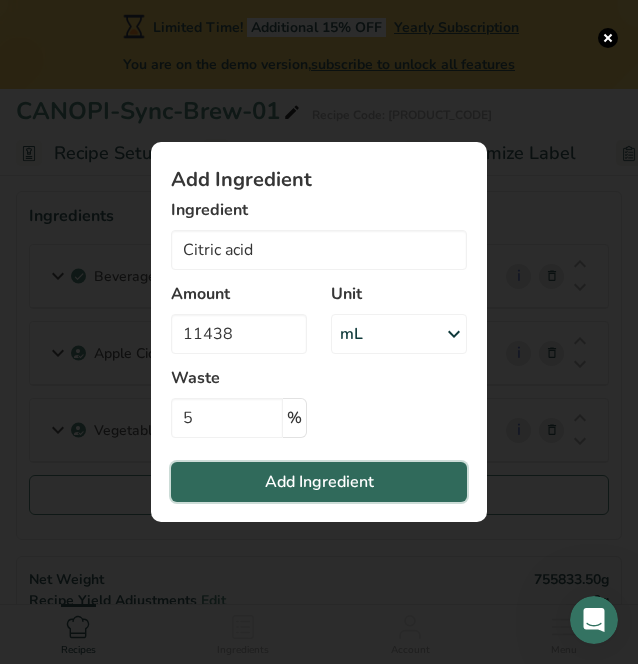 click on "Add Ingredient" at bounding box center [319, 482] 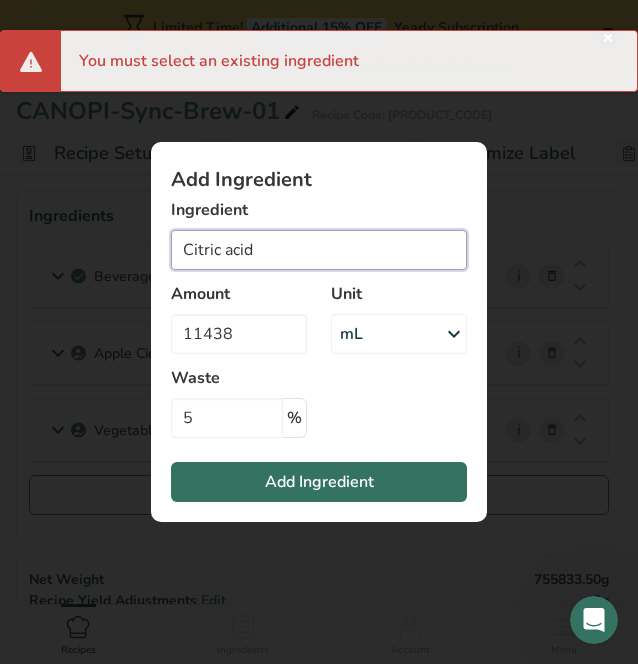 click on "Citric acid" at bounding box center [319, 250] 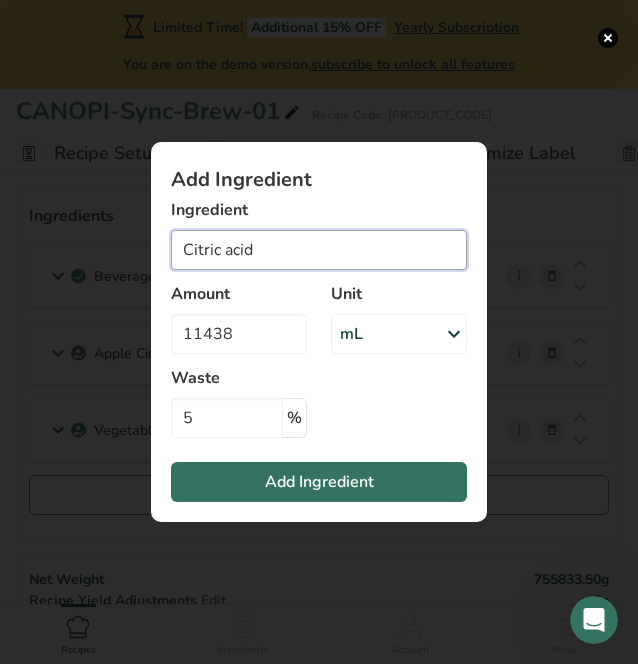 click on "Citric acid" at bounding box center (319, 250) 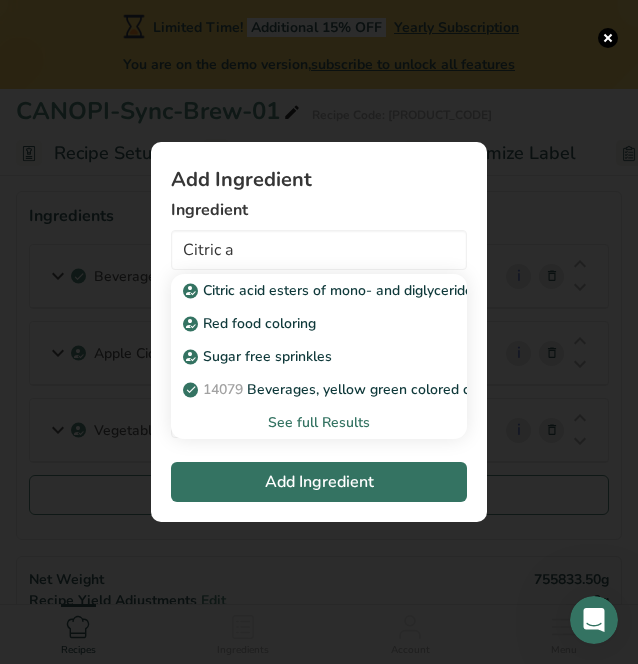 click on "See full Results" at bounding box center [319, 422] 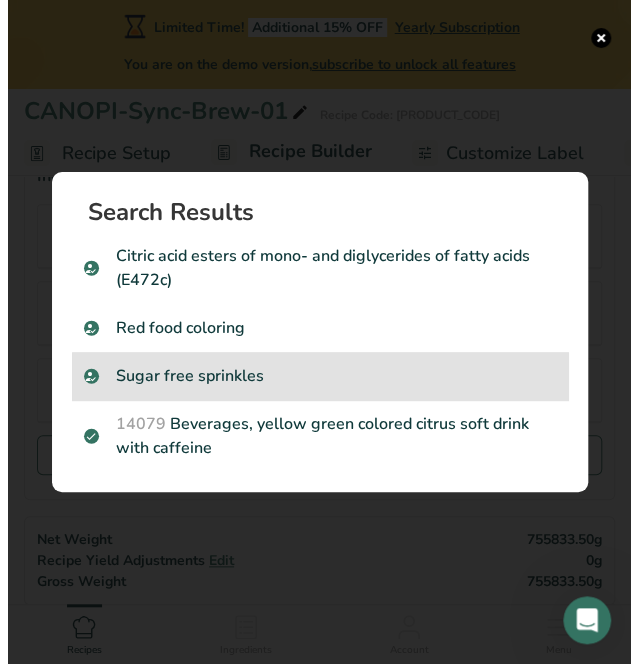 scroll, scrollTop: 124, scrollLeft: 0, axis: vertical 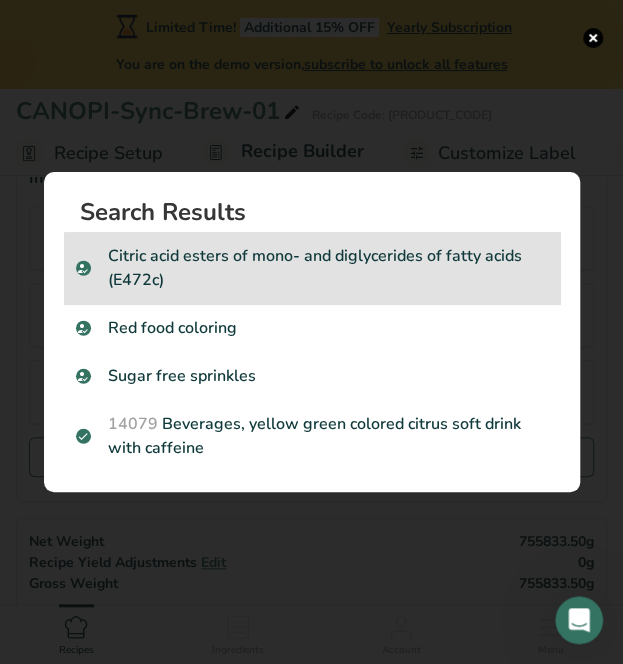 click on "Citric acid esters of mono- and diglycerides of fatty acids (E472c)" at bounding box center [312, 268] 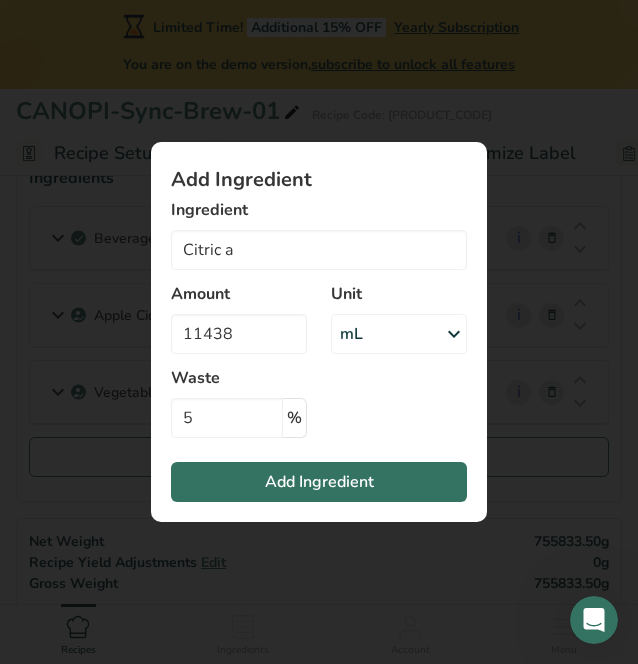 type on "Citric acid esters of mono- and diglycerides of fatty acids (E472c)" 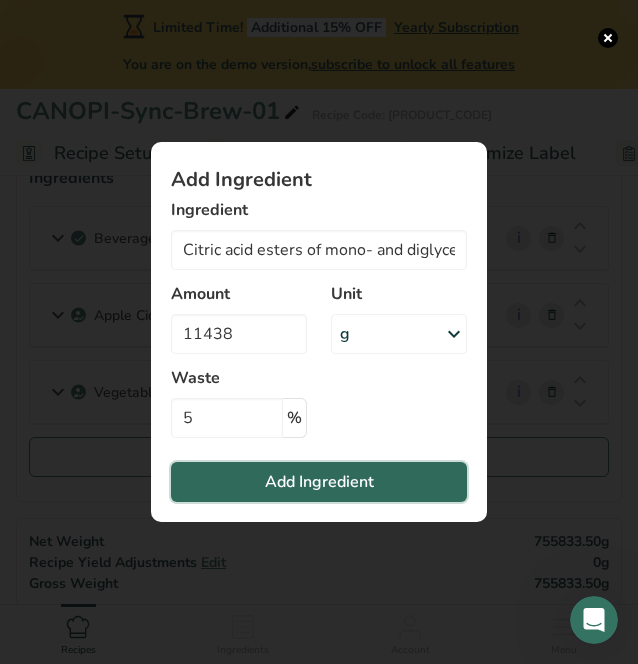 click on "Add Ingredient" at bounding box center [319, 482] 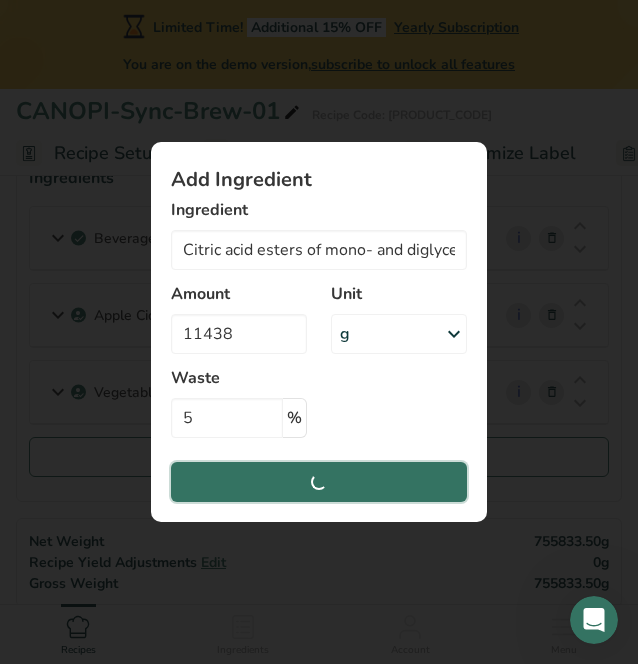 type 